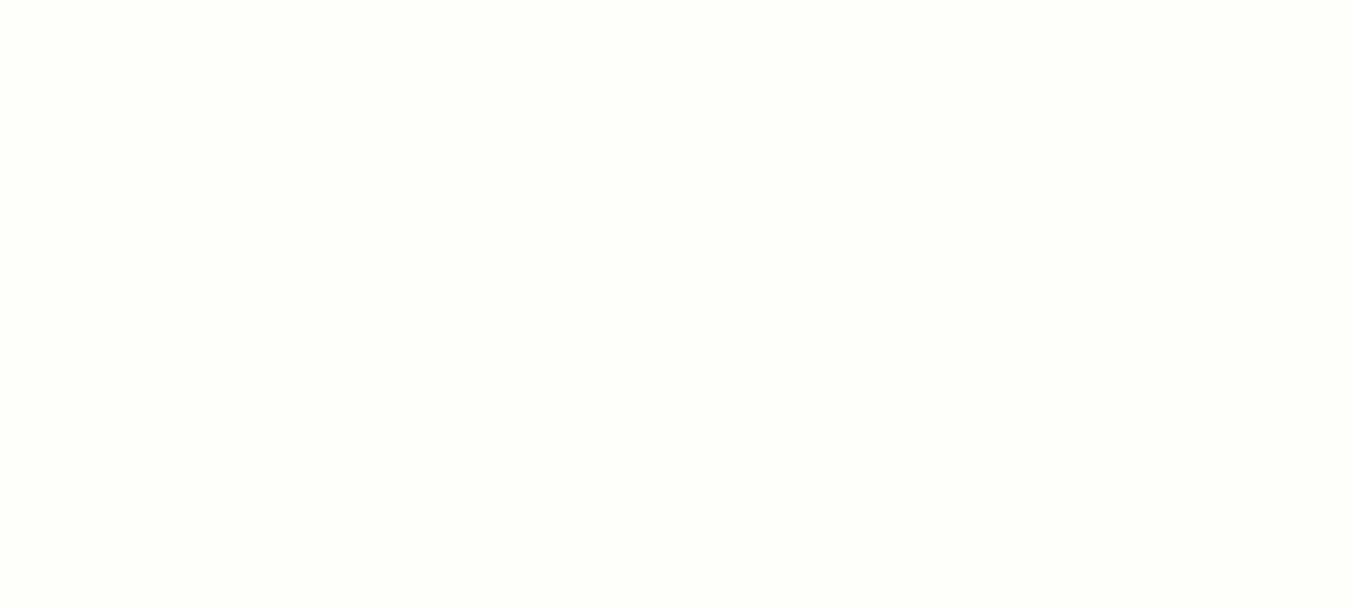 scroll, scrollTop: 0, scrollLeft: 0, axis: both 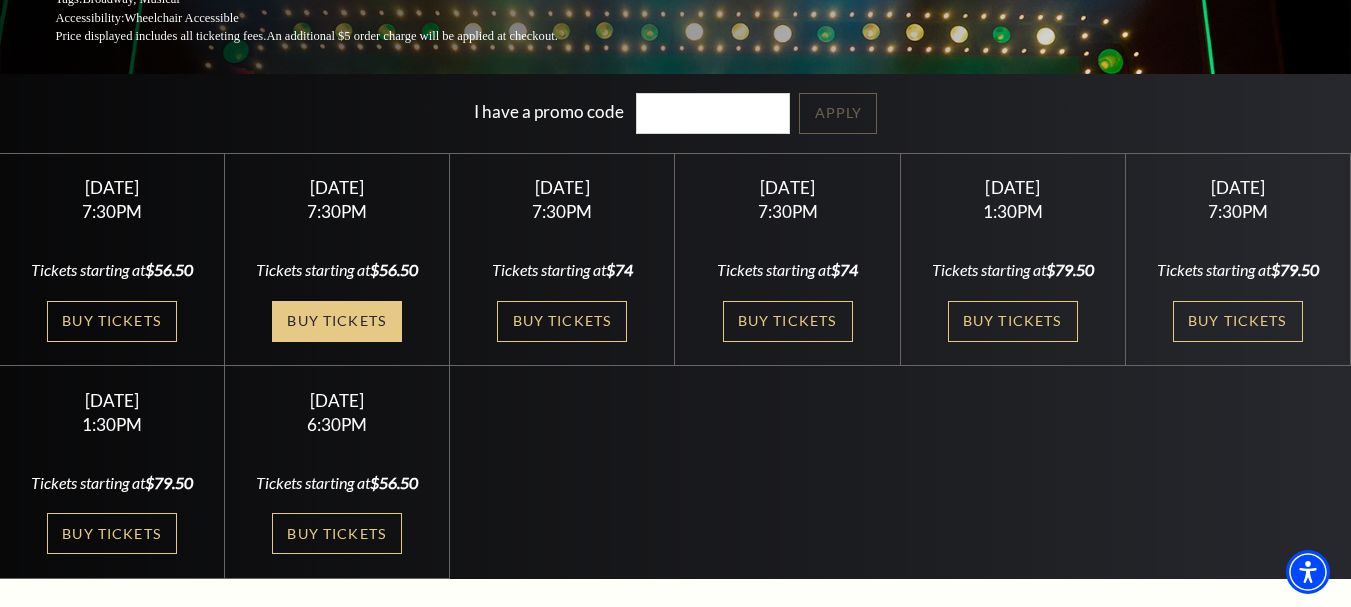 click on "Buy Tickets" at bounding box center (337, 321) 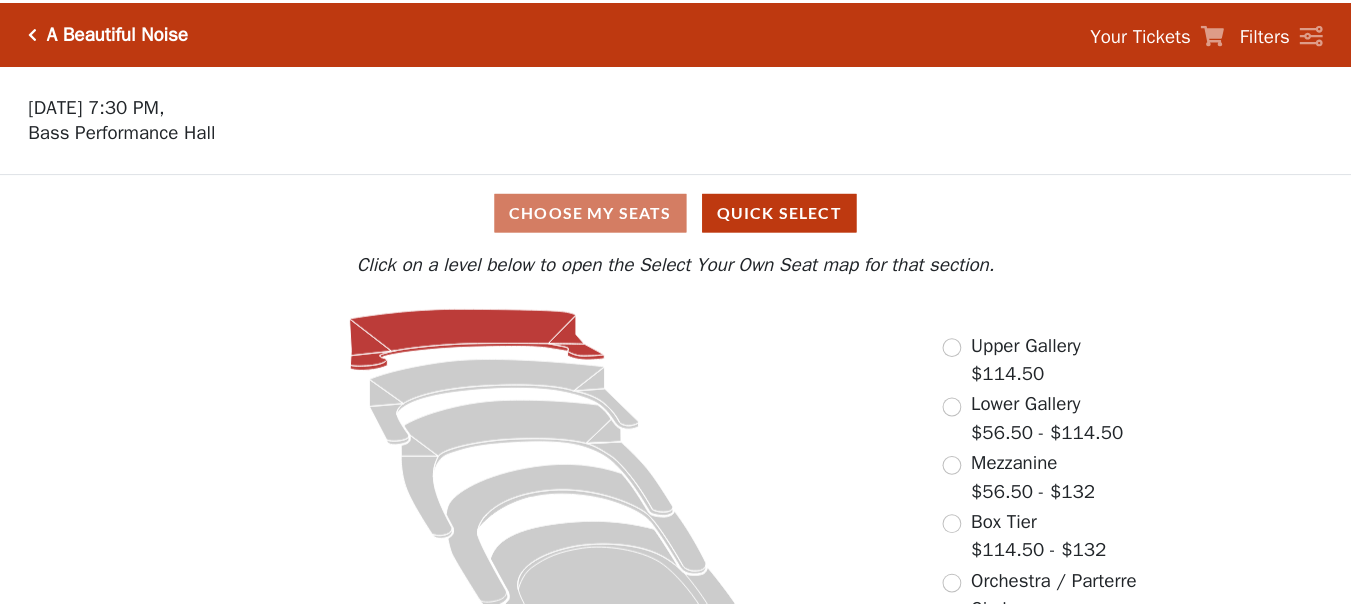 scroll, scrollTop: 0, scrollLeft: 0, axis: both 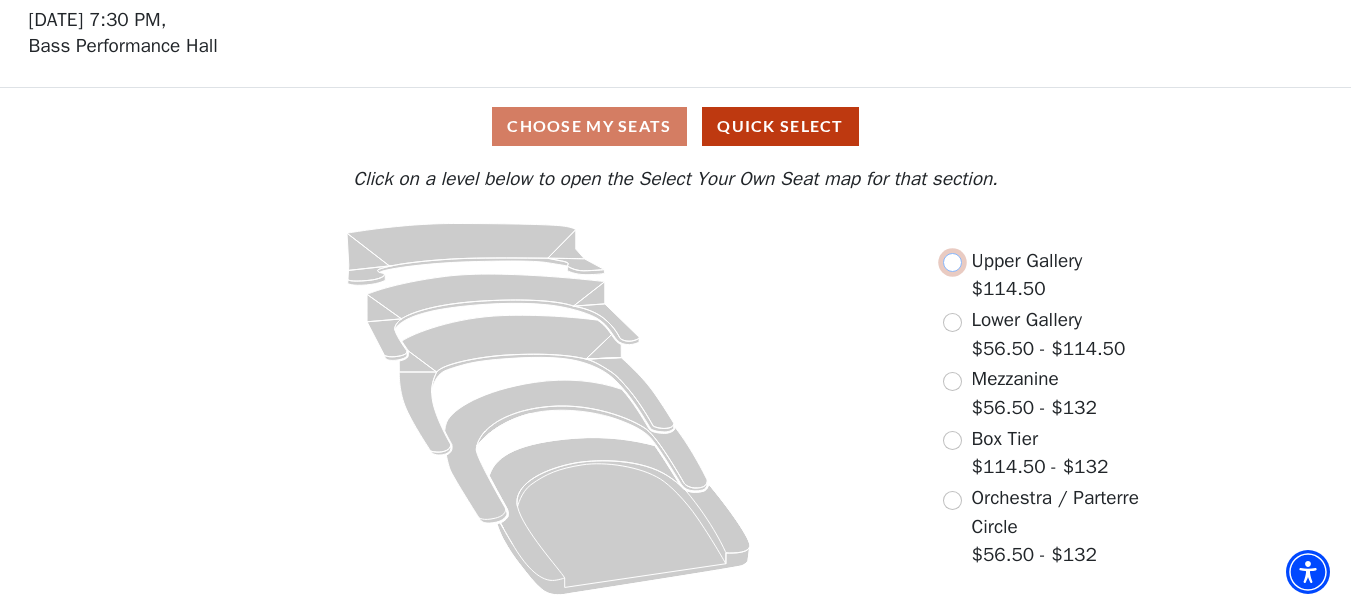 click at bounding box center (952, 262) 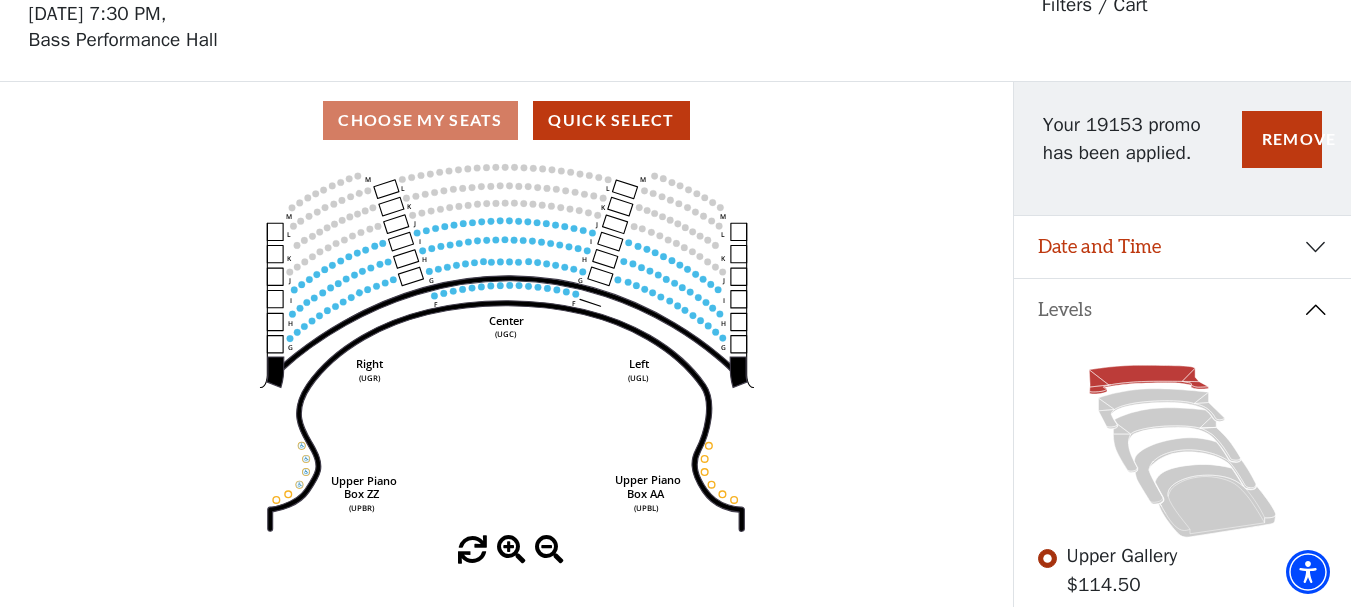 scroll, scrollTop: 93, scrollLeft: 0, axis: vertical 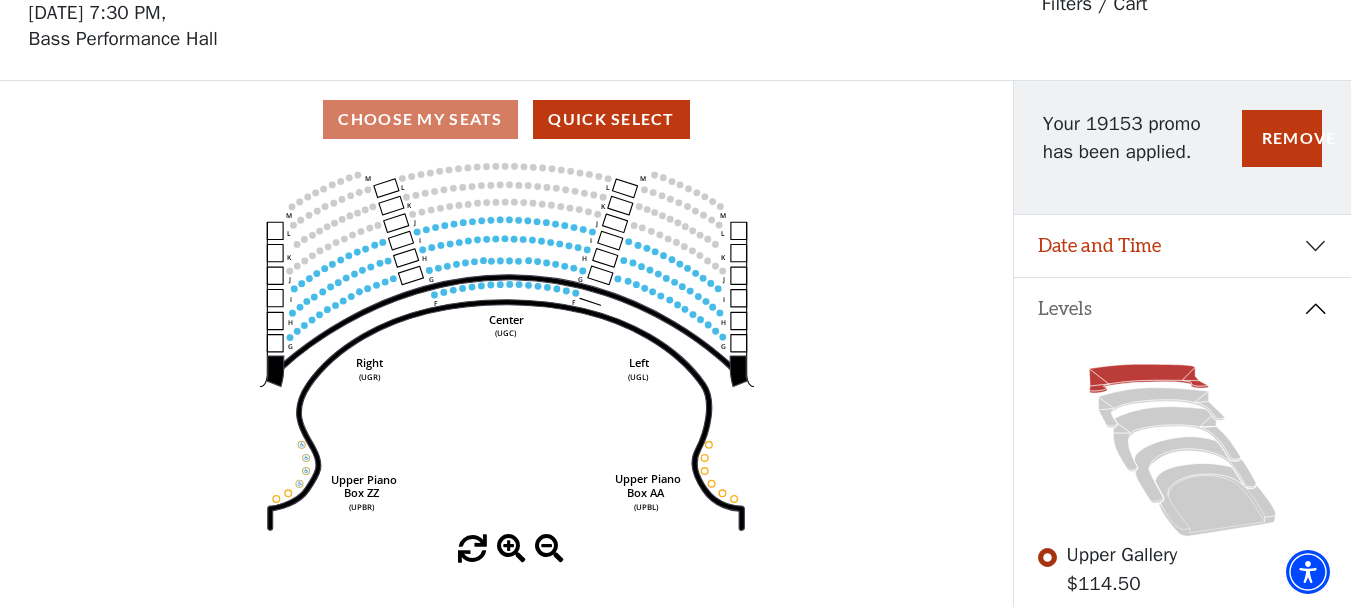 click at bounding box center [511, 549] 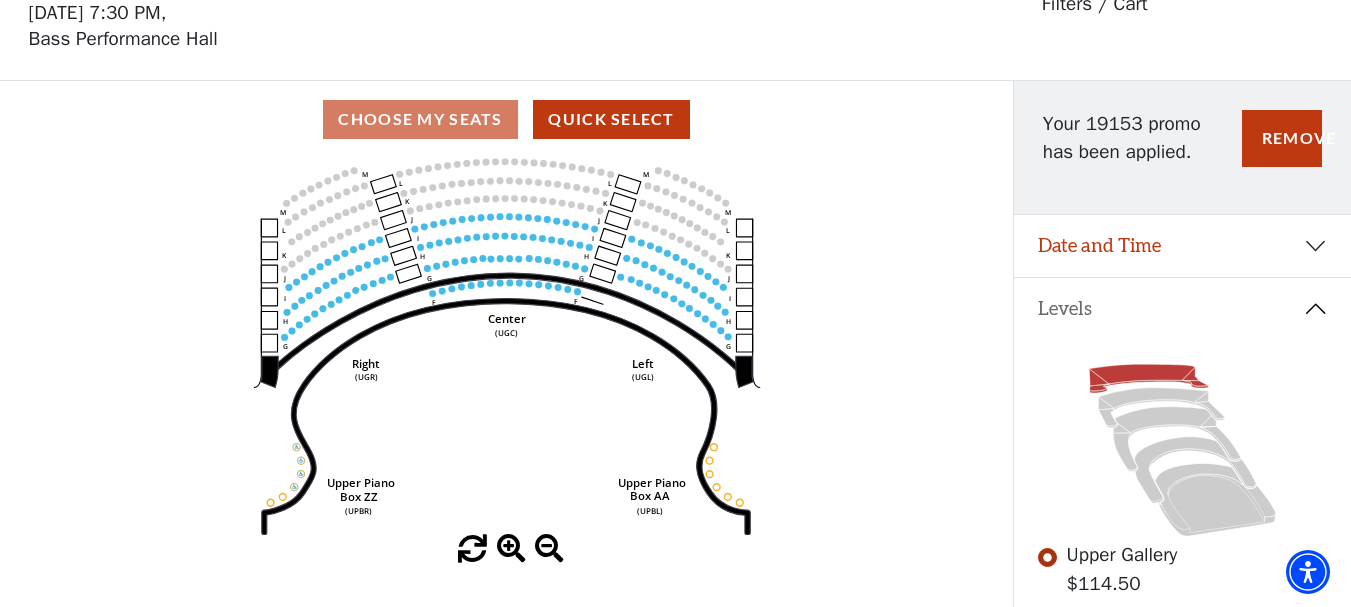 click at bounding box center (511, 549) 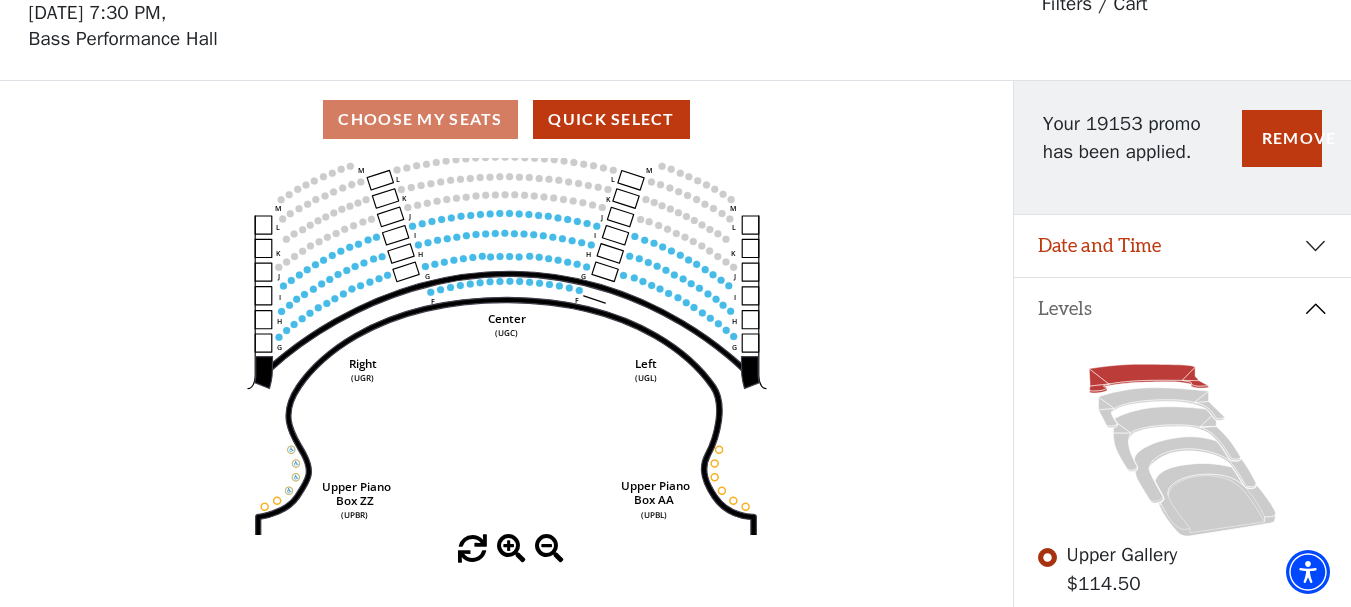 click at bounding box center [511, 549] 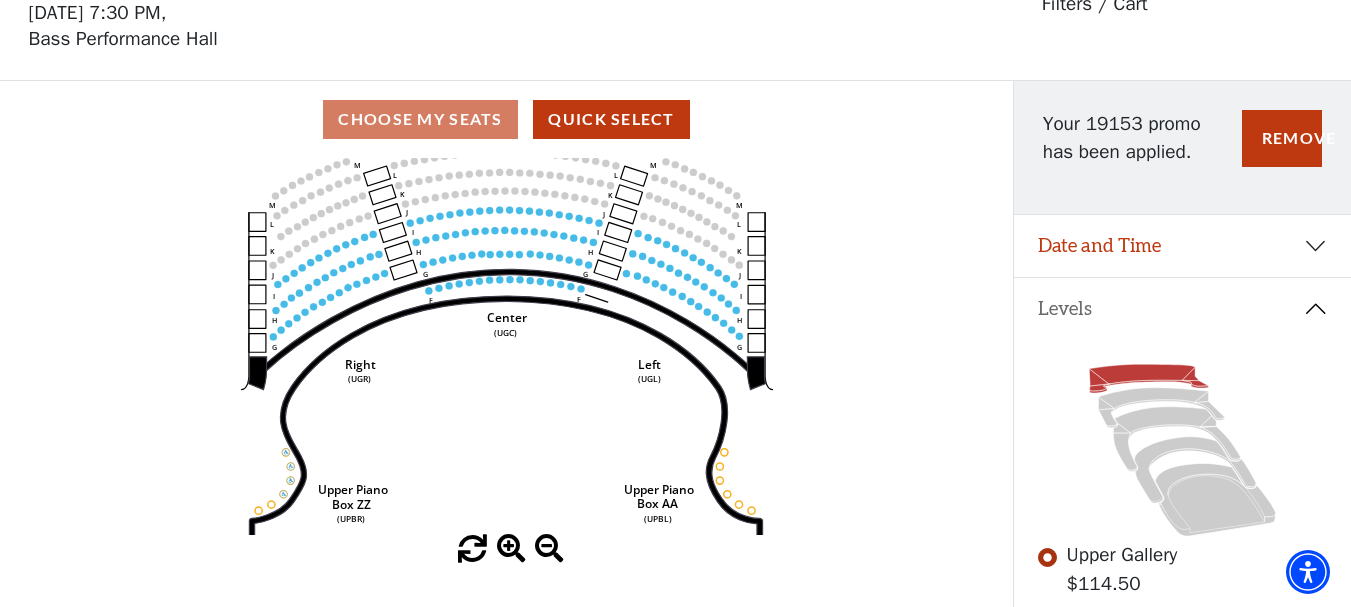 click at bounding box center (511, 549) 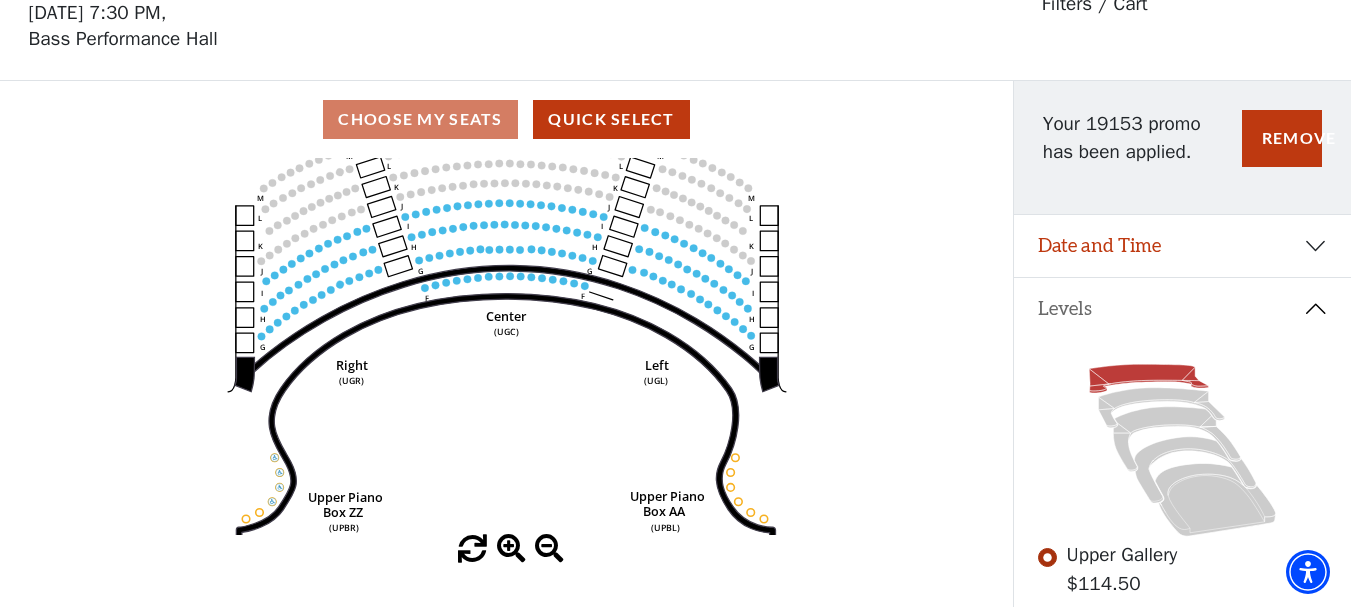 click at bounding box center [511, 549] 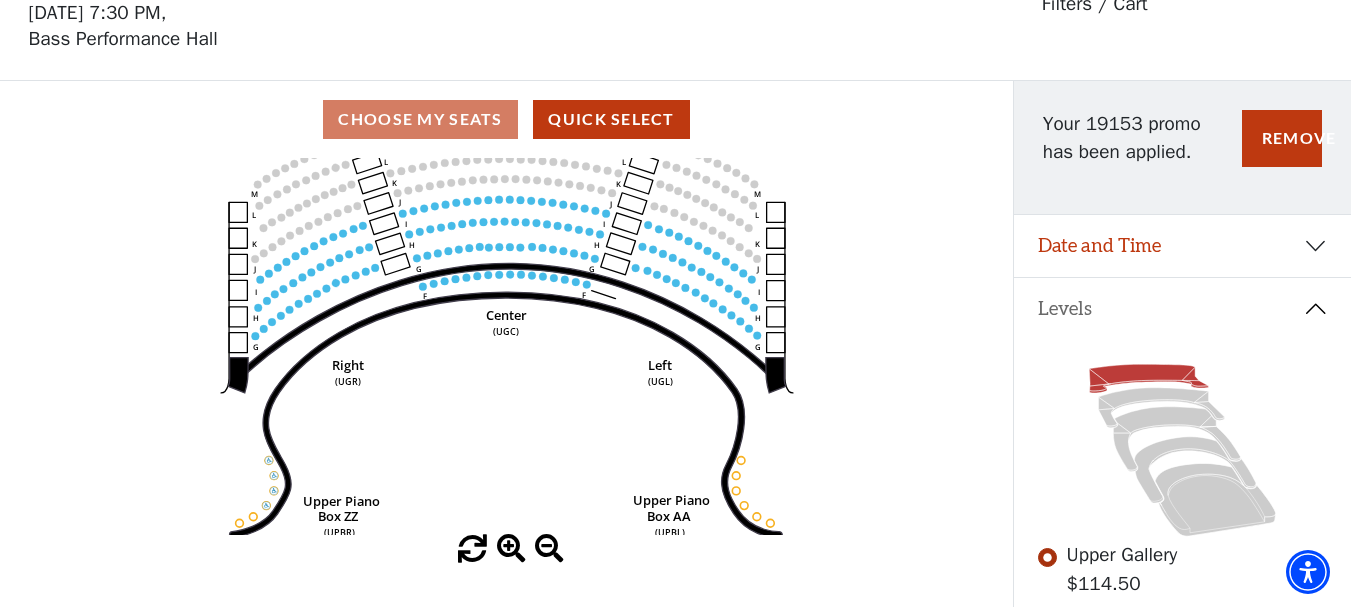 click at bounding box center [511, 549] 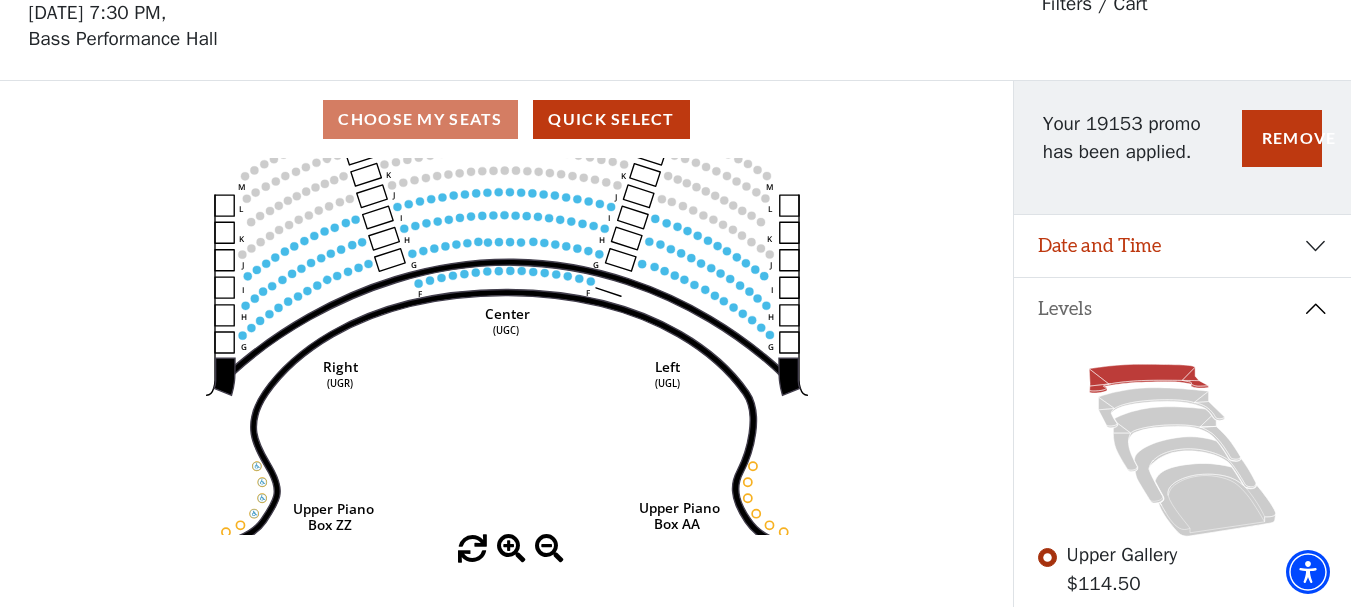 click at bounding box center [511, 549] 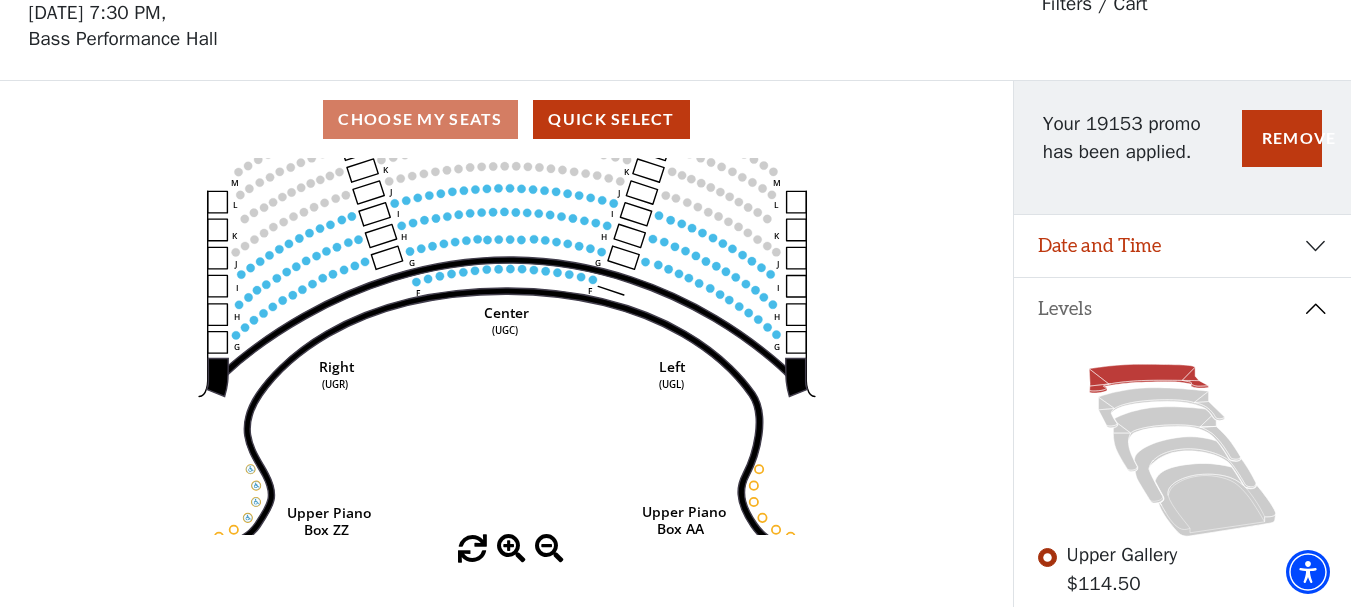 click at bounding box center [511, 549] 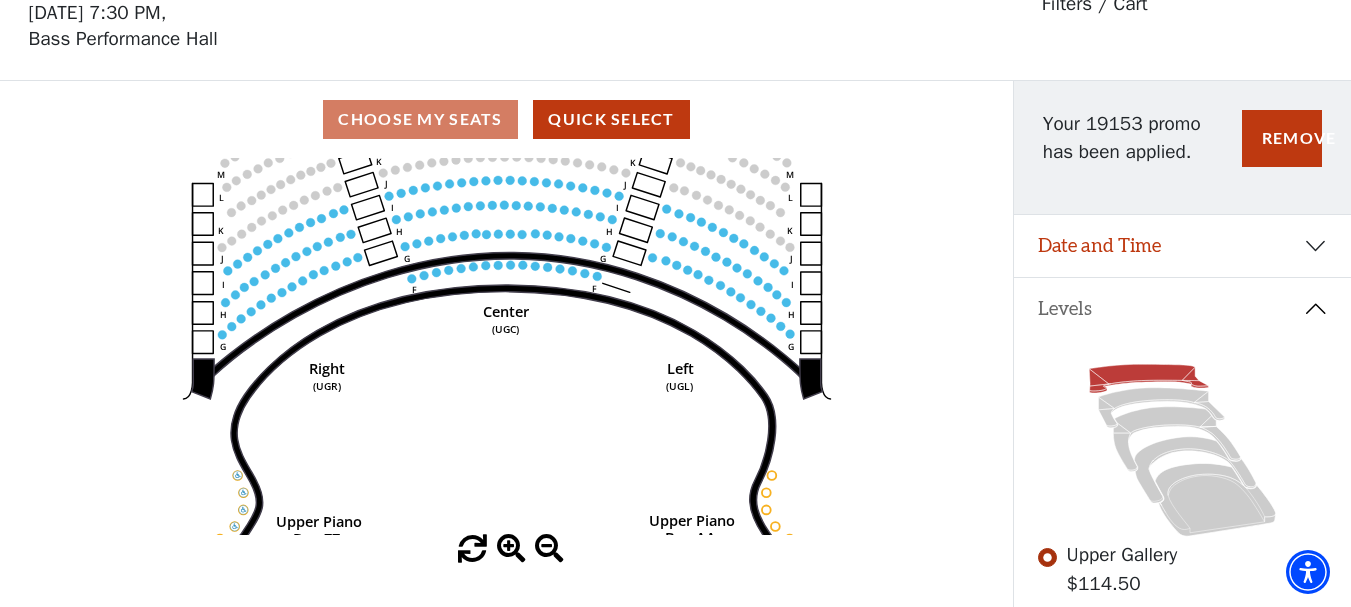 click at bounding box center (511, 549) 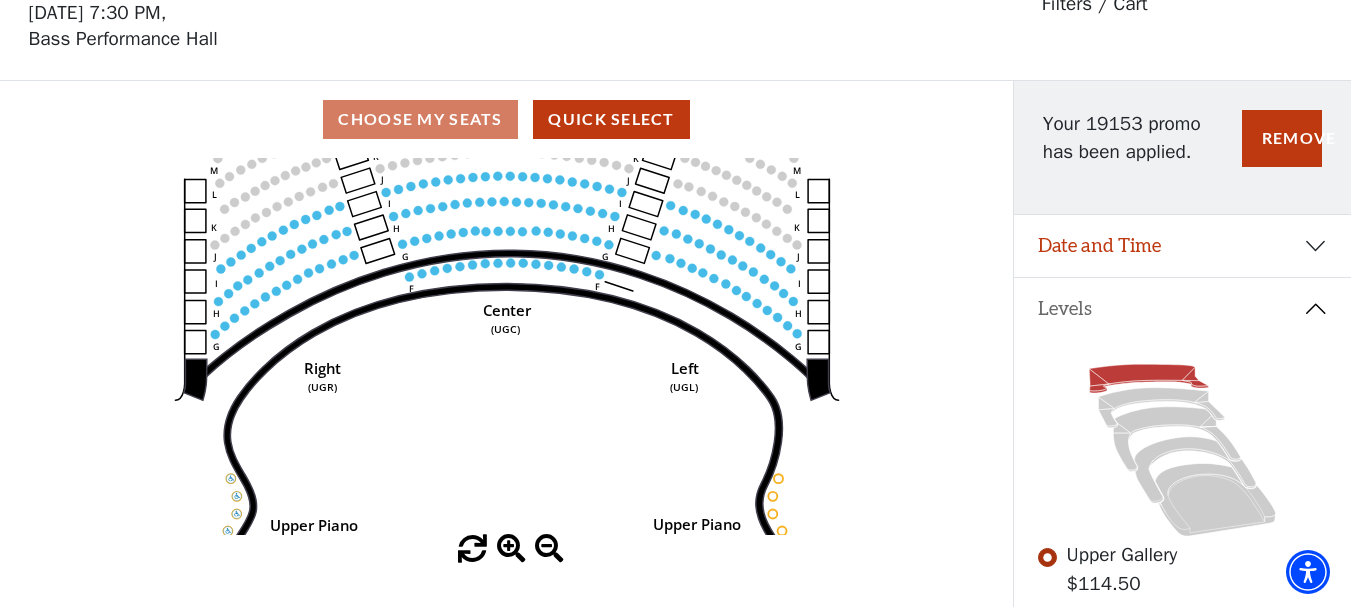 click at bounding box center (511, 549) 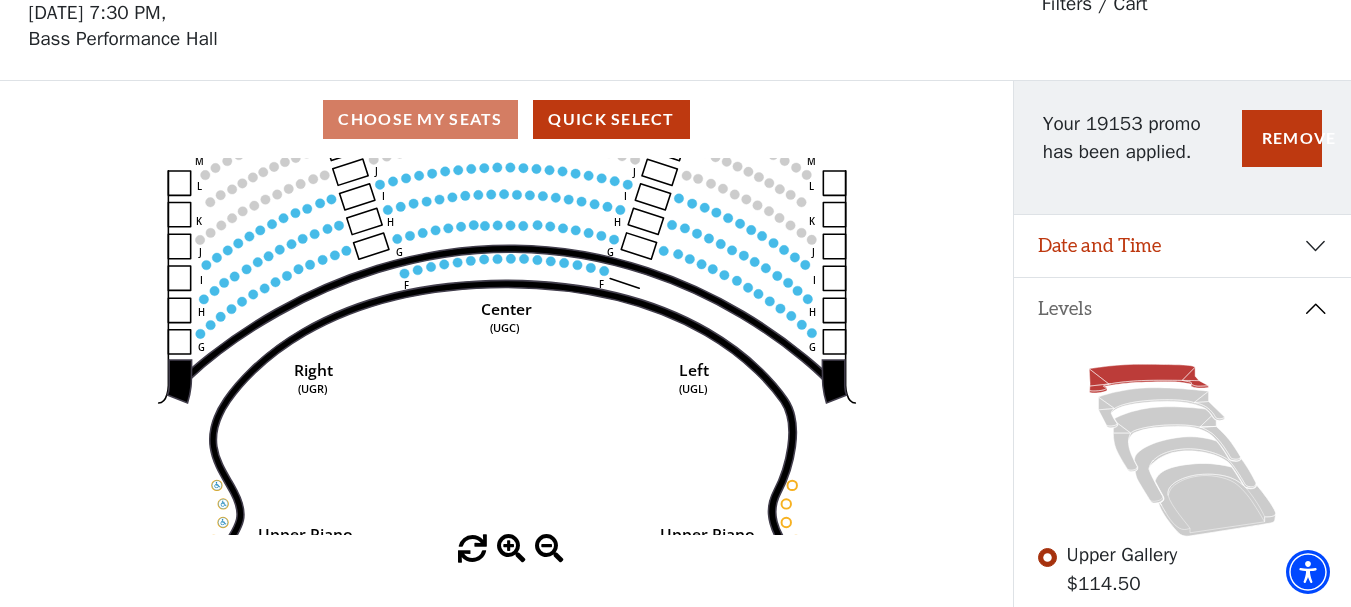 click at bounding box center [511, 549] 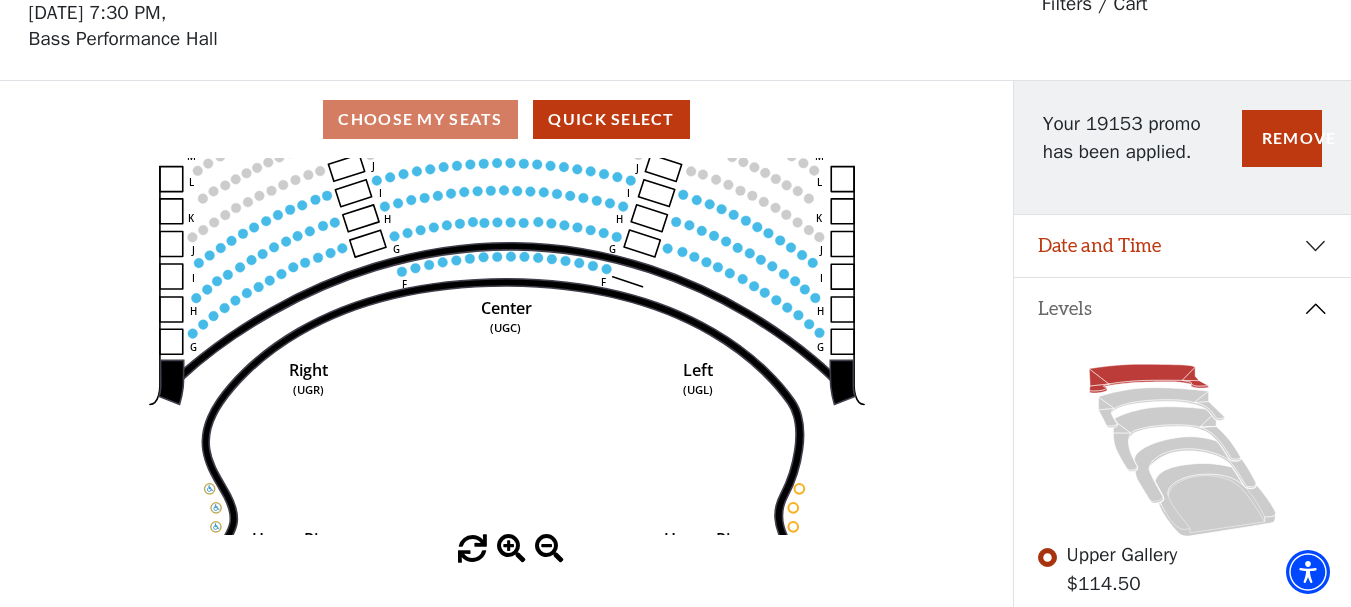 click at bounding box center [511, 549] 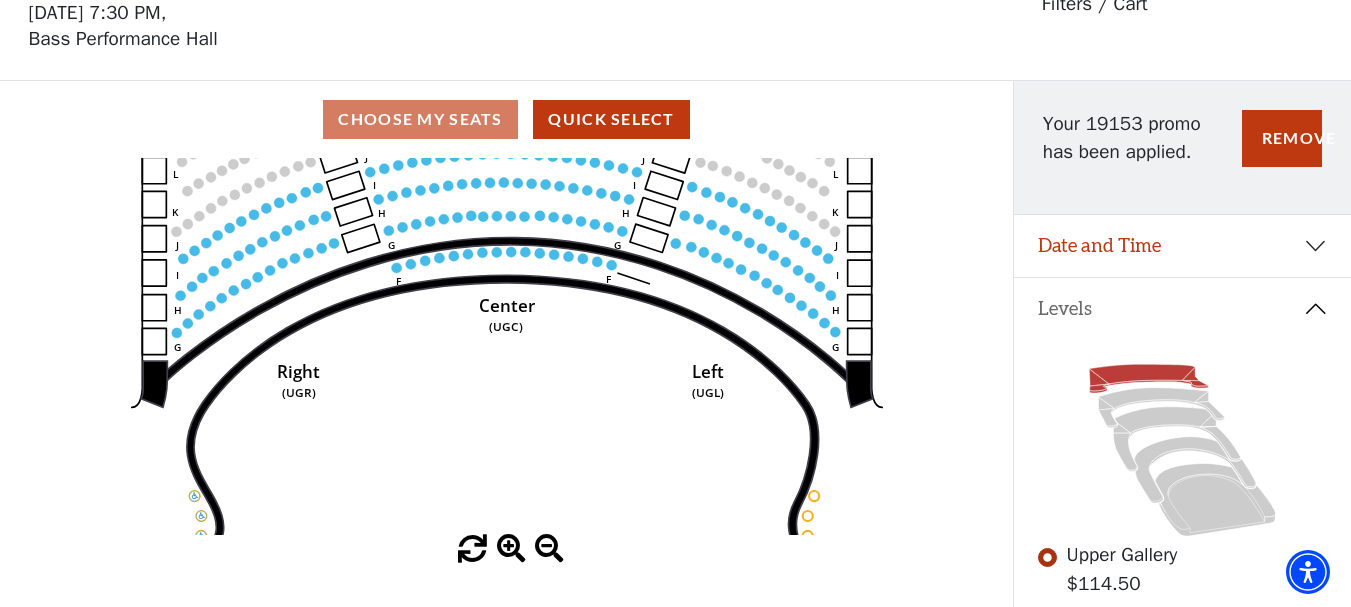 click at bounding box center (511, 549) 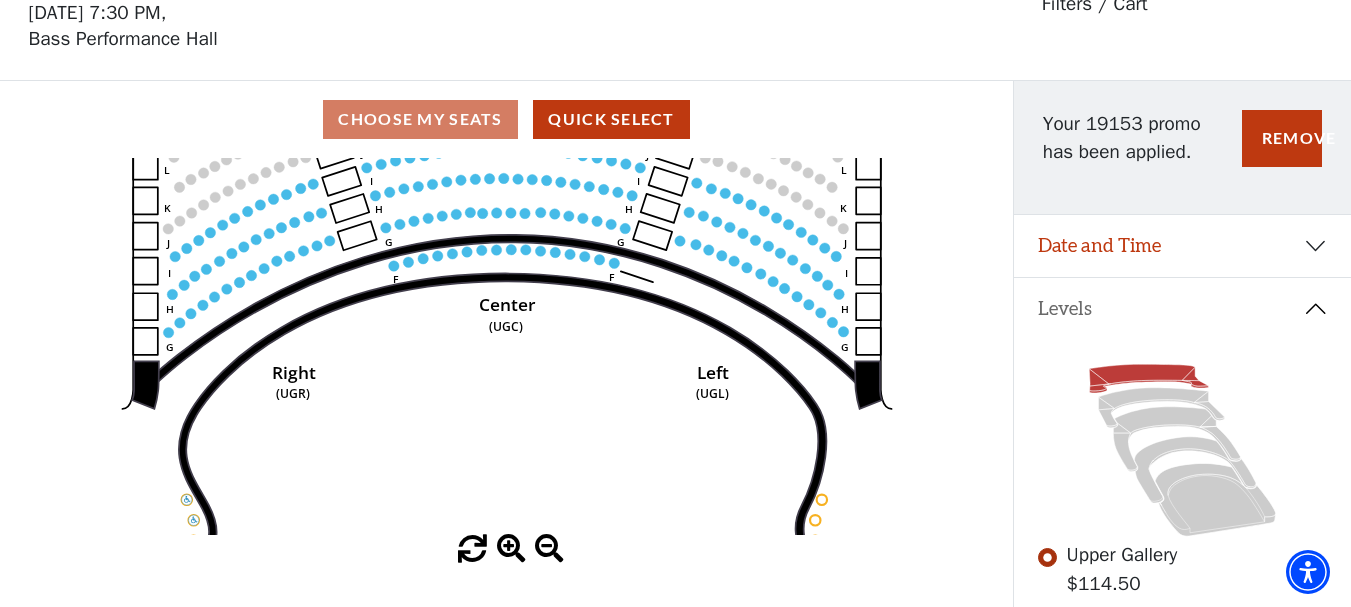 click at bounding box center [511, 549] 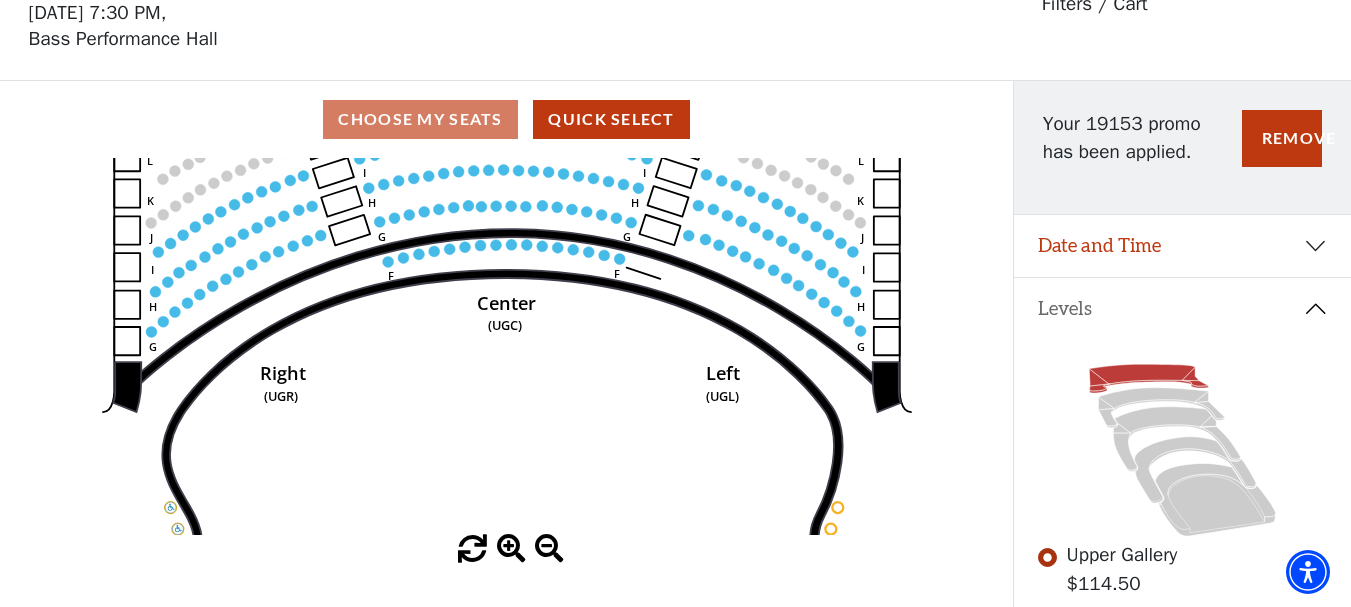 click at bounding box center (511, 549) 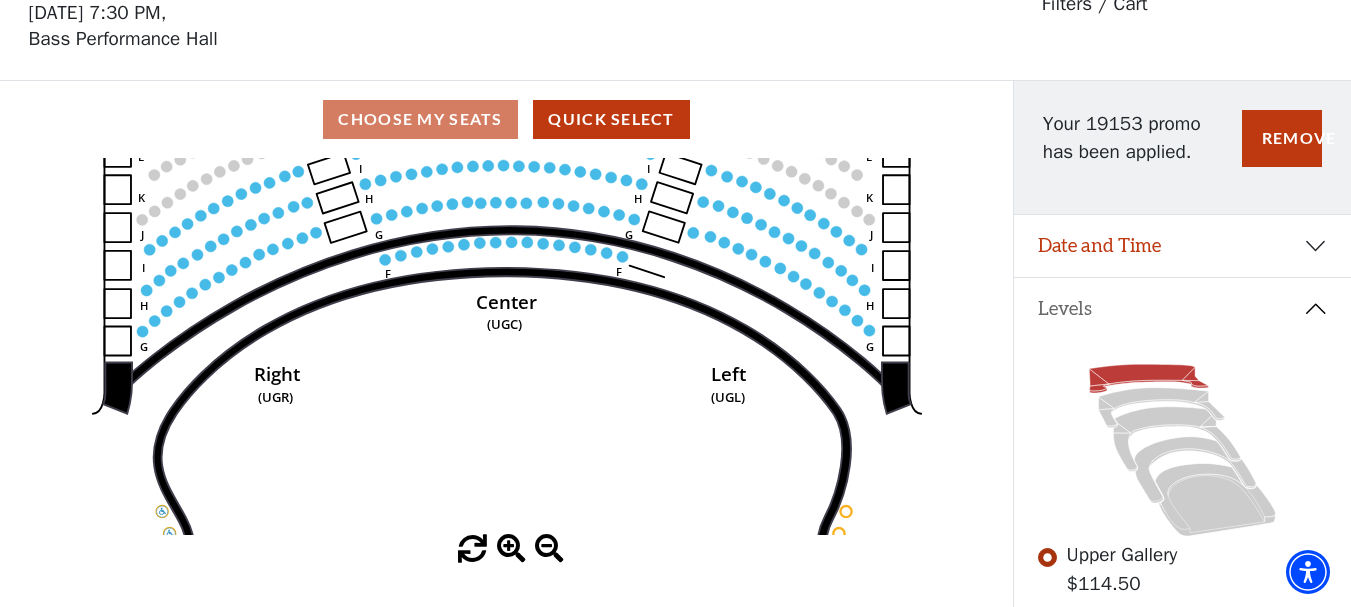click at bounding box center (511, 549) 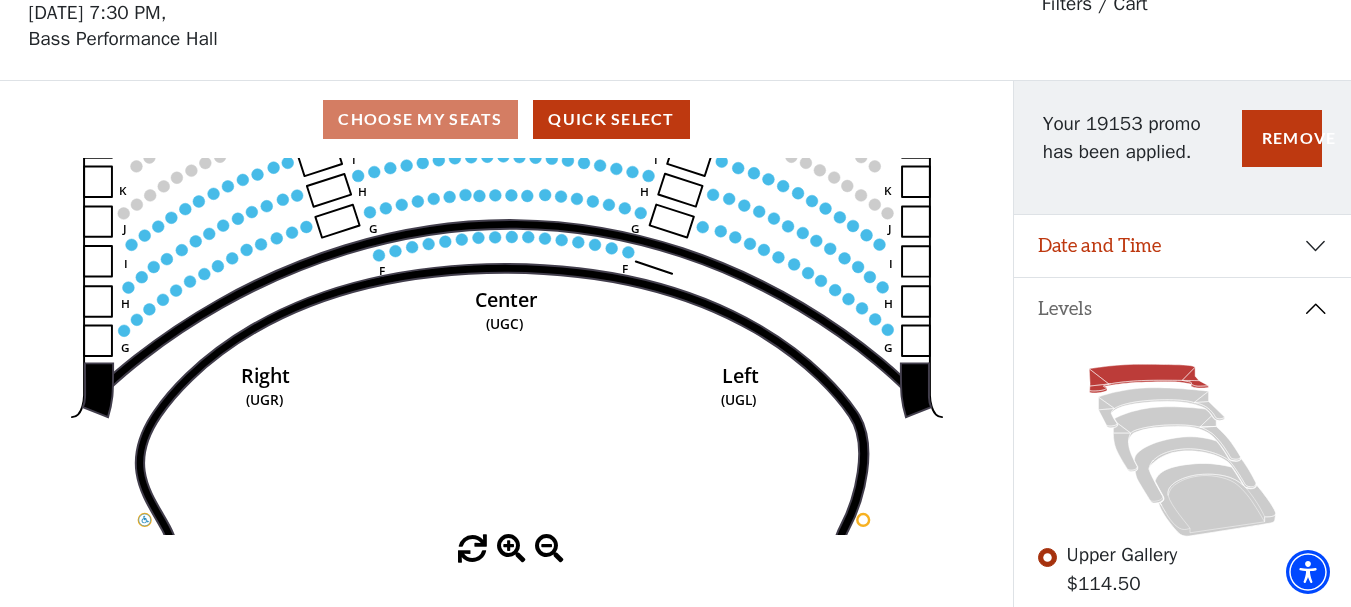 click at bounding box center (511, 549) 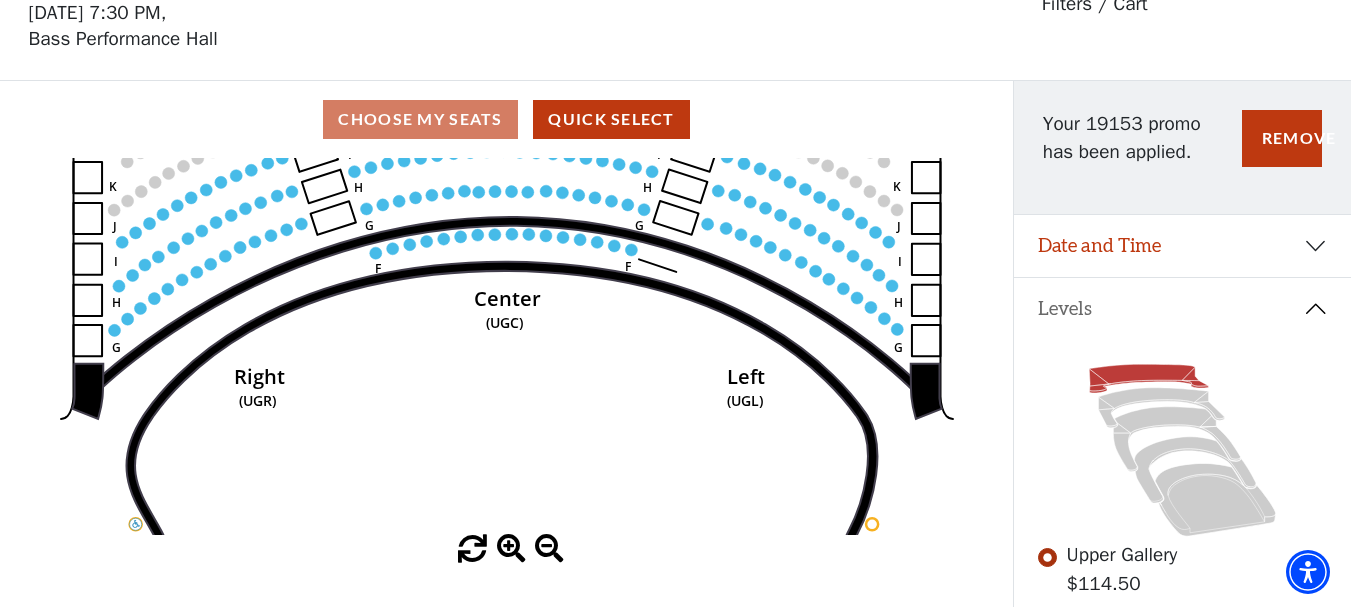click at bounding box center [511, 549] 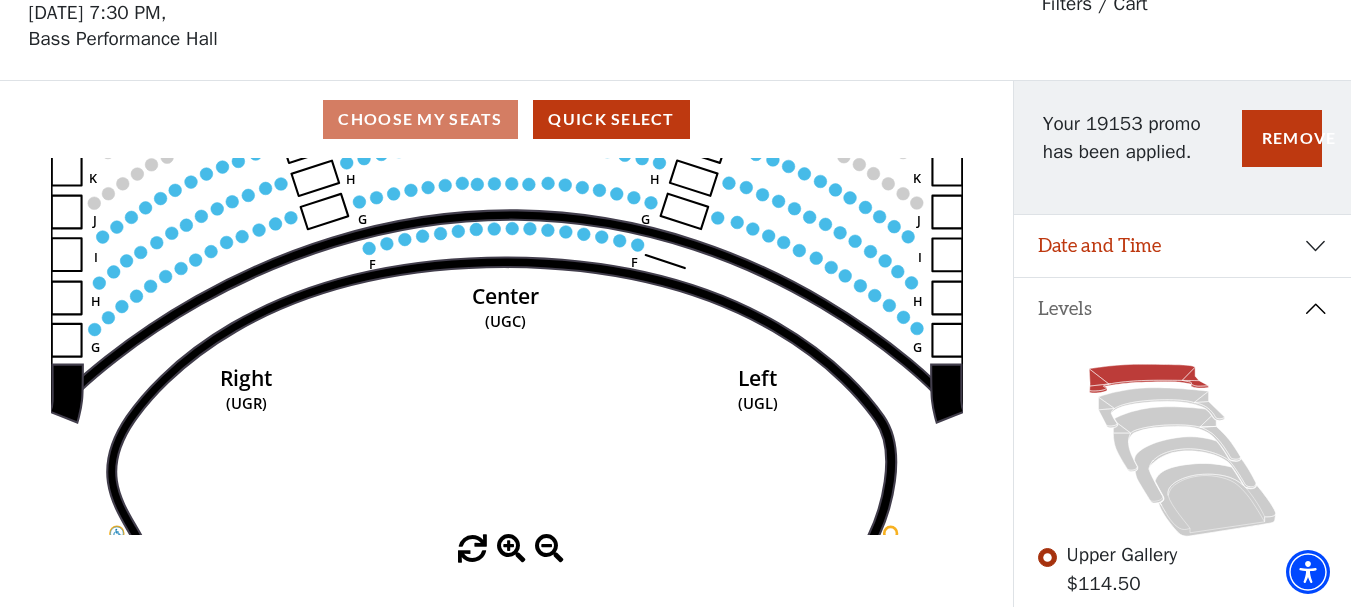 click at bounding box center [511, 549] 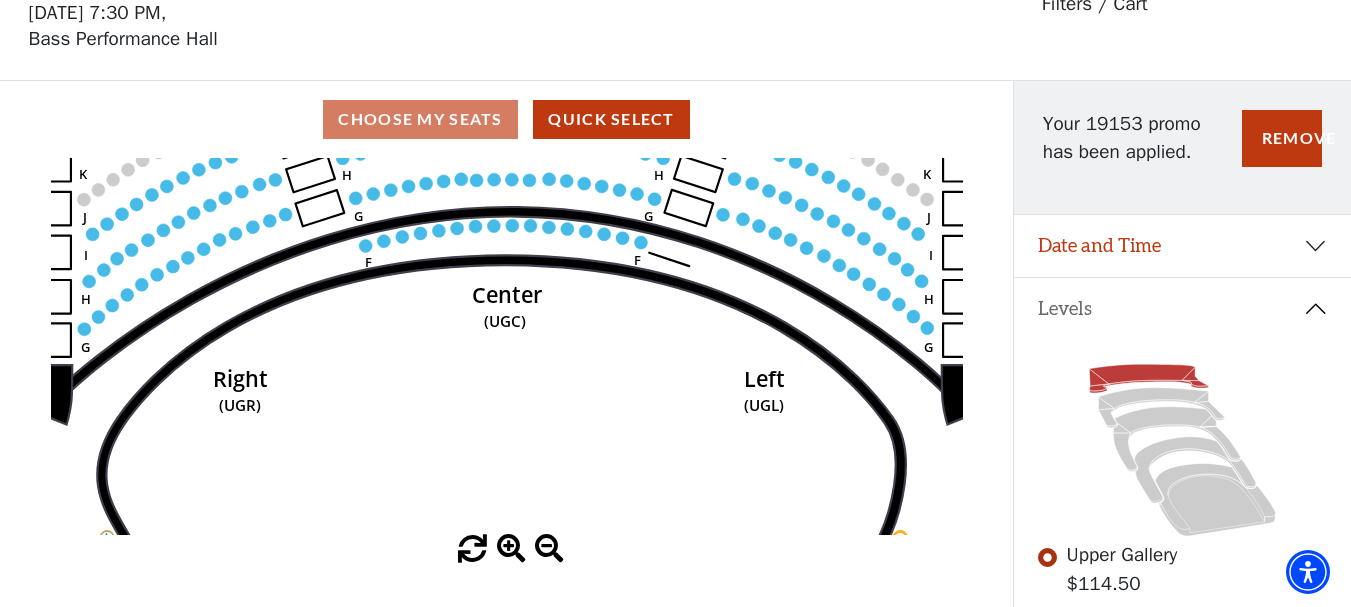 click at bounding box center [511, 549] 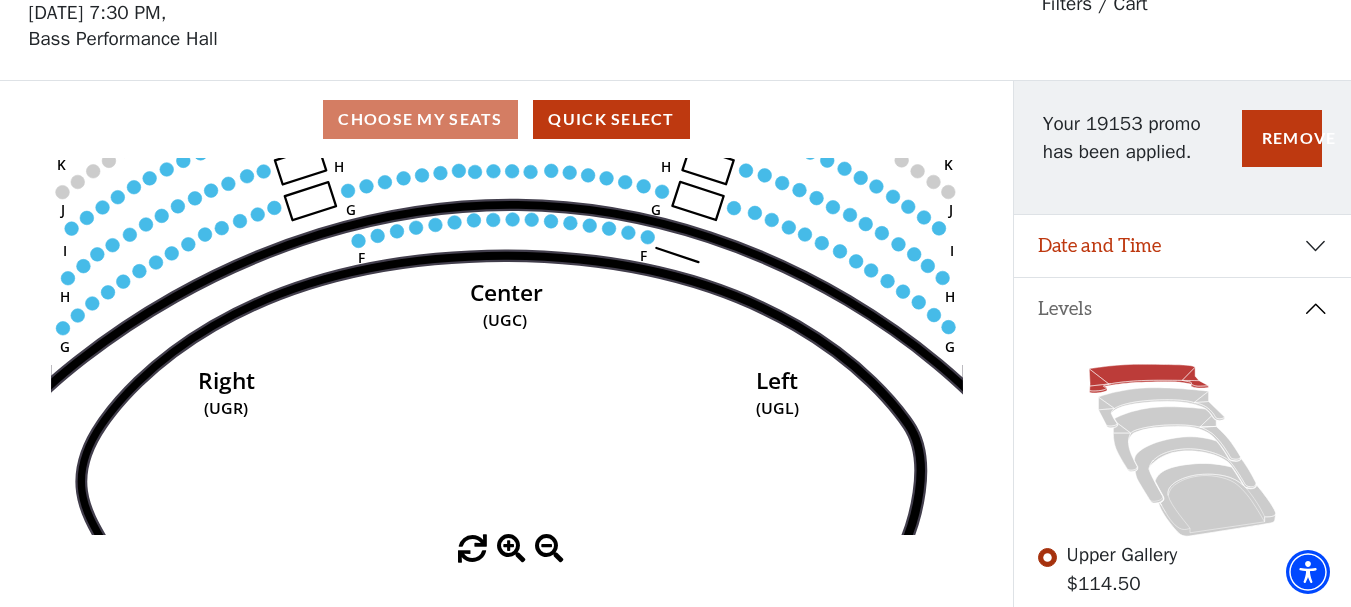 click at bounding box center [511, 549] 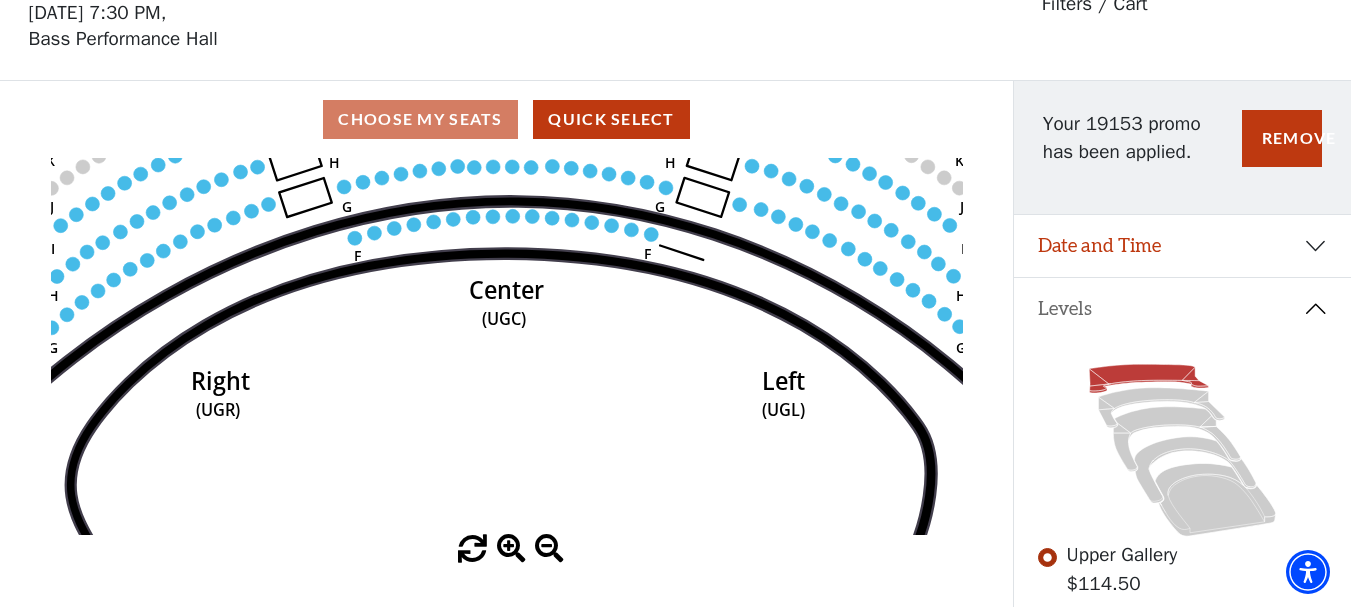 click at bounding box center [511, 549] 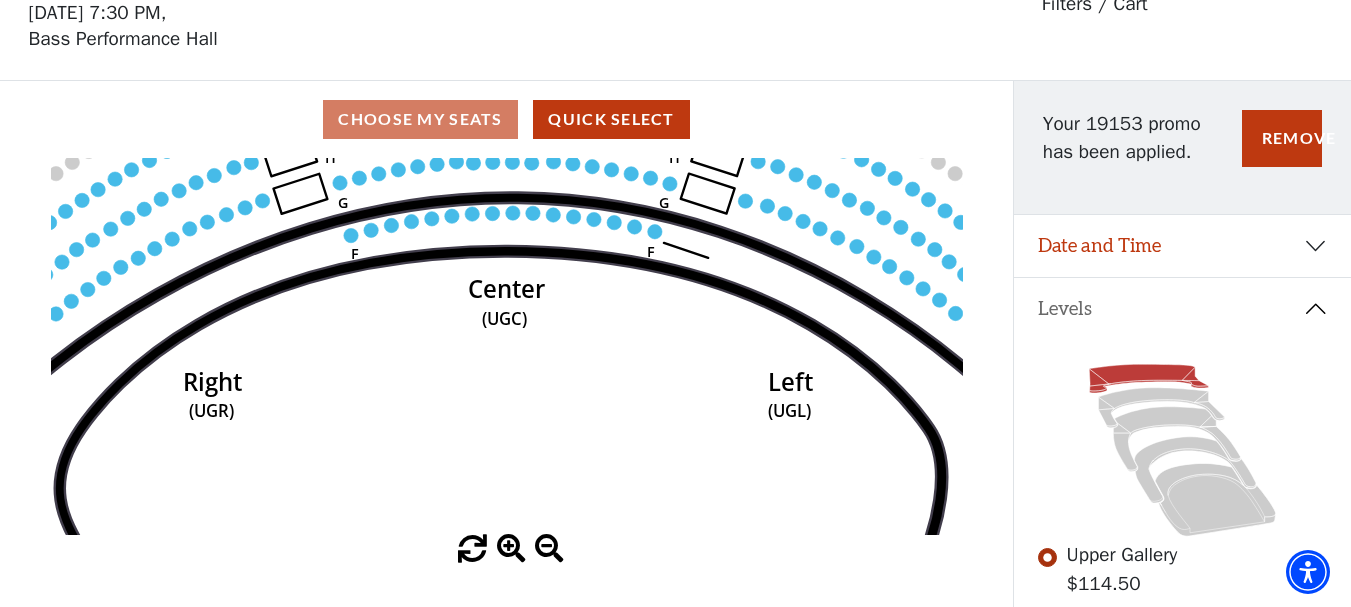 click at bounding box center [511, 549] 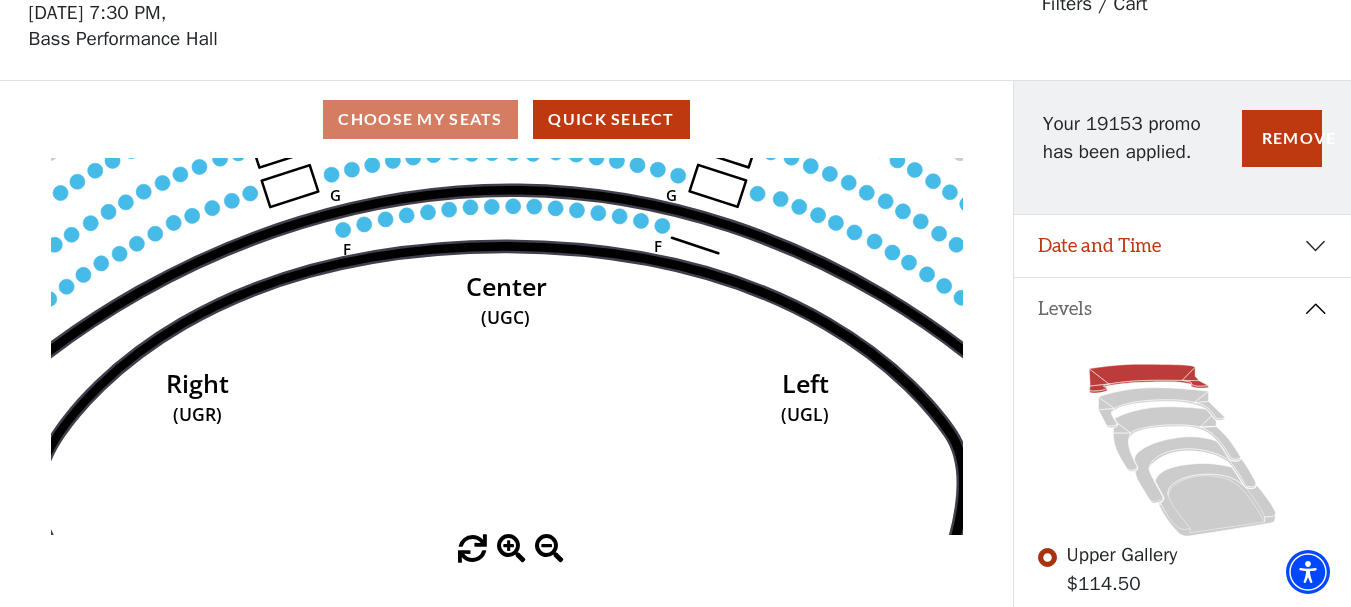 click at bounding box center [511, 549] 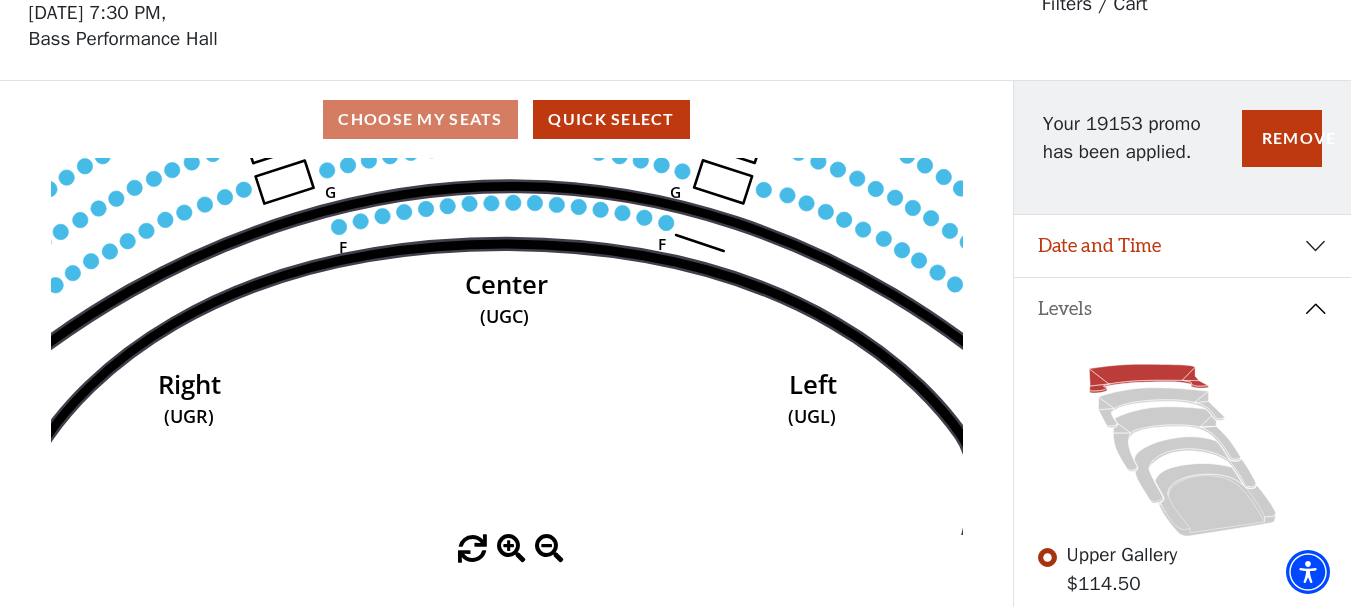 click at bounding box center (511, 549) 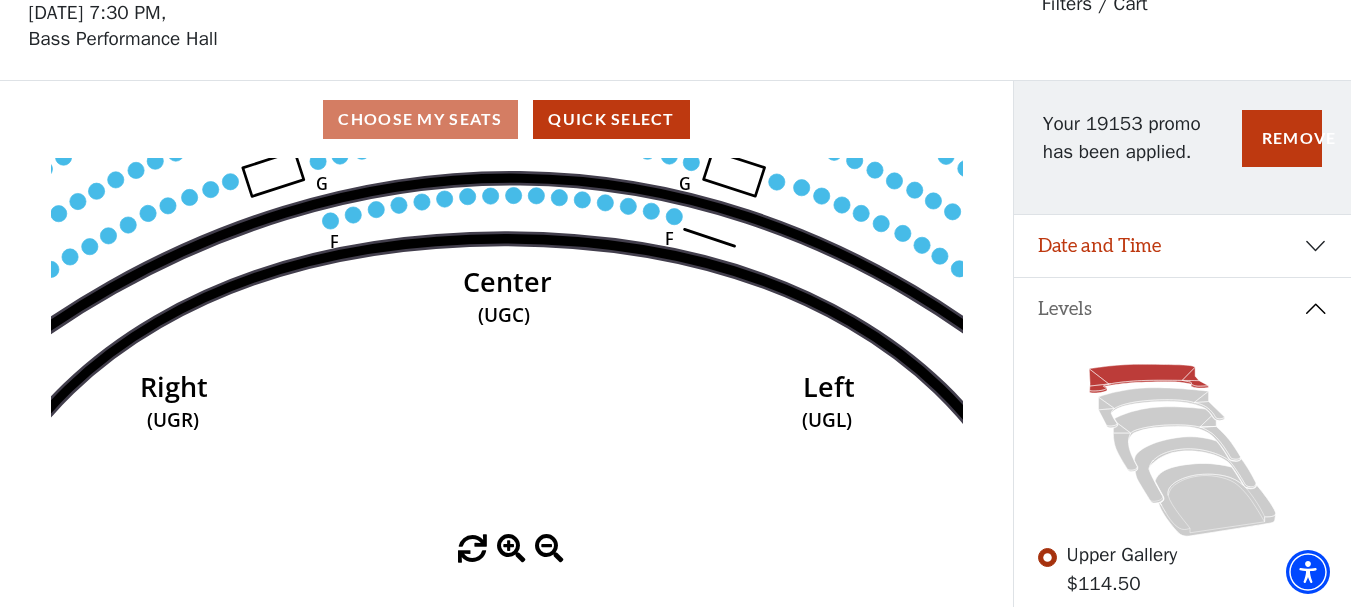 click at bounding box center [511, 549] 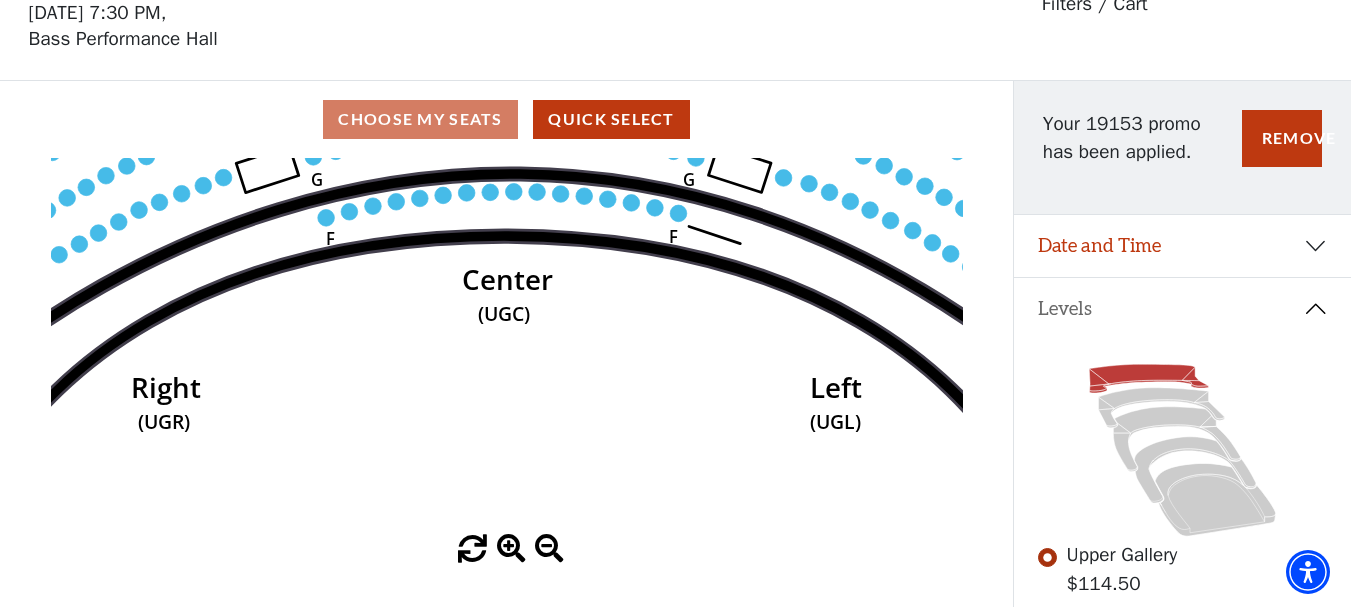 click at bounding box center (511, 549) 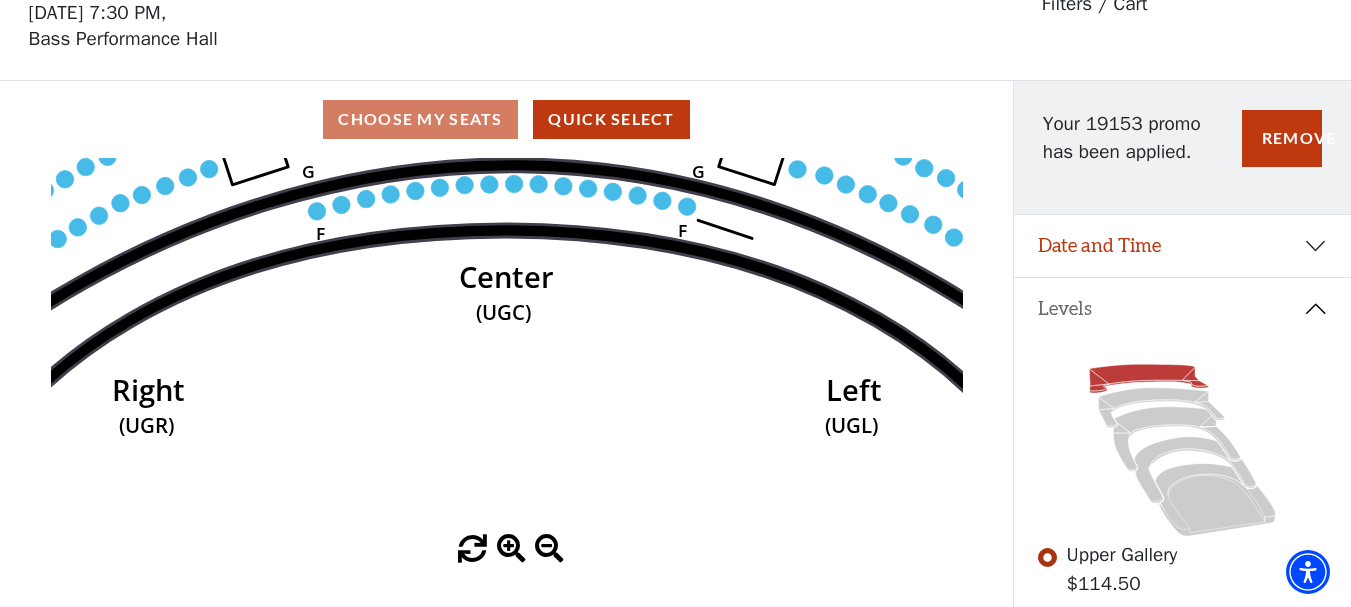 click at bounding box center (511, 549) 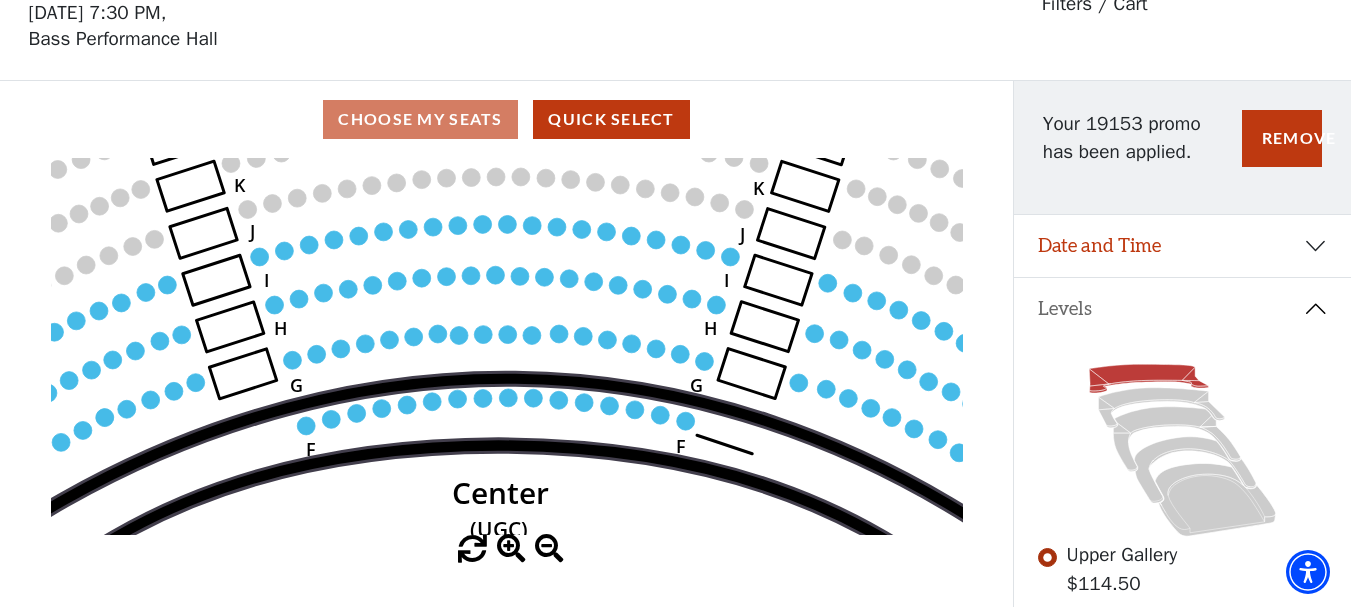 drag, startPoint x: 604, startPoint y: 325, endPoint x: 599, endPoint y: 540, distance: 215.05814 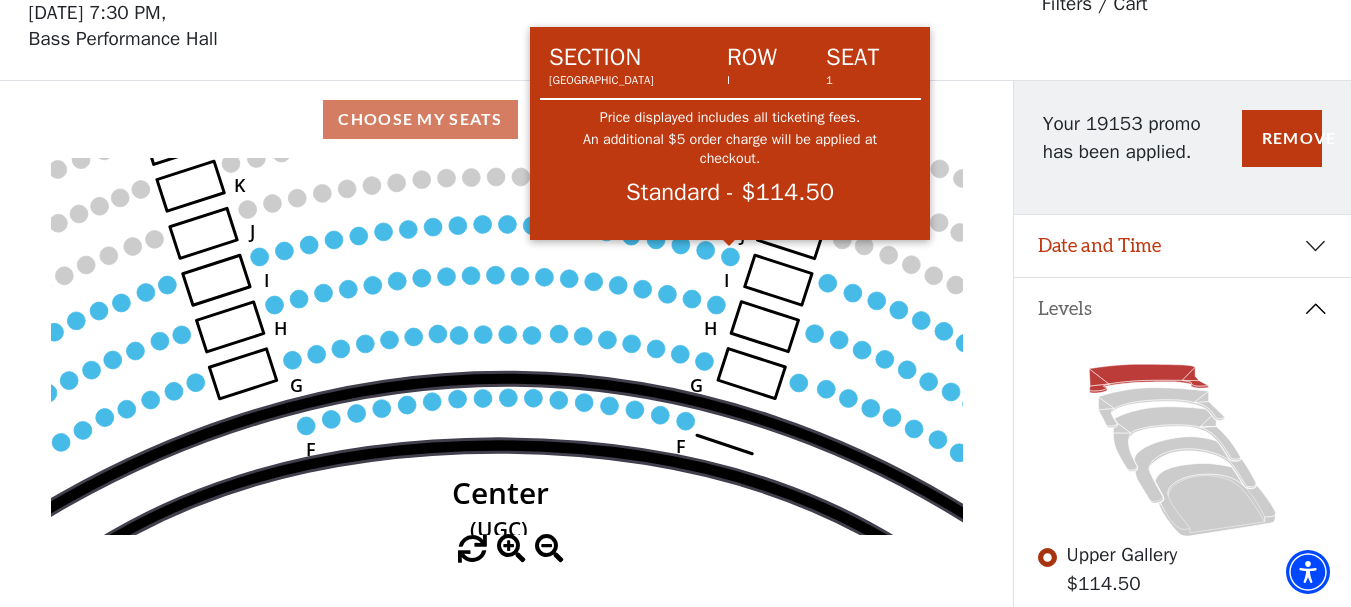 click 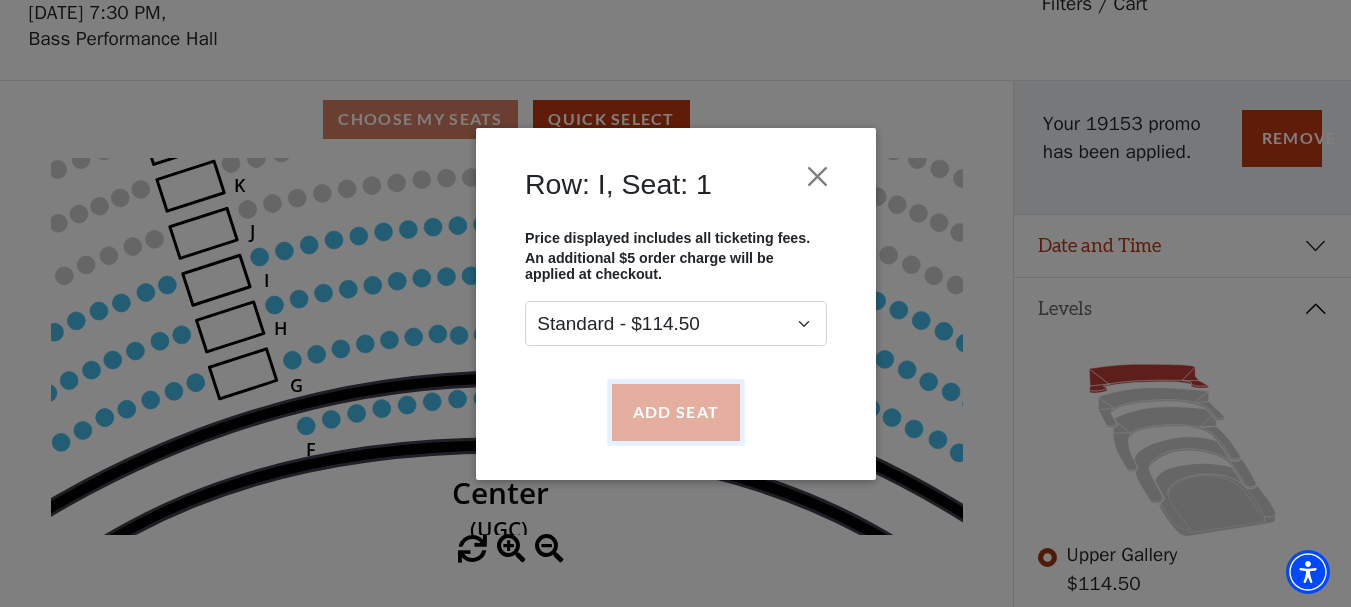 click on "Add Seat" at bounding box center (675, 412) 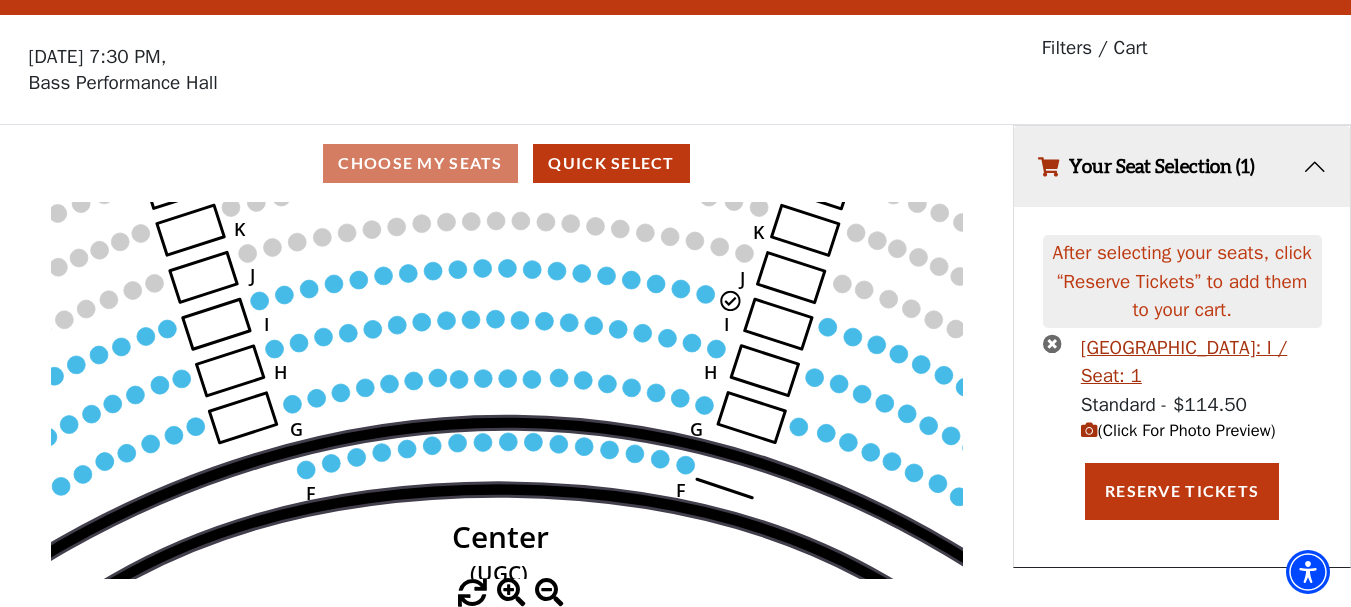 scroll, scrollTop: 0, scrollLeft: 0, axis: both 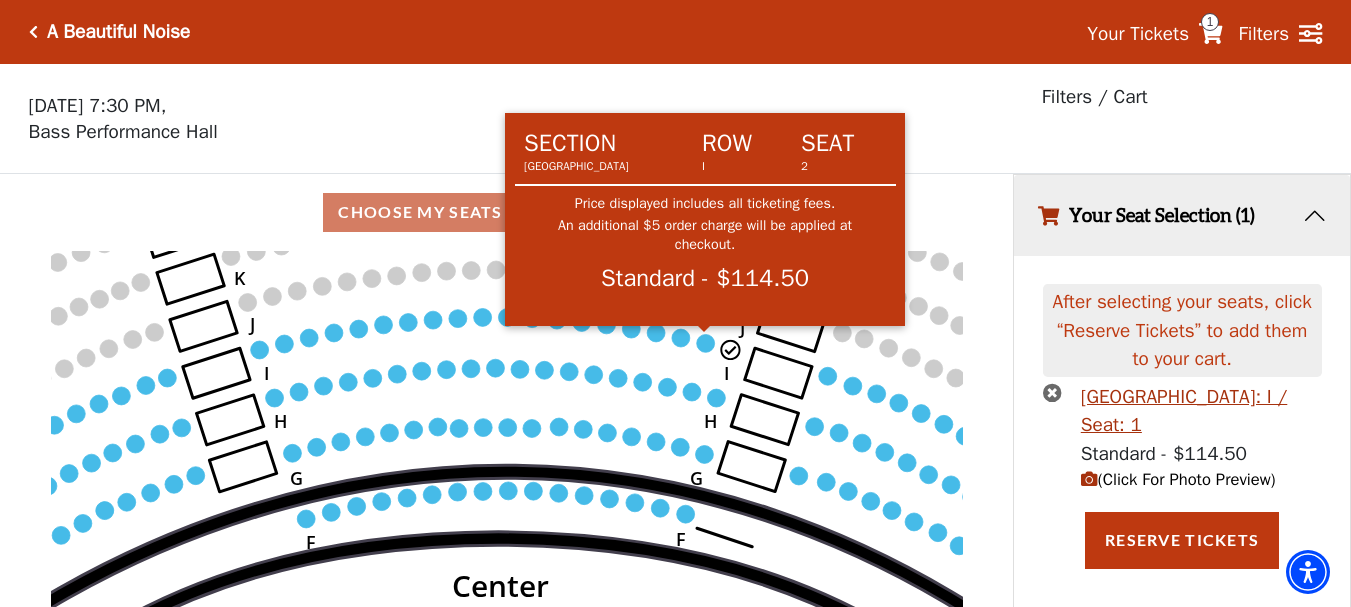 click 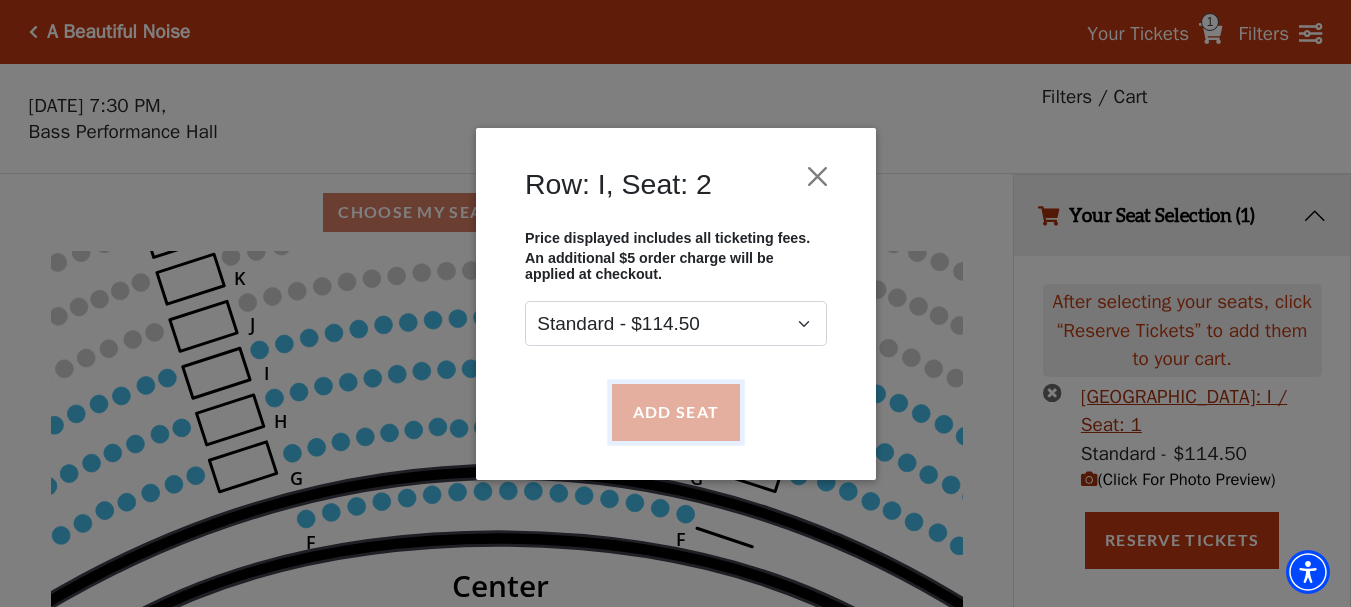 click on "Add Seat" at bounding box center [675, 412] 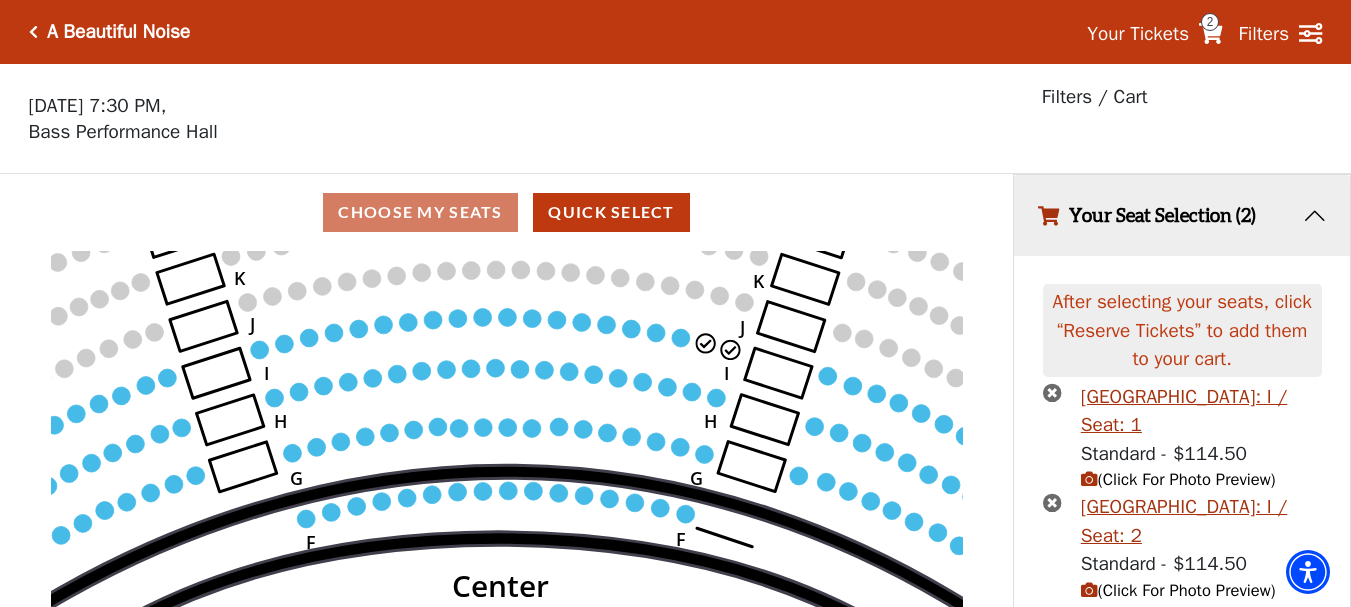scroll, scrollTop: 72, scrollLeft: 0, axis: vertical 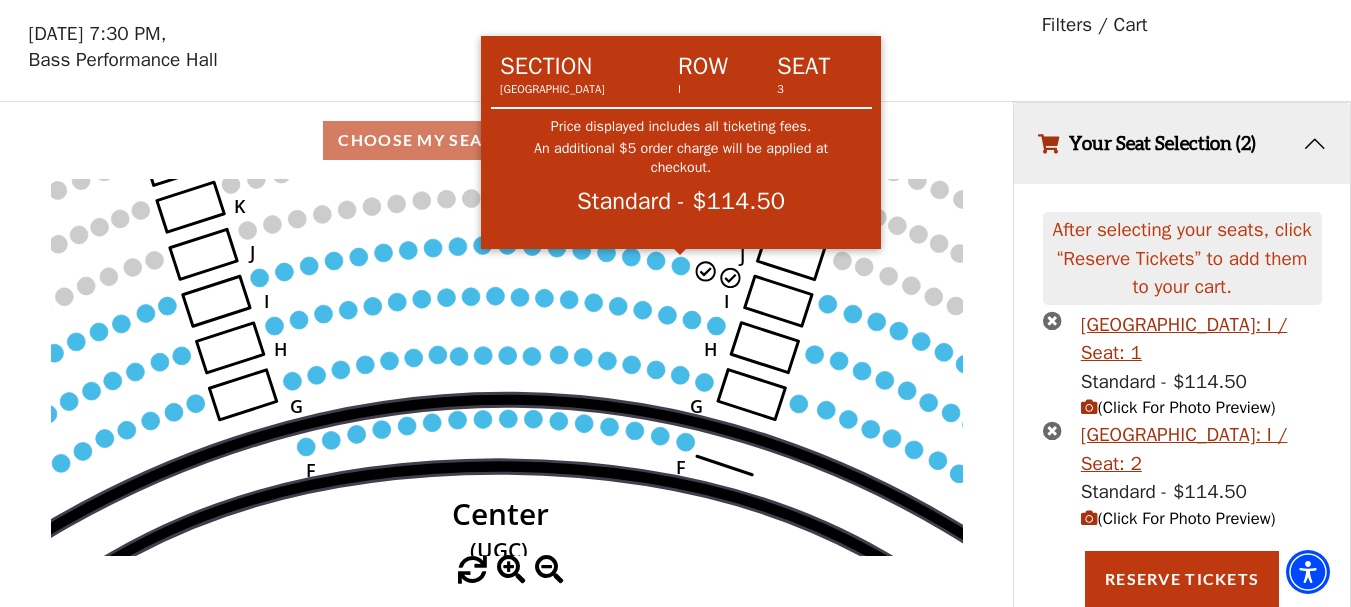 click 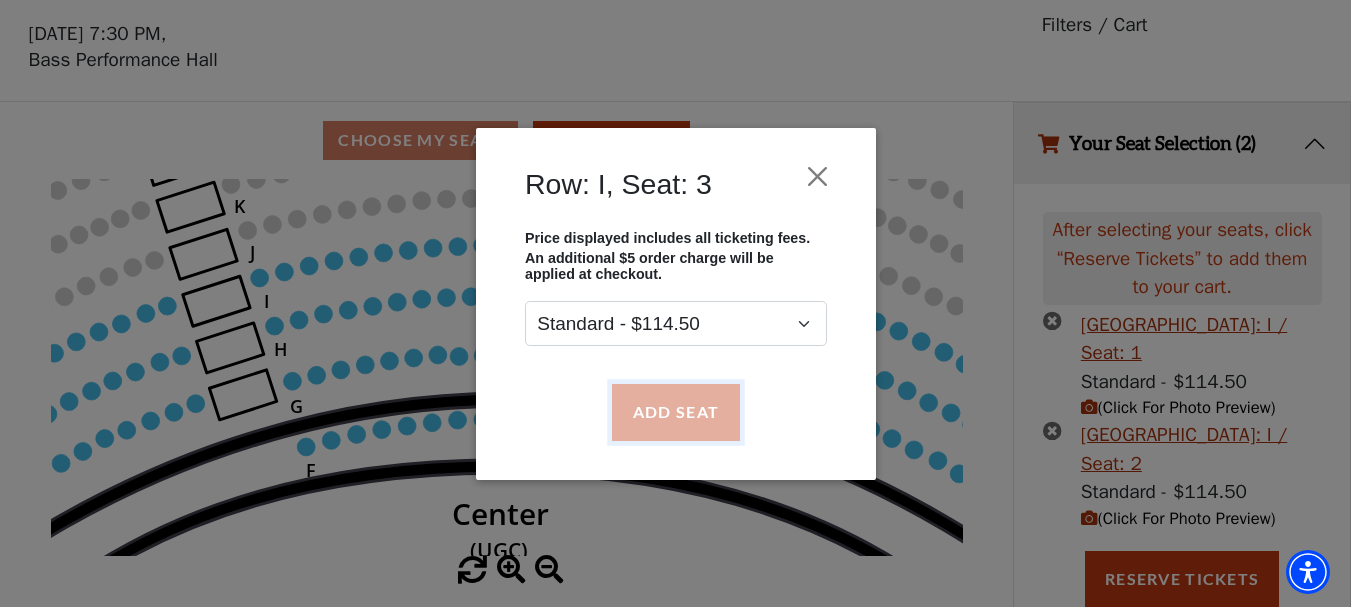 click on "Add Seat" at bounding box center [675, 412] 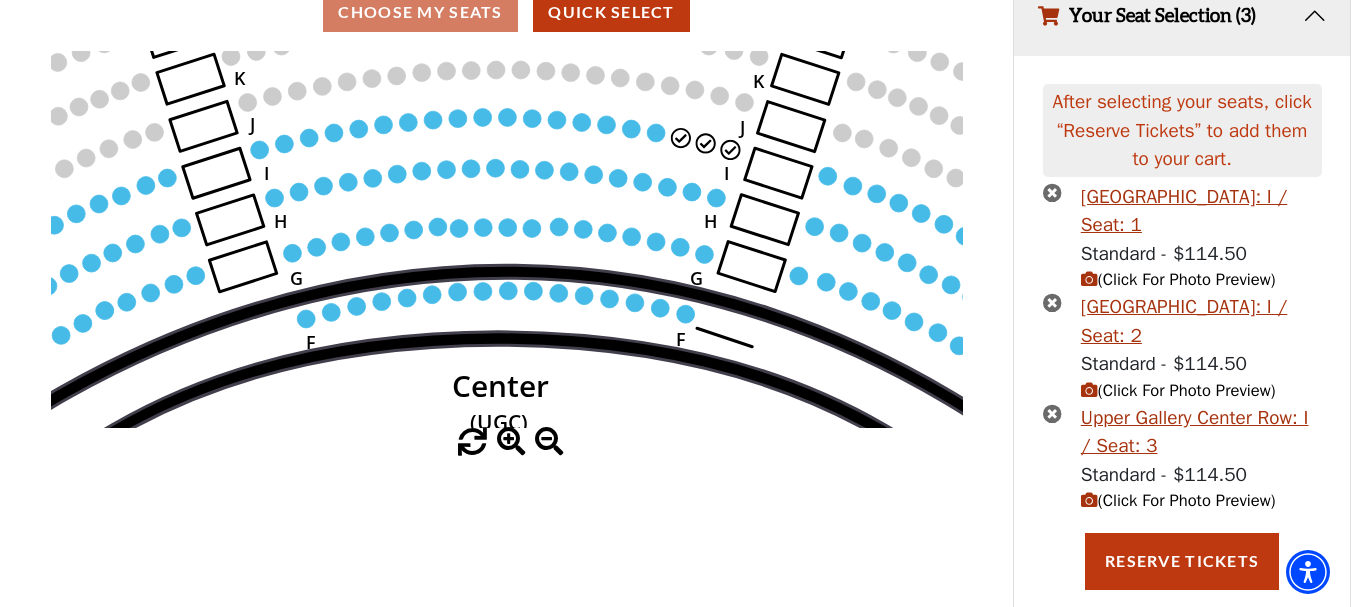 scroll, scrollTop: 231, scrollLeft: 0, axis: vertical 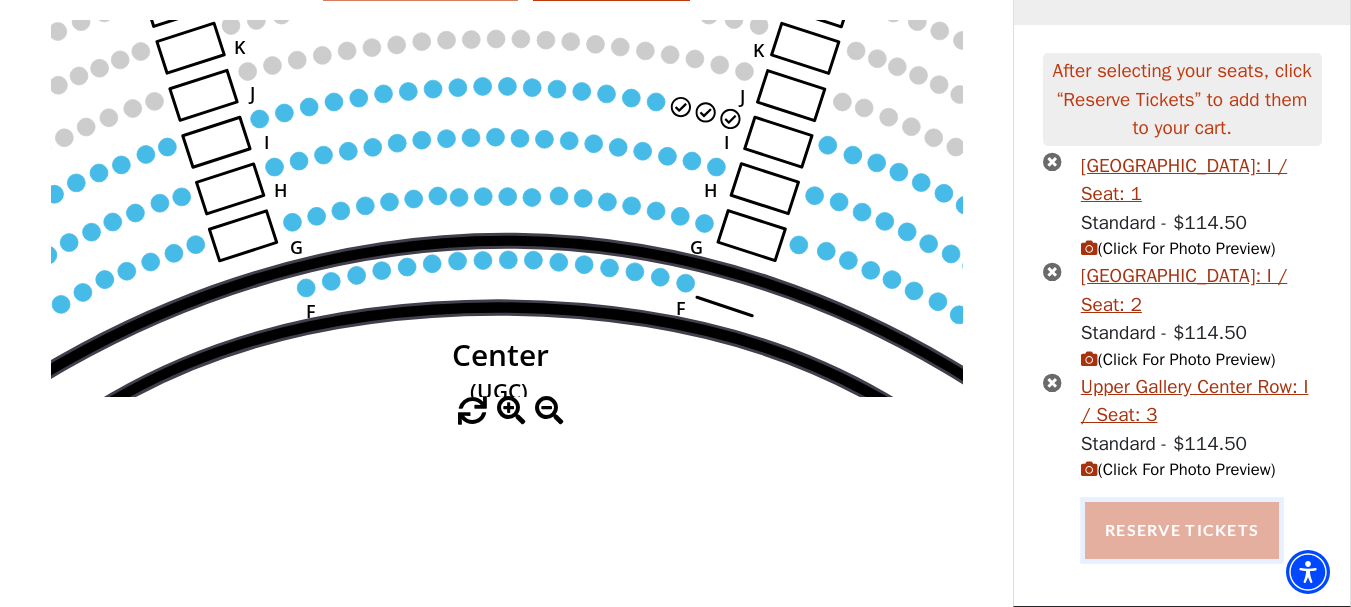 click on "Reserve Tickets" at bounding box center (1182, 530) 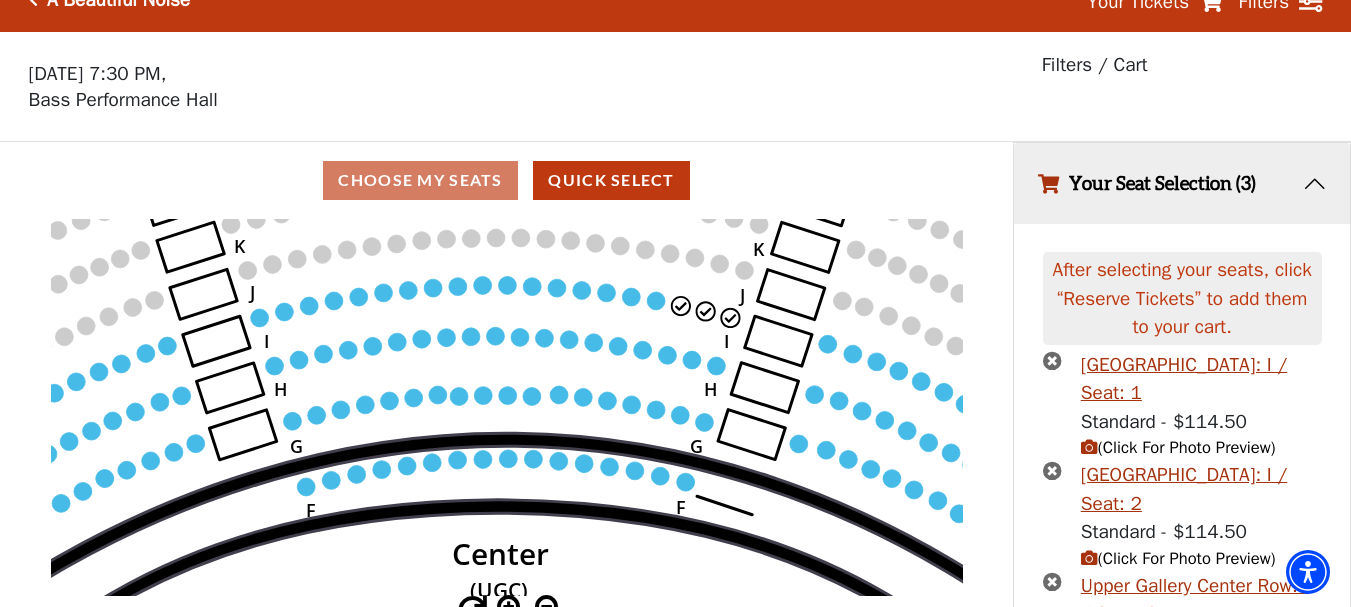 scroll, scrollTop: 0, scrollLeft: 0, axis: both 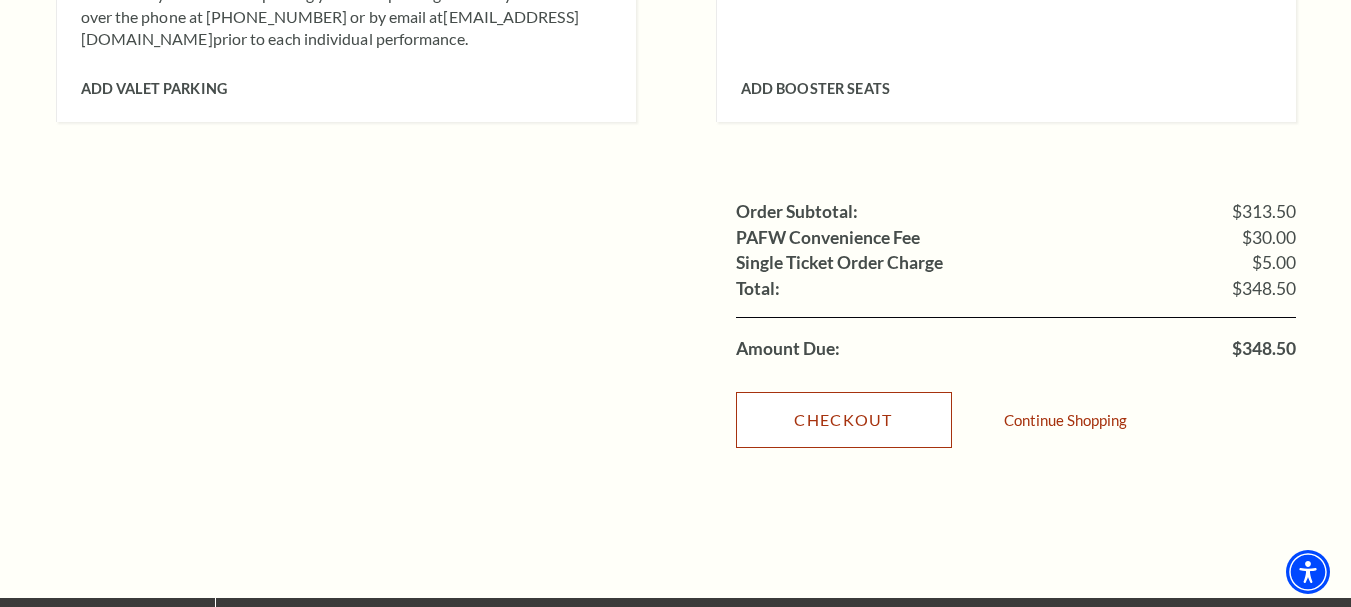 click on "Checkout" at bounding box center (844, 420) 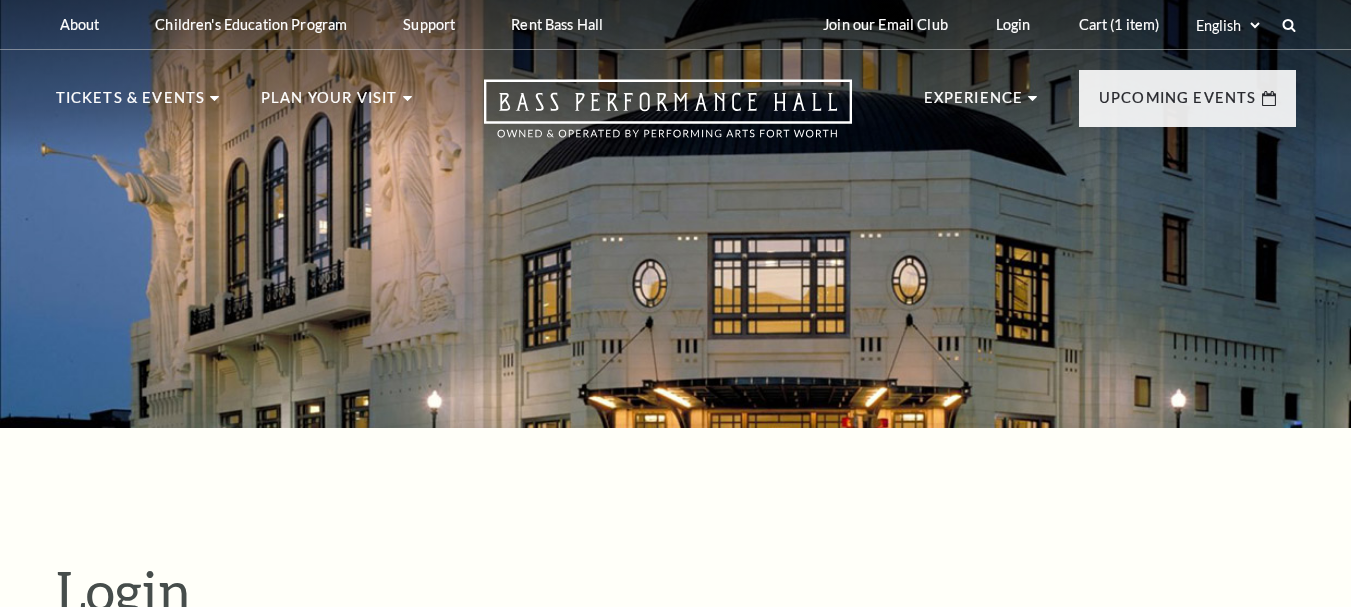 scroll, scrollTop: 558, scrollLeft: 0, axis: vertical 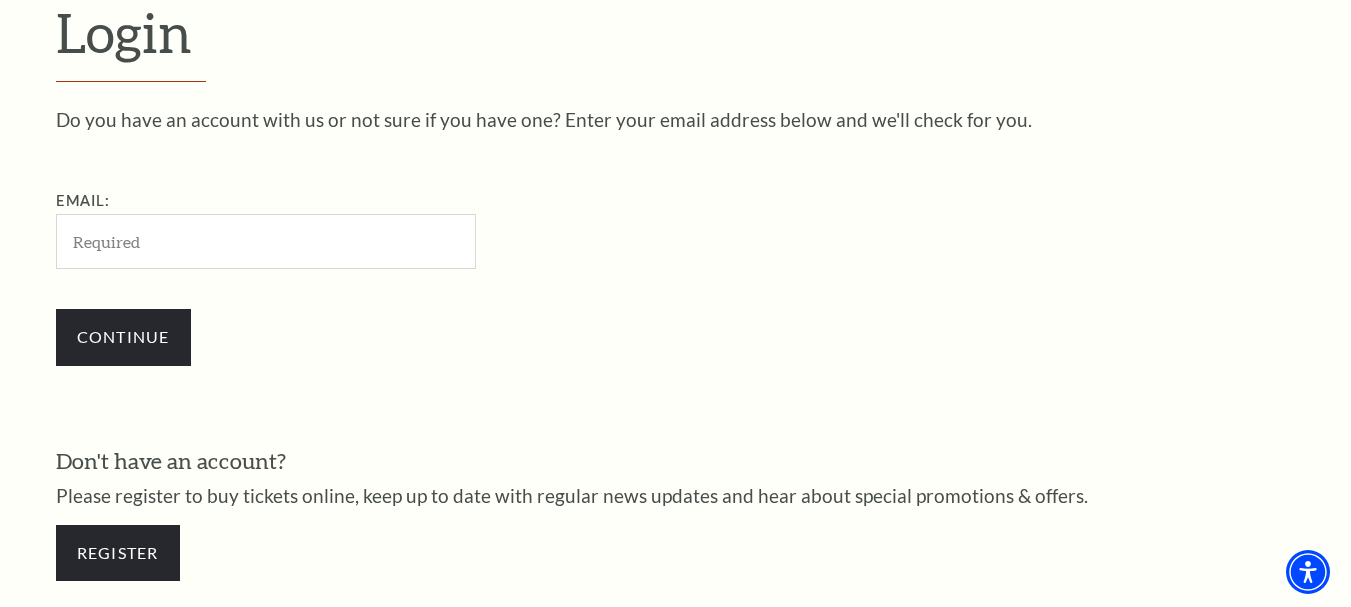click on "Email:" at bounding box center [266, 241] 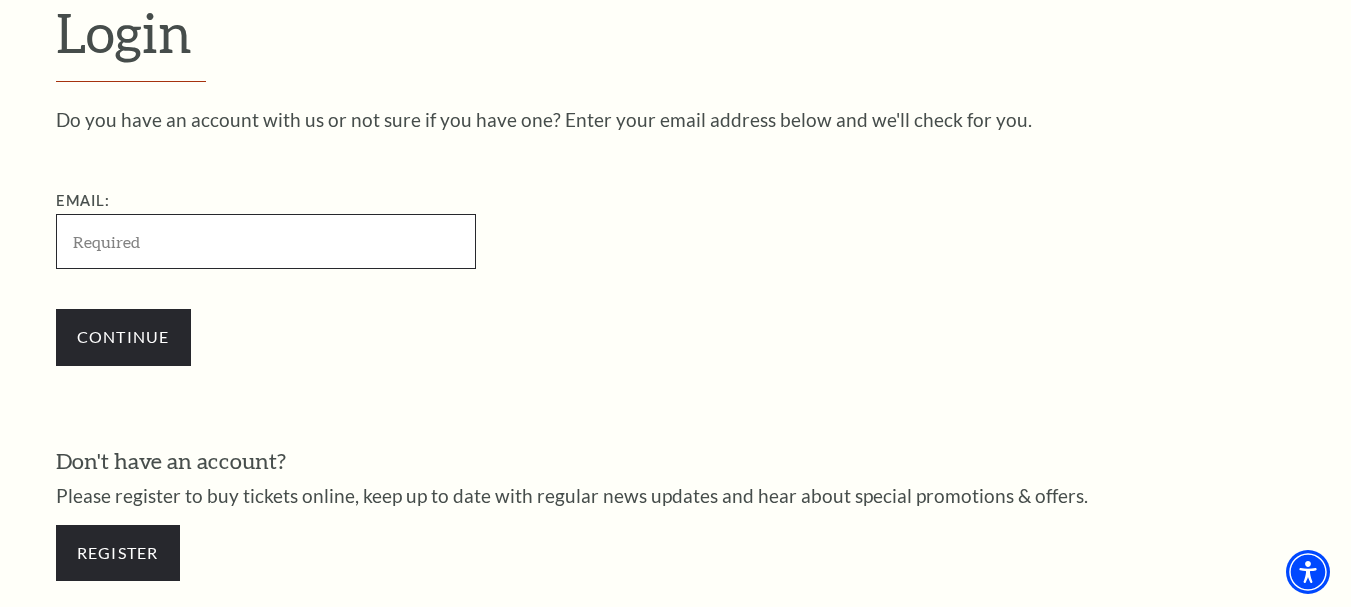 click on "Email:" at bounding box center (266, 241) 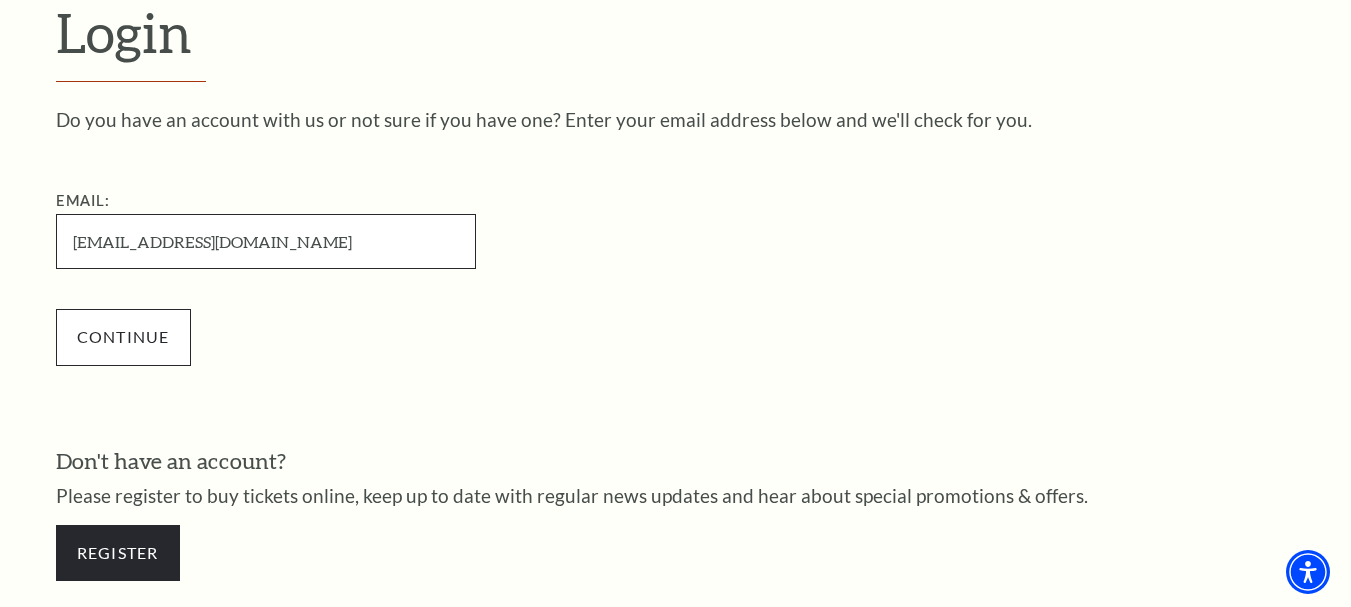 type on "[EMAIL_ADDRESS][DOMAIN_NAME]" 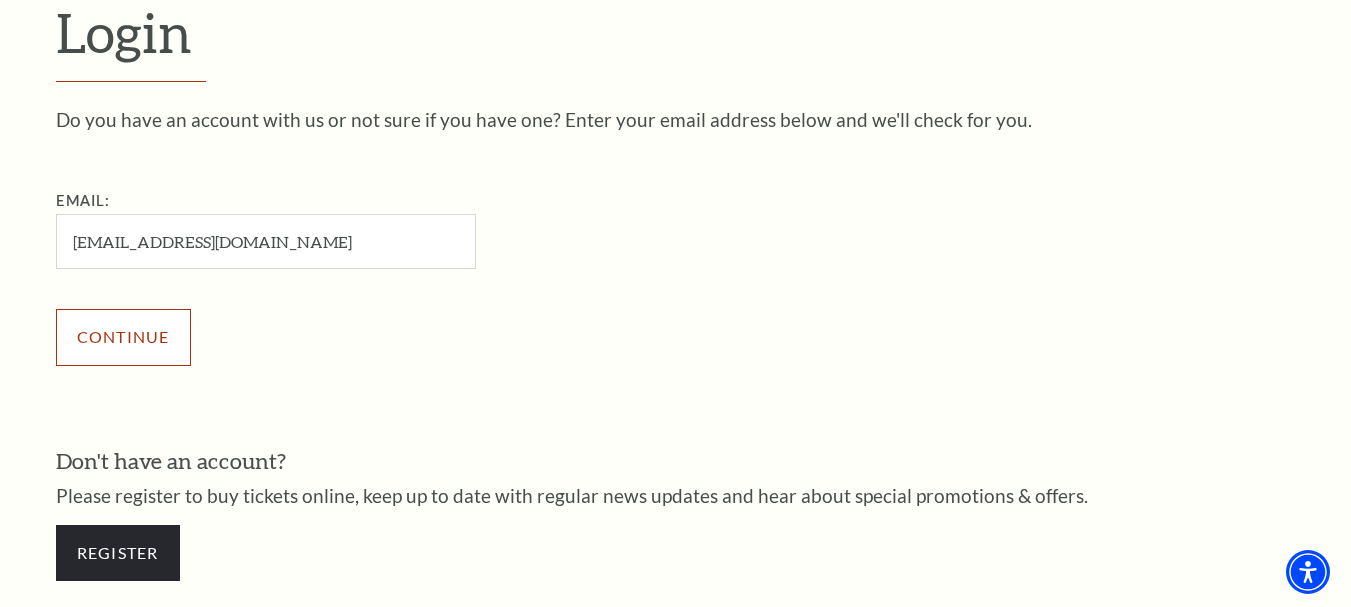 click on "Continue" at bounding box center (123, 337) 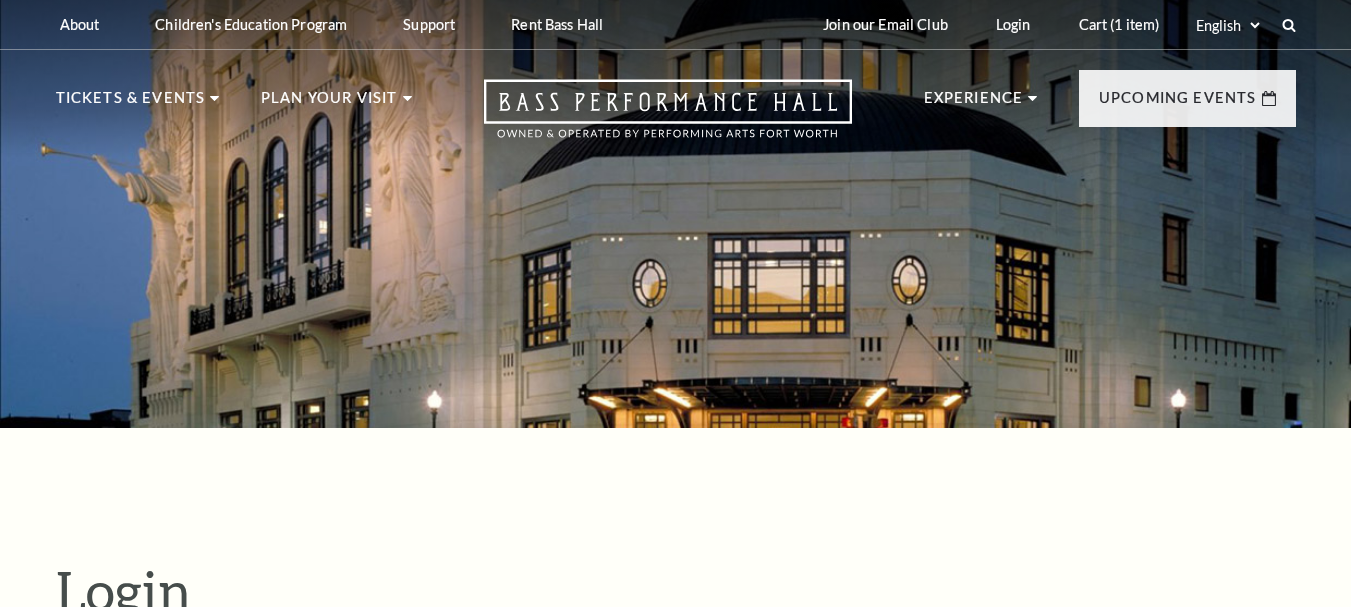 scroll, scrollTop: 515, scrollLeft: 0, axis: vertical 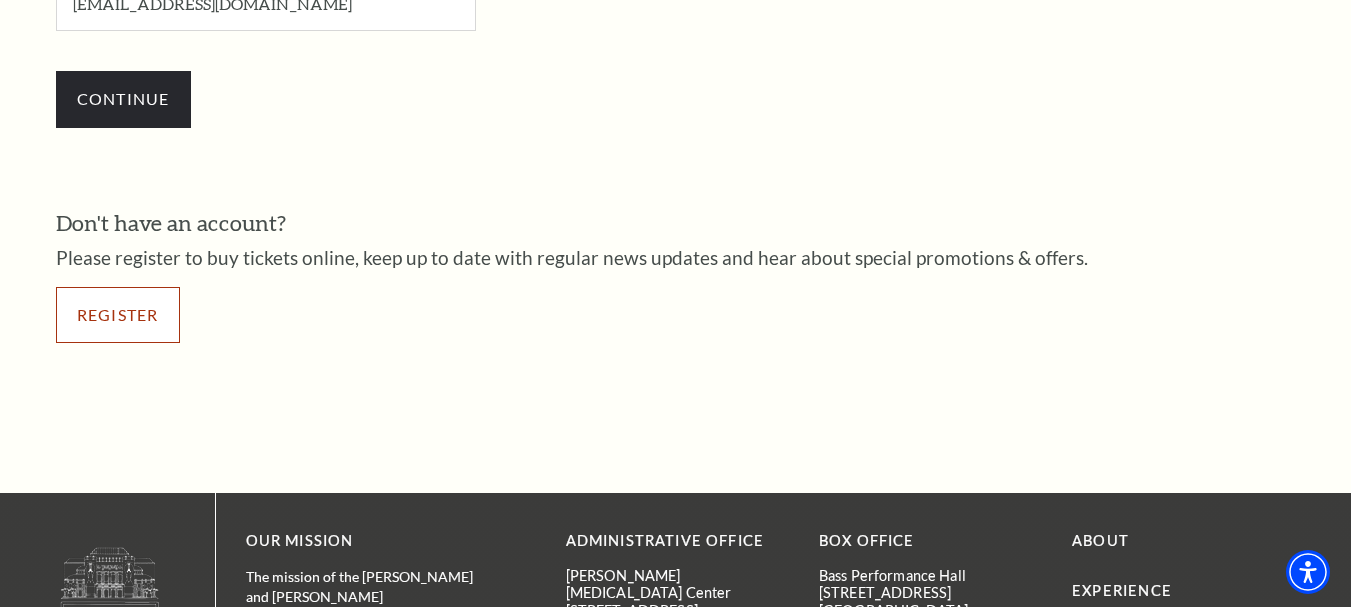 click on "Register" at bounding box center (118, 315) 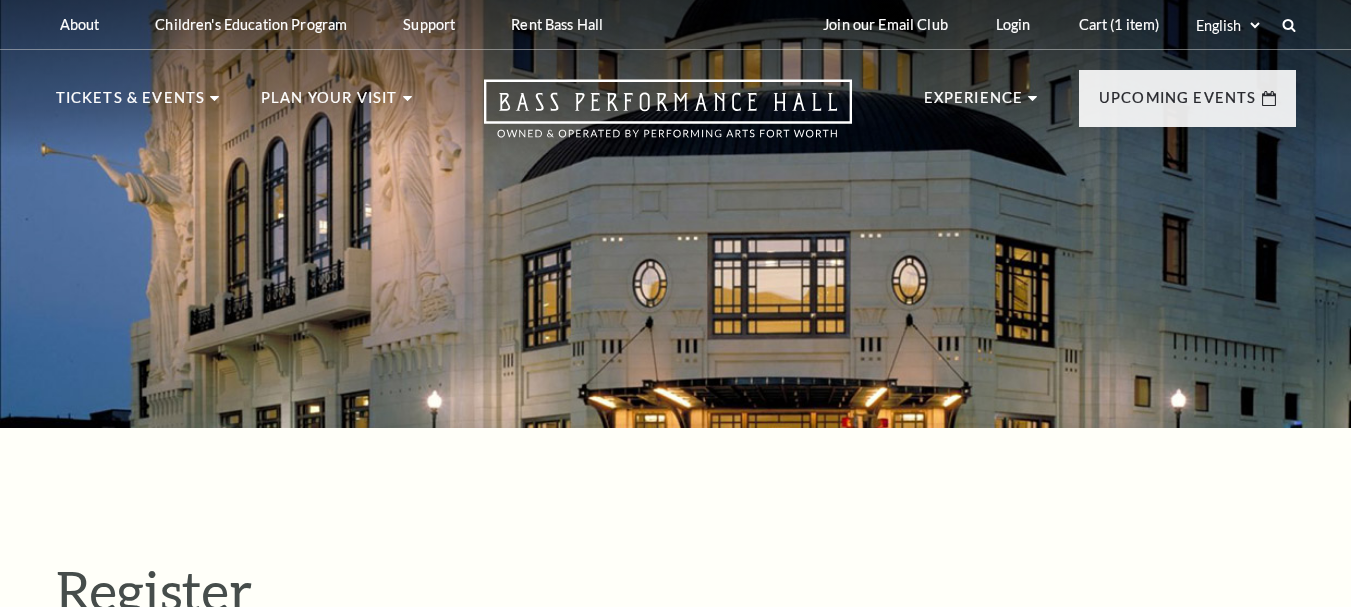 select on "1" 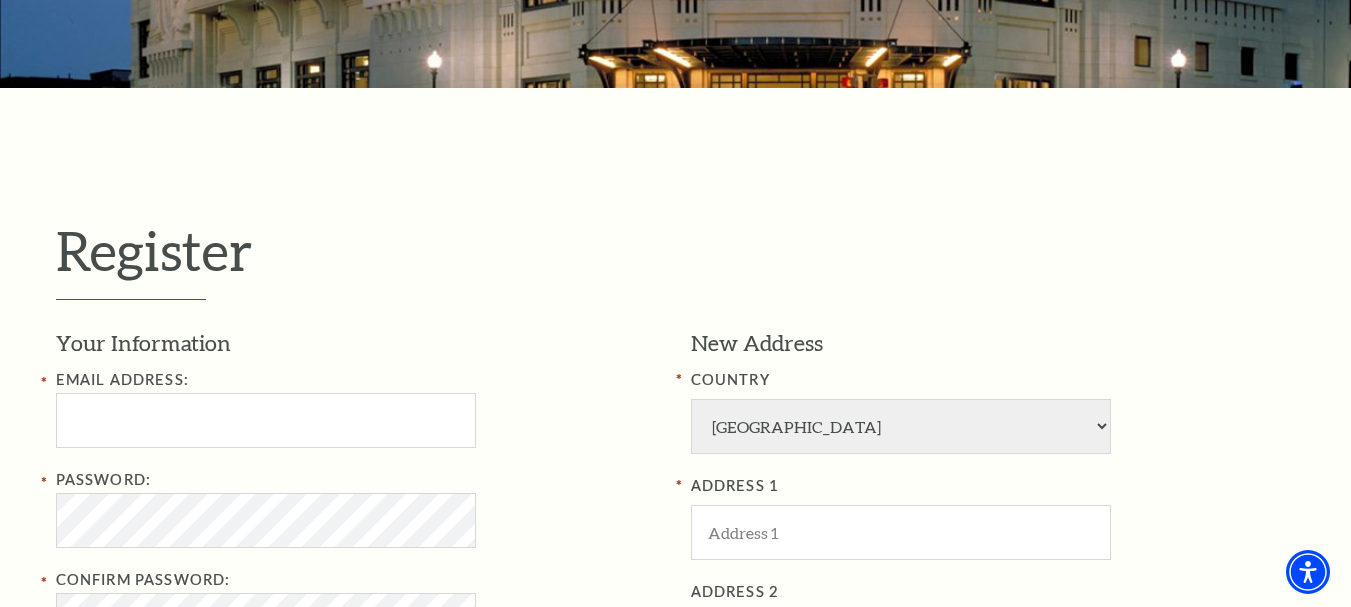 scroll, scrollTop: 500, scrollLeft: 0, axis: vertical 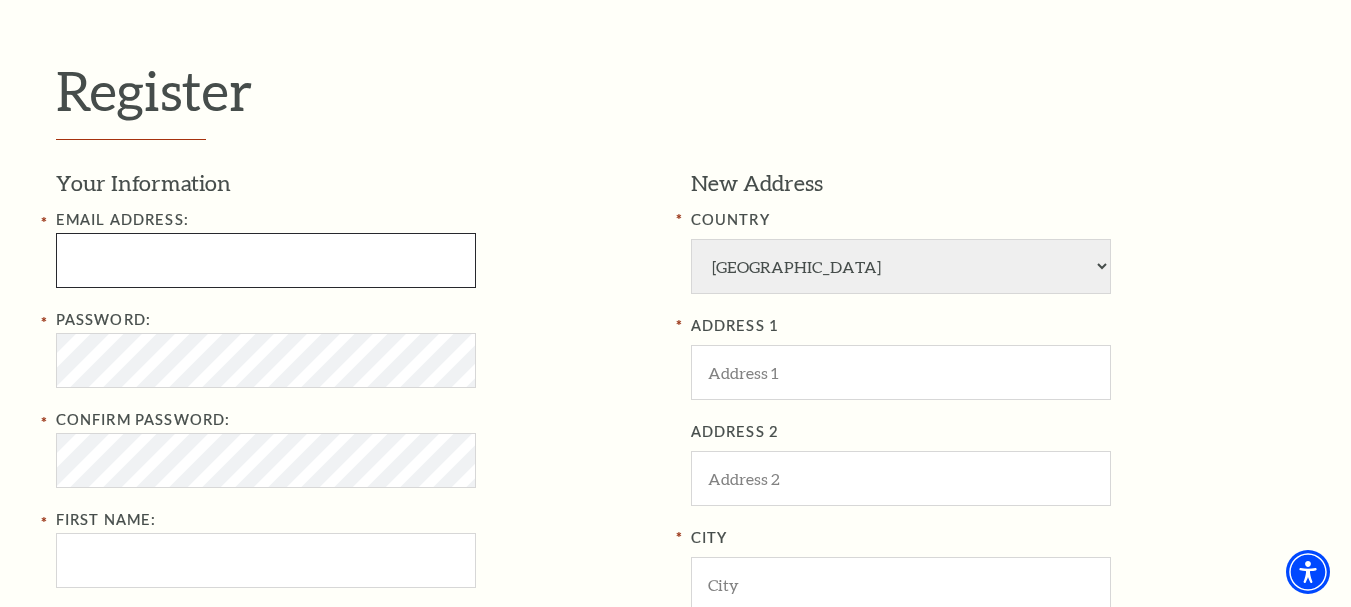 click at bounding box center [266, 260] 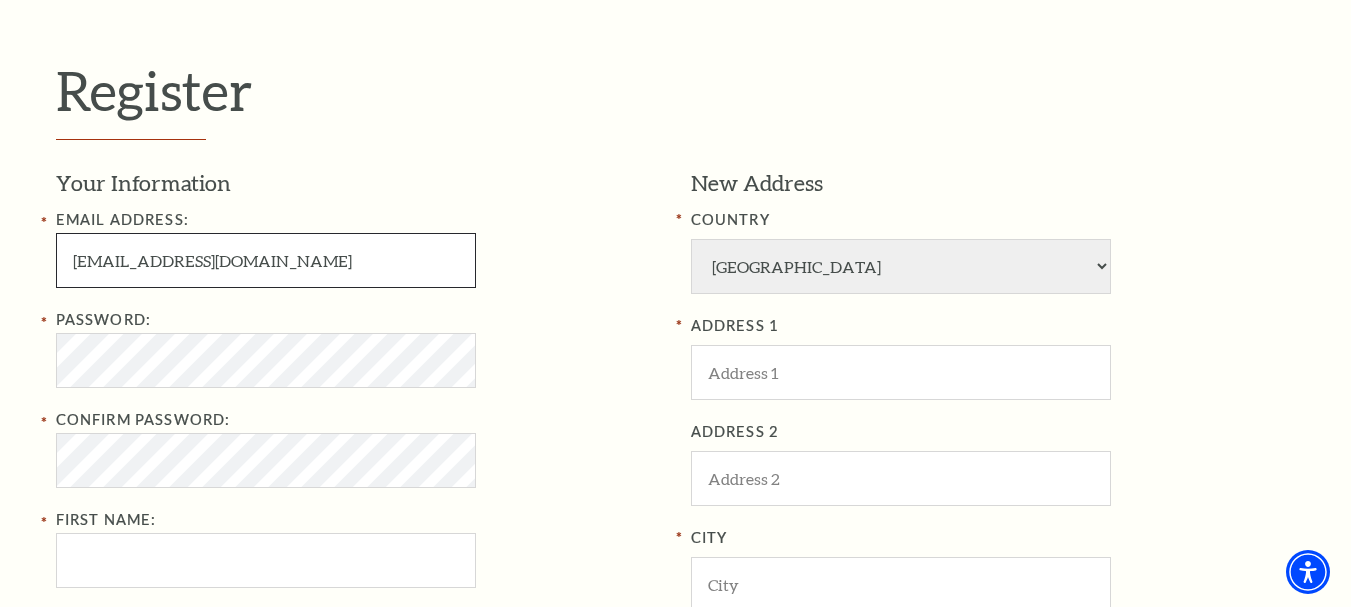 type on "gilchristcarter353@gmail.com" 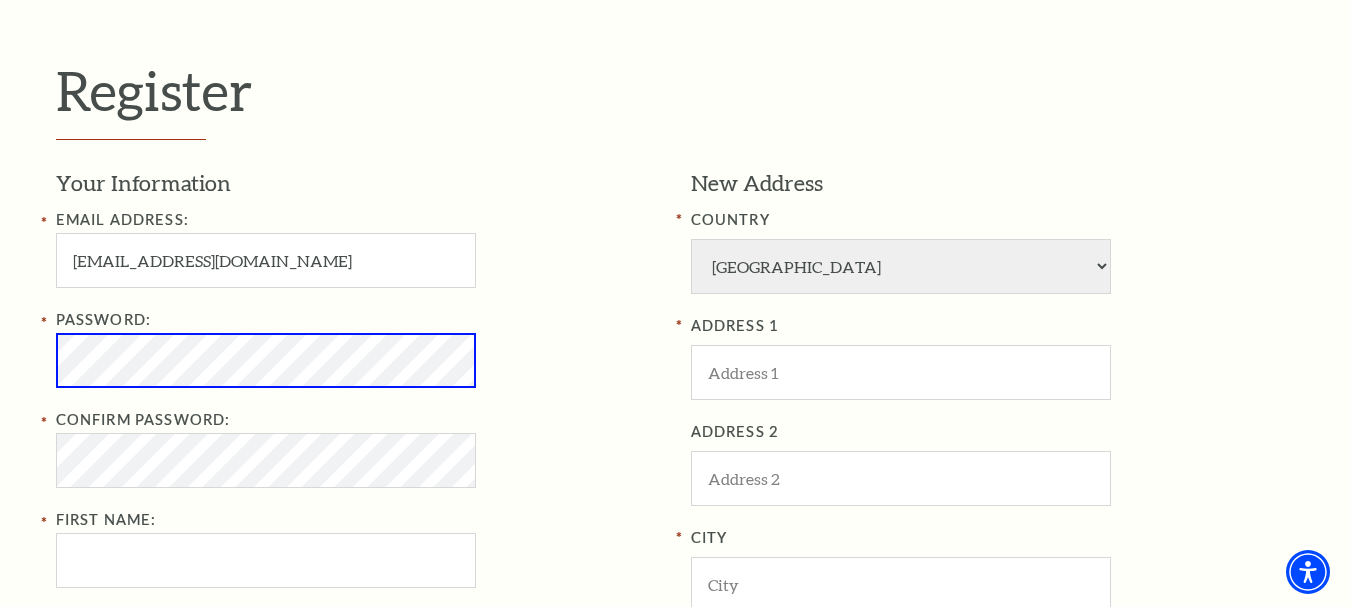 click on "Register
Your Information
Email Address:   gilchristcarter353@gmail.com     Password:       Confirm Password:       First Name:       Last Name:       Phone
New Address
COUNTRY   Afghanistan Albania Algeria Andorra Angola Antigua and Barbuda Argentina Aruba Australia Austria Azores Bahamas Bahrain Bangladesh Barbados Belgium Belize Benin Bermuda Bhutan Bolivia Botswana Brazil British Virgin Islnd Brunei Darussalam Bulgaria Burkina Faso Burma Burundi Cameroon Canada Canal Zone Canary Islands Cape Verde Cayman Islands Central African Rep Chad Channel Islands Chile Colombia Comoros Confed of Senegambia Congo Cook Islands Costa Rica Croatia Cuba Curacao Cyprus Czechoslovakia Dahomey Denmark Djibouti Dm People's Rp Korea Dominica Ecuador" at bounding box center (675, 538) 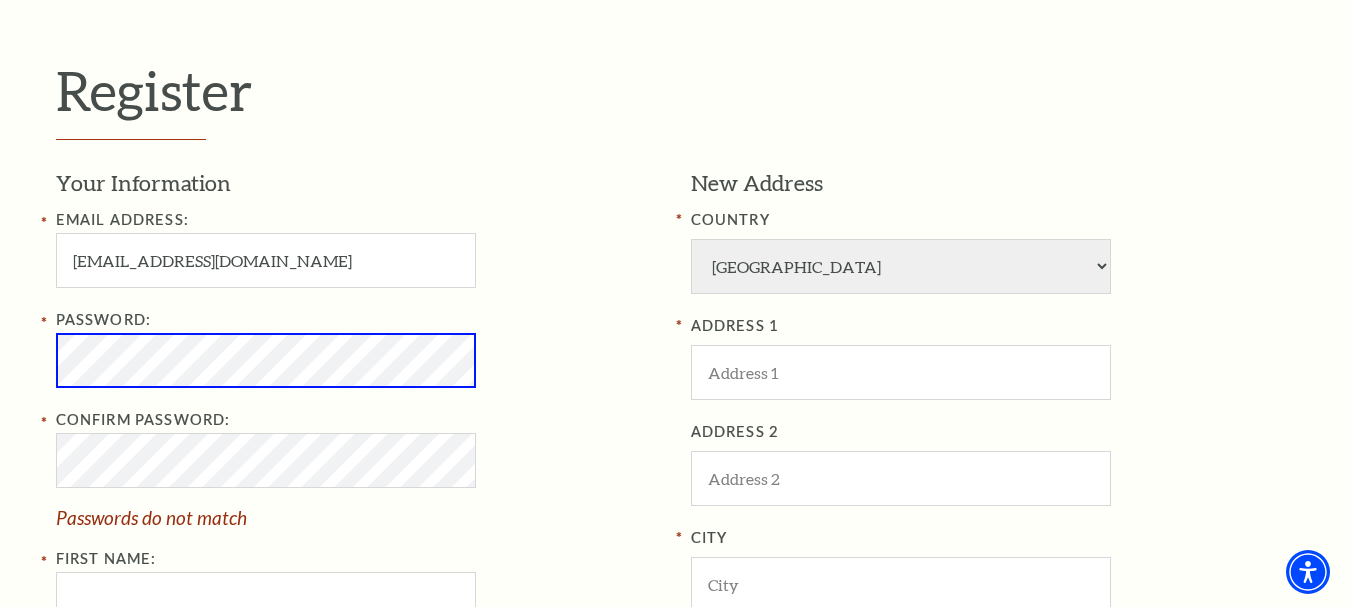 click on "Register
Your Information
Email Address:   gilchristcarter353@gmail.com     Password:       Confirm Password:     Passwords do not match   First Name:       Last Name:       Phone
New Address
COUNTRY   Afghanistan Albania Algeria Andorra Angola Antigua and Barbuda Argentina Aruba Australia Austria Azores Bahamas Bahrain Bangladesh Barbados Belgium Belize Benin Bermuda Bhutan Bolivia Botswana Brazil British Virgin Islnd Brunei Darussalam Bulgaria Burkina Faso Burma Burundi Cameroon Canada Canal Zone Canary Islands Cape Verde Cayman Islands Central African Rep Chad Channel Islands Chile Colombia Comoros Confed of Senegambia Congo Cook Islands Costa Rica Croatia Cuba Curacao Cyprus Czechoslovakia Dahomey Denmark Djibouti Dominica Ecuador" at bounding box center (675, 538) 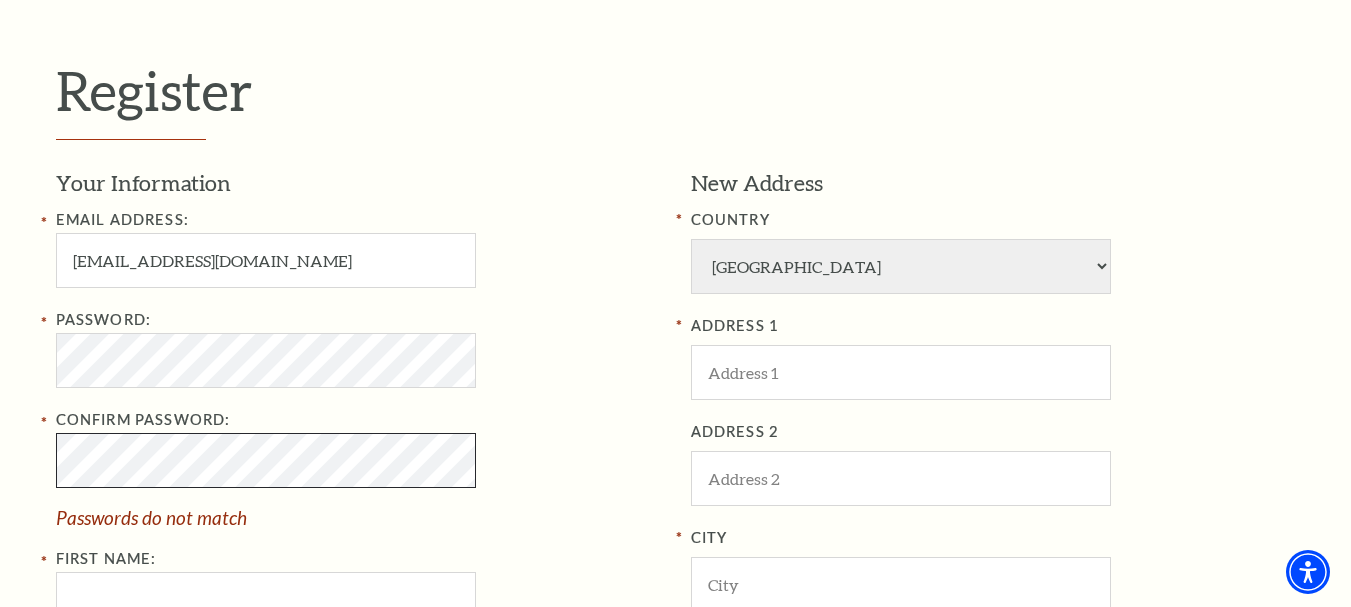 click on "Register
Your Information
Email Address:   gilchristcarter353@gmail.com     Password:       Confirm Password:     Passwords do not match   First Name:       Last Name:       Phone
New Address
COUNTRY   Afghanistan Albania Algeria Andorra Angola Antigua and Barbuda Argentina Aruba Australia Austria Azores Bahamas Bahrain Bangladesh Barbados Belgium Belize Benin Bermuda Bhutan Bolivia Botswana Brazil British Virgin Islnd Brunei Darussalam Bulgaria Burkina Faso Burma Burundi Cameroon Canada Canal Zone Canary Islands Cape Verde Cayman Islands Central African Rep Chad Channel Islands Chile Colombia Comoros Confed of Senegambia Congo Cook Islands Costa Rica Croatia Cuba Curacao Cyprus Czechoslovakia Dahomey Denmark Djibouti Dominica Ecuador" at bounding box center (675, 538) 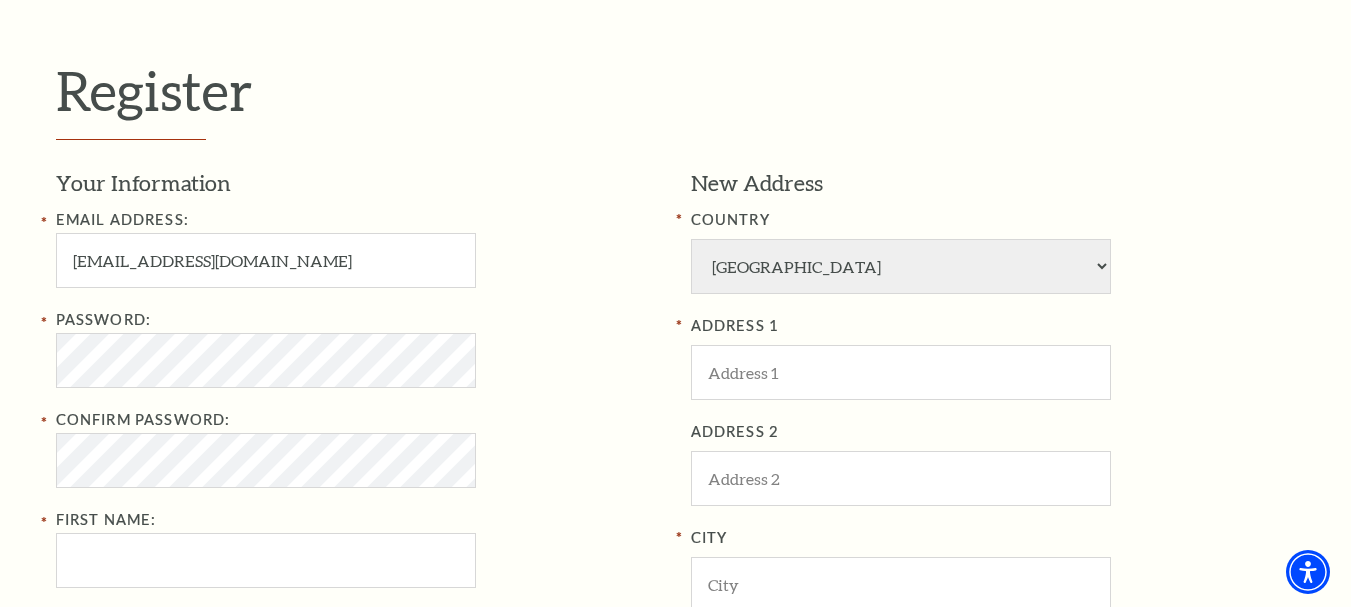 click on "Password:       Confirm Password:       First Name:" at bounding box center [358, 448] 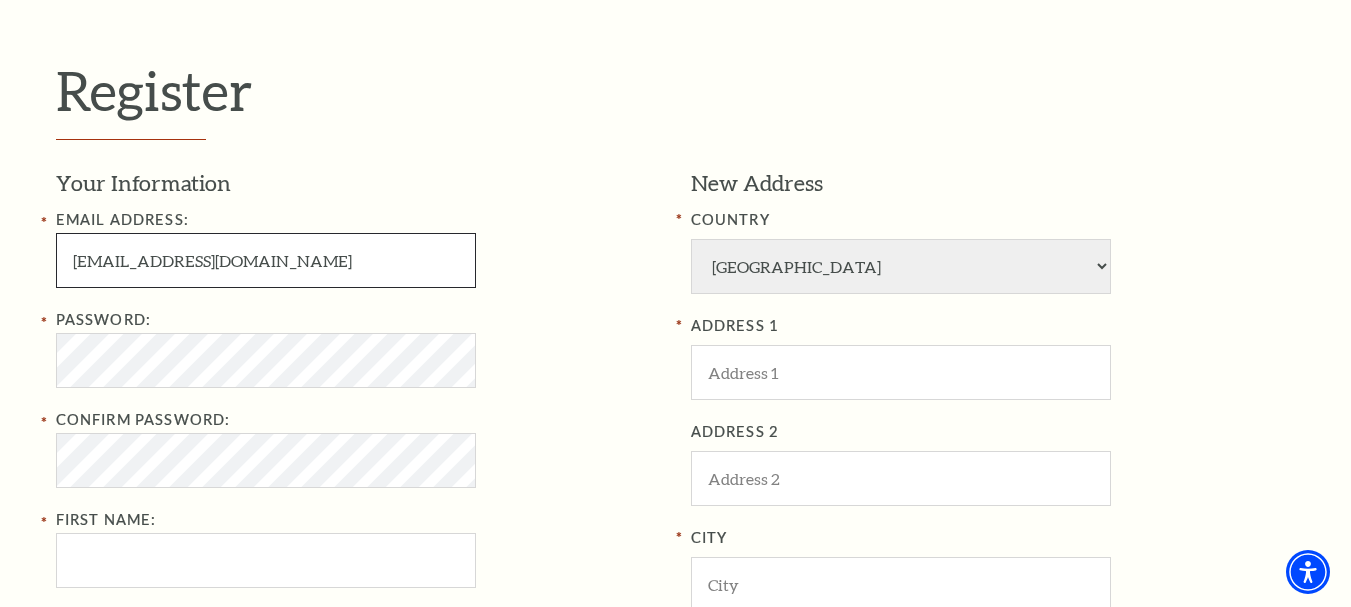 click on "[EMAIL_ADDRESS][DOMAIN_NAME]" at bounding box center [266, 260] 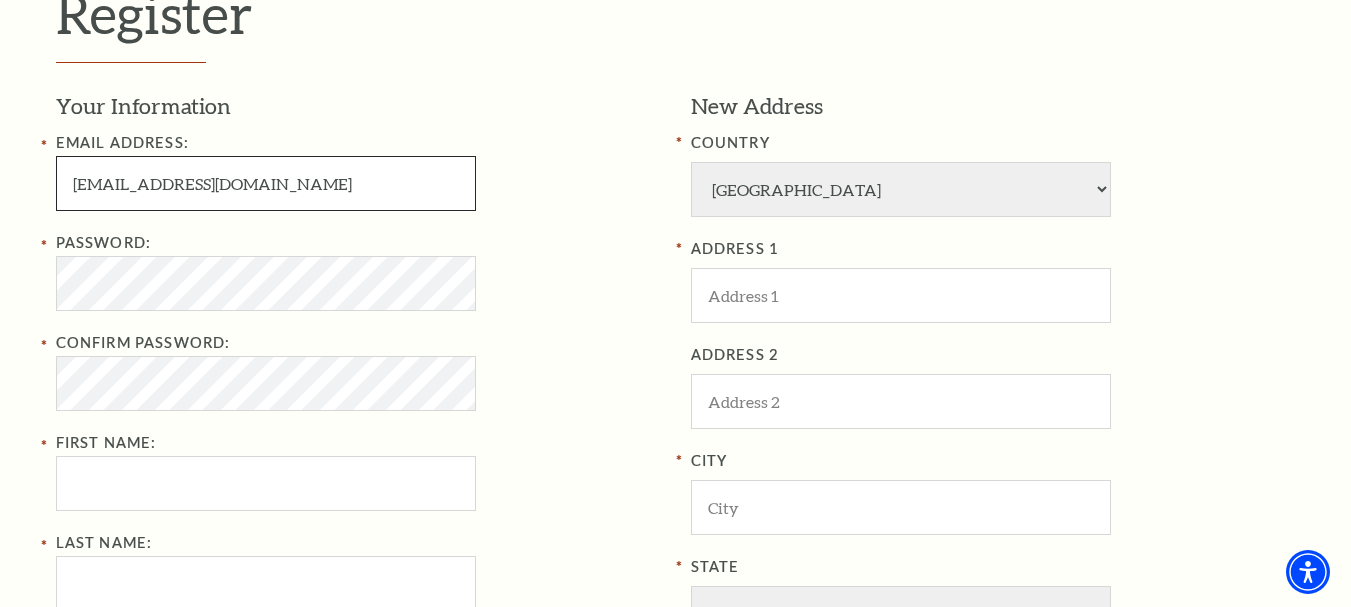 scroll, scrollTop: 700, scrollLeft: 0, axis: vertical 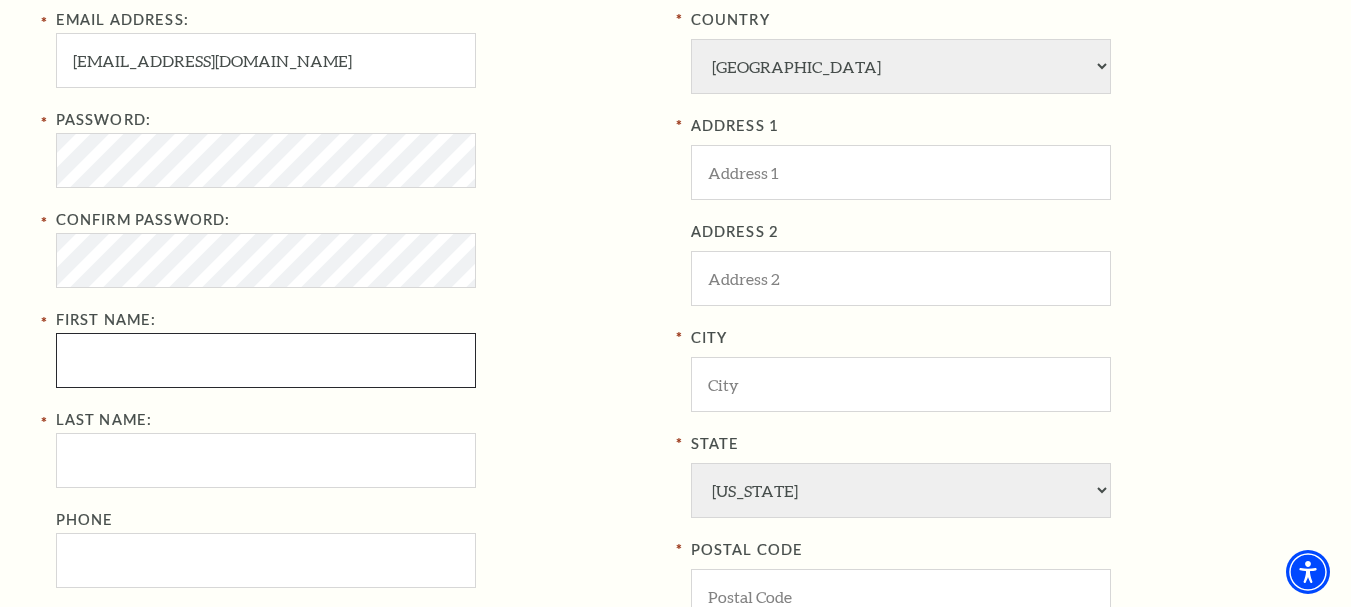 click on "First Name:" at bounding box center (266, 360) 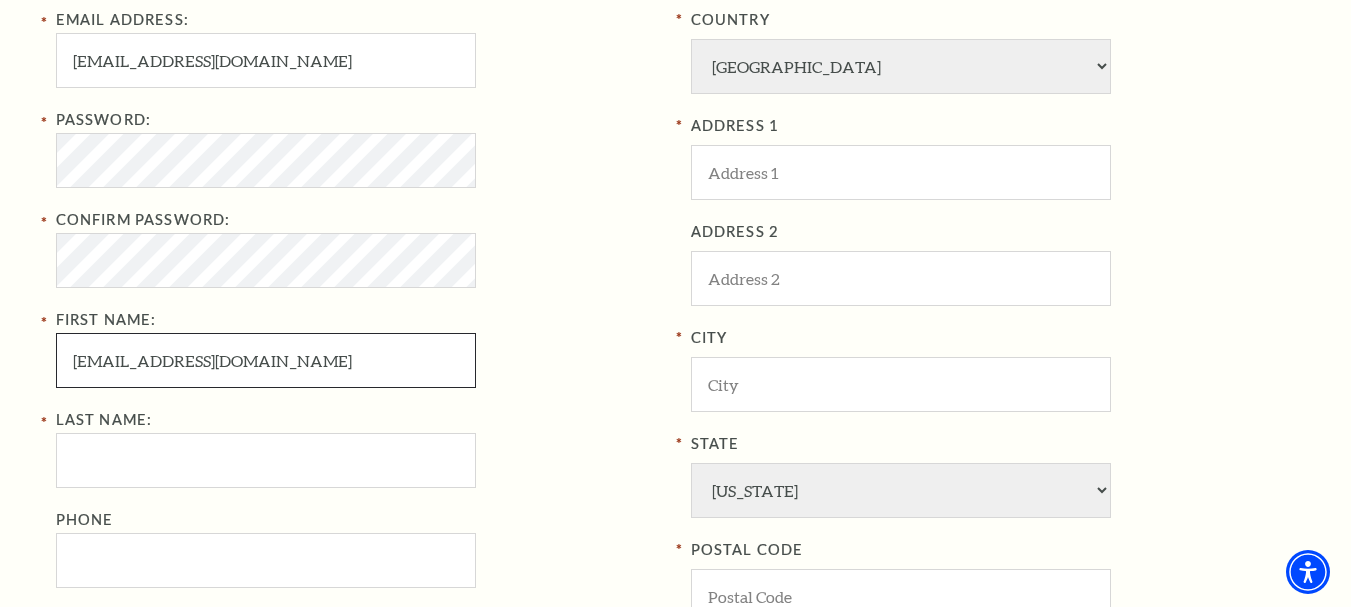 type on "gilchristcarter353@gmail.com" 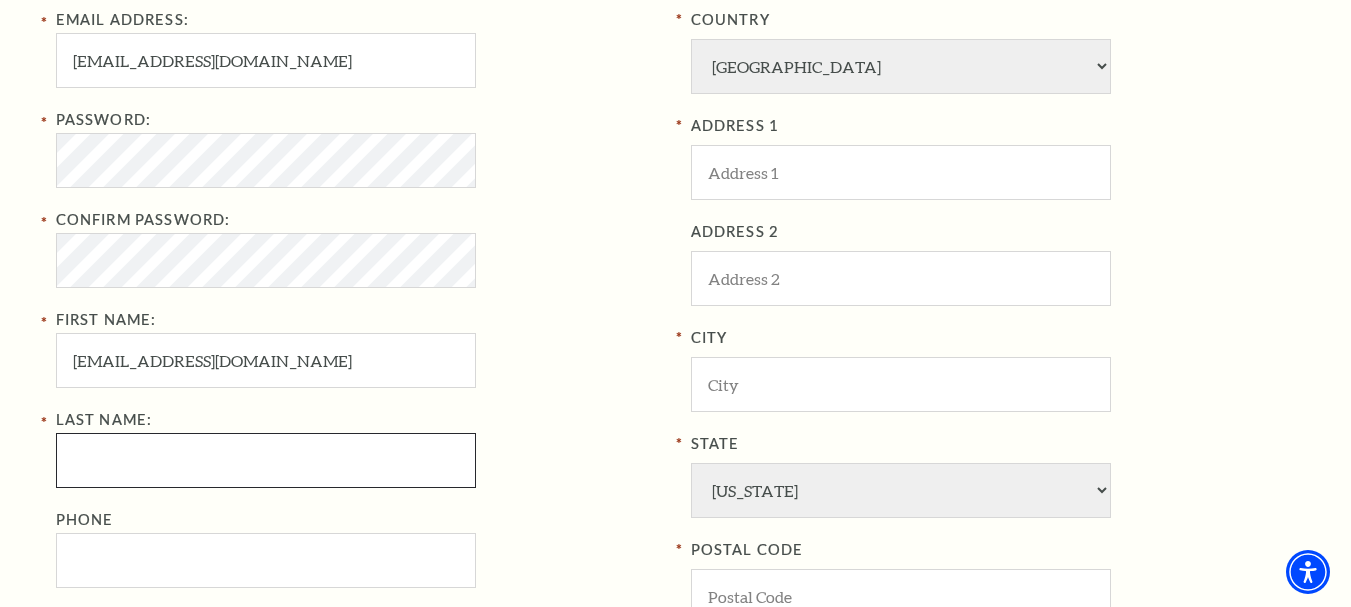 click on "Last Name:" at bounding box center [266, 460] 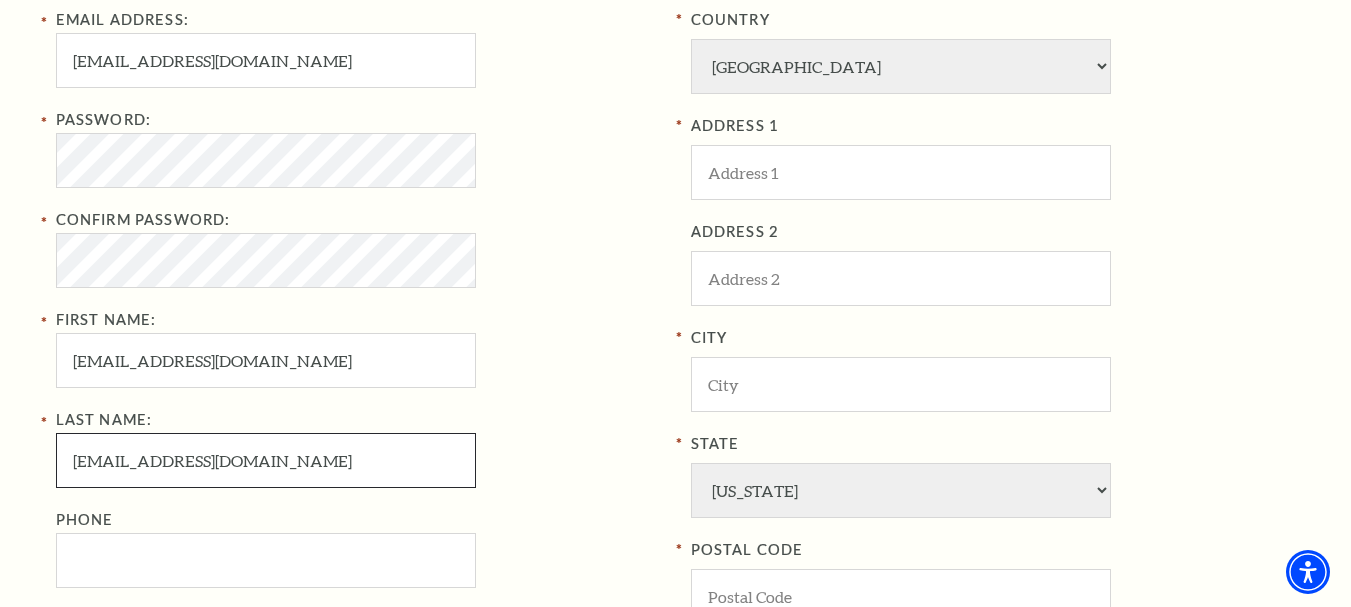 type on "gilchristcarter353@gmail.com" 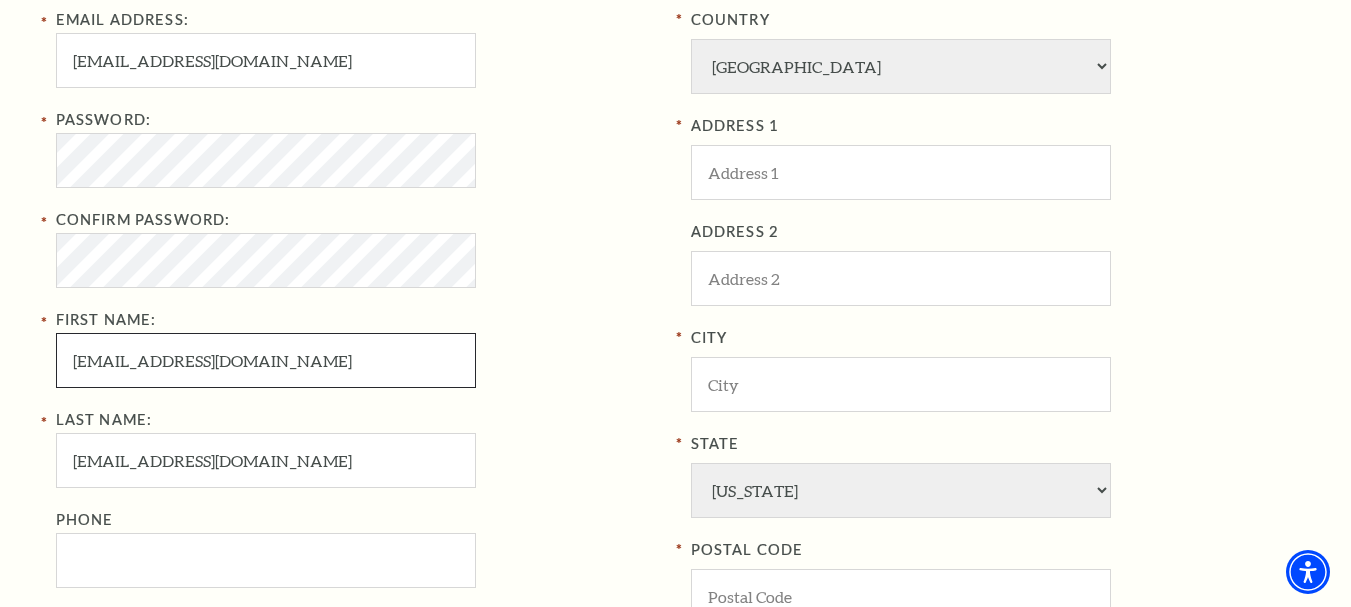 drag, startPoint x: 200, startPoint y: 362, endPoint x: 372, endPoint y: 362, distance: 172 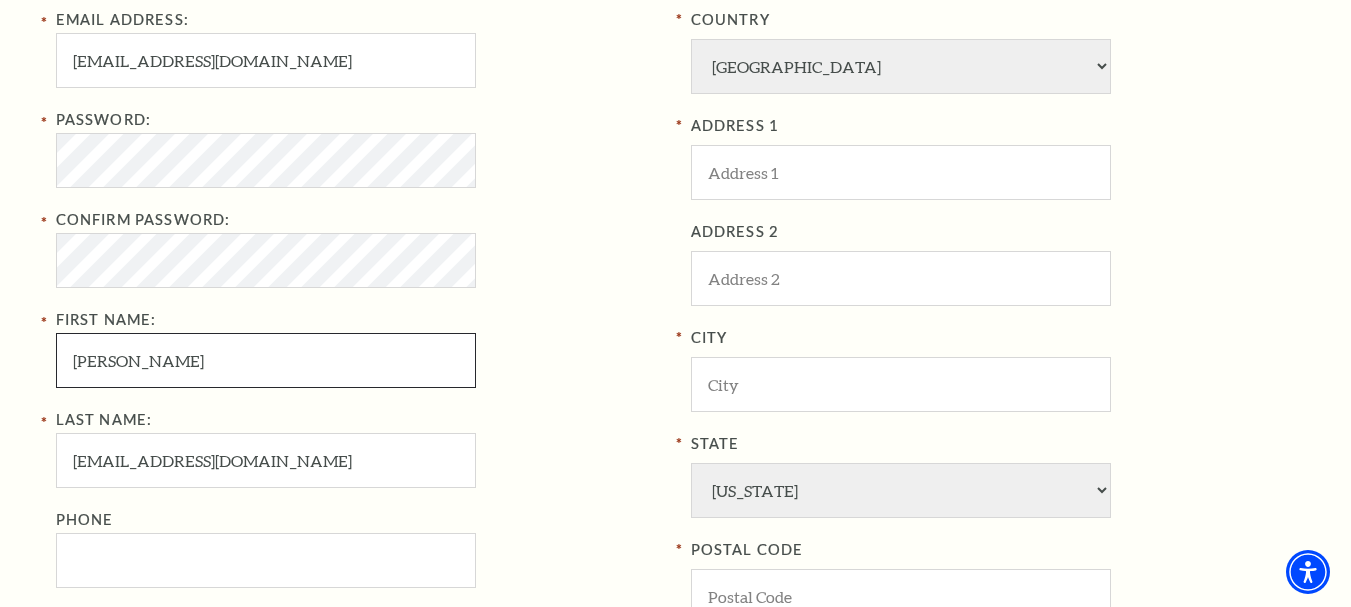 type on "gilchrist" 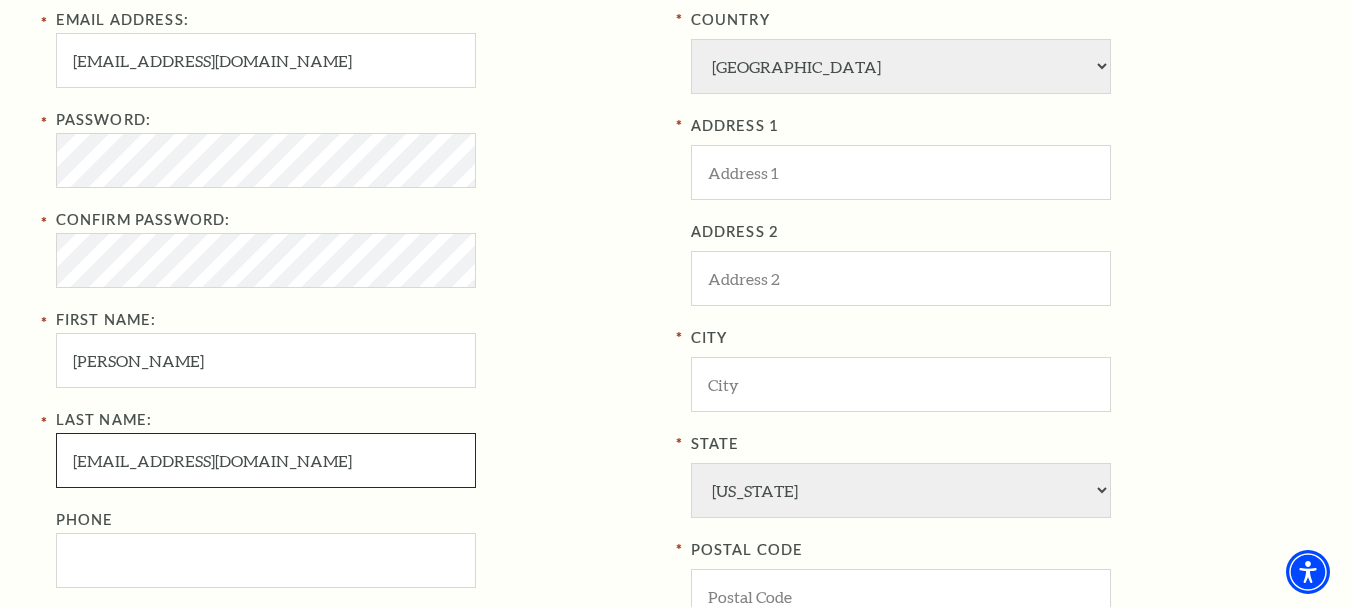 drag, startPoint x: 131, startPoint y: 465, endPoint x: 0, endPoint y: 467, distance: 131.01526 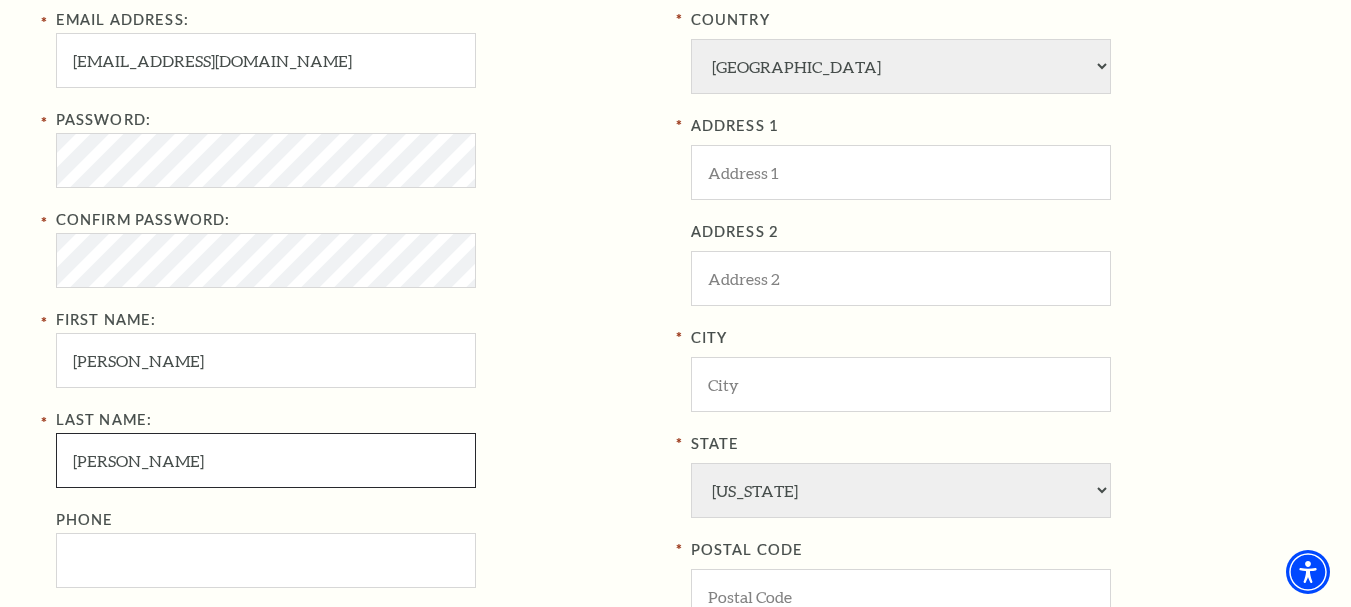 type on "carter" 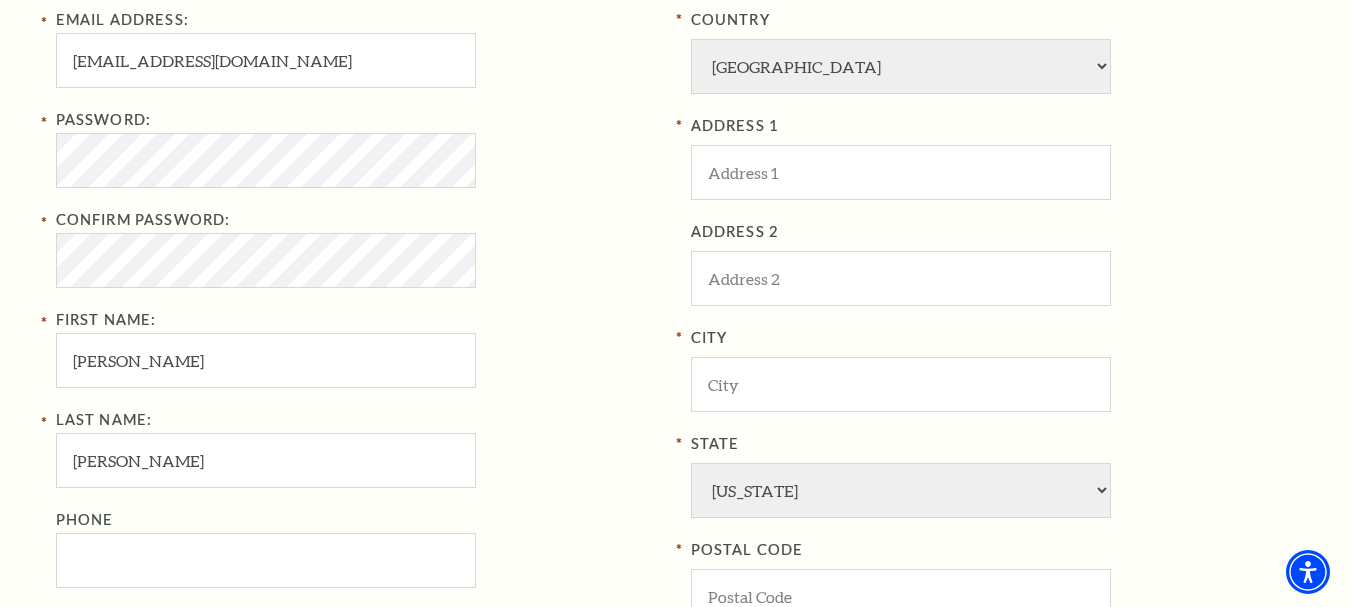 click on "Last Name:   carter     Phone" at bounding box center (358, 498) 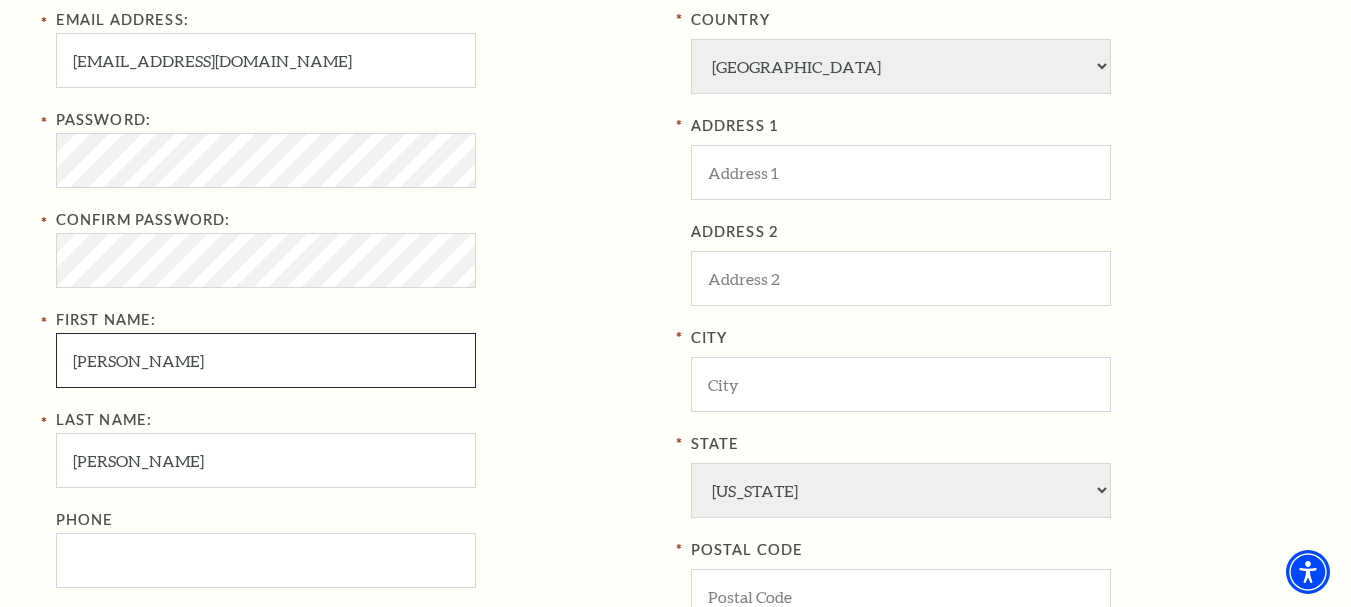 click on "gilchrist" at bounding box center (266, 360) 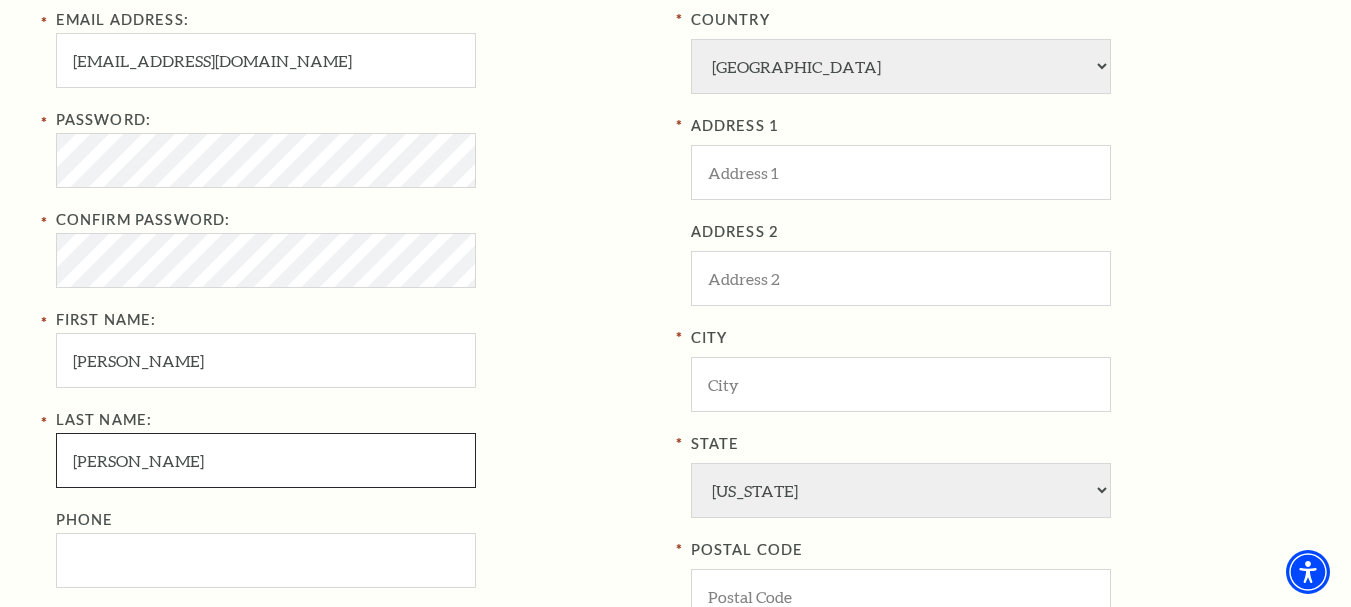 click on "carter" at bounding box center [266, 460] 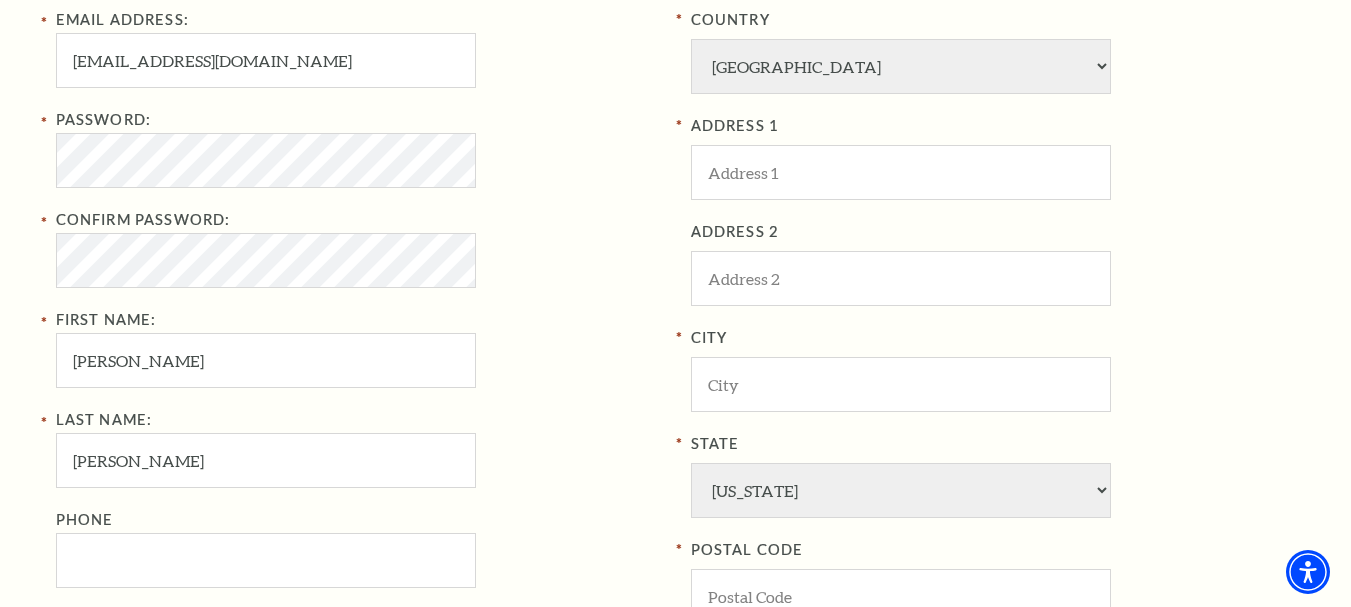click on "Last Name:   carter     Phone" at bounding box center (358, 498) 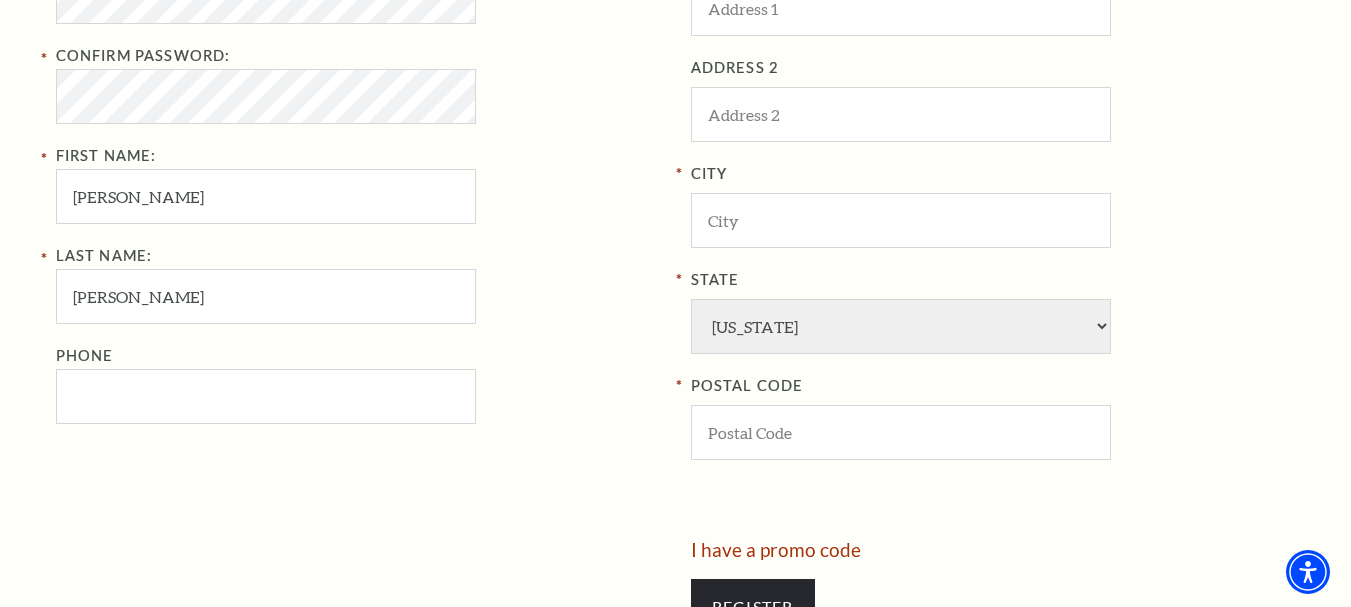scroll, scrollTop: 900, scrollLeft: 0, axis: vertical 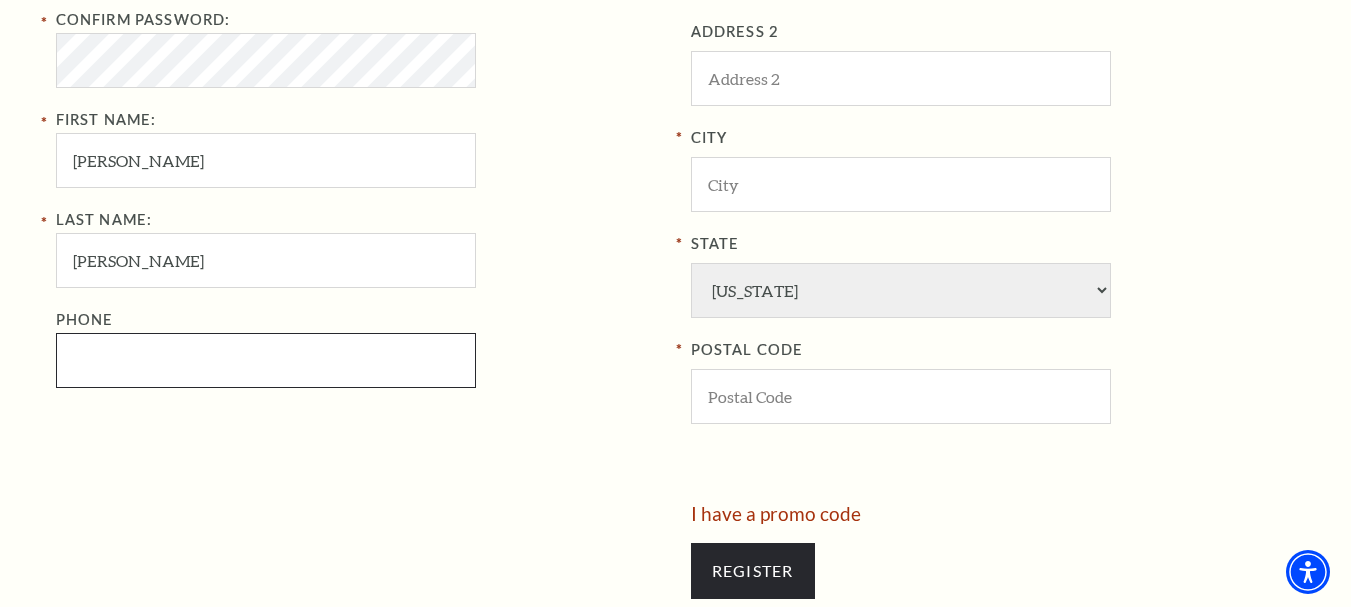 click on "Phone" at bounding box center [266, 360] 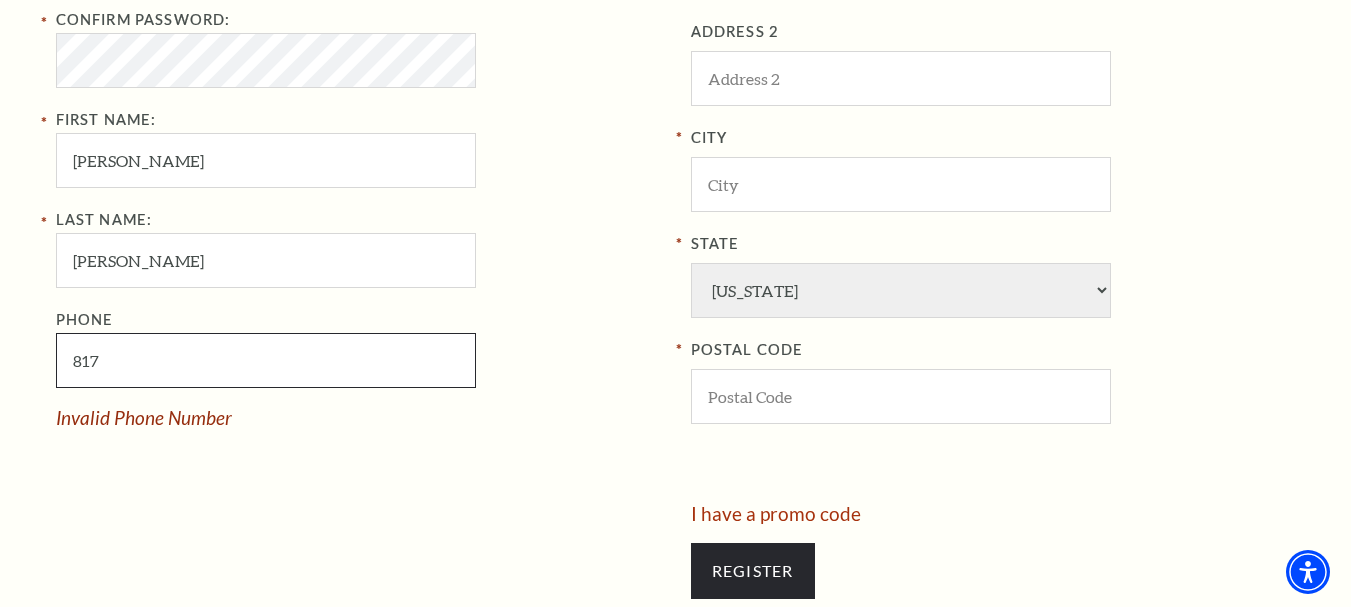 click on "817" at bounding box center (266, 360) 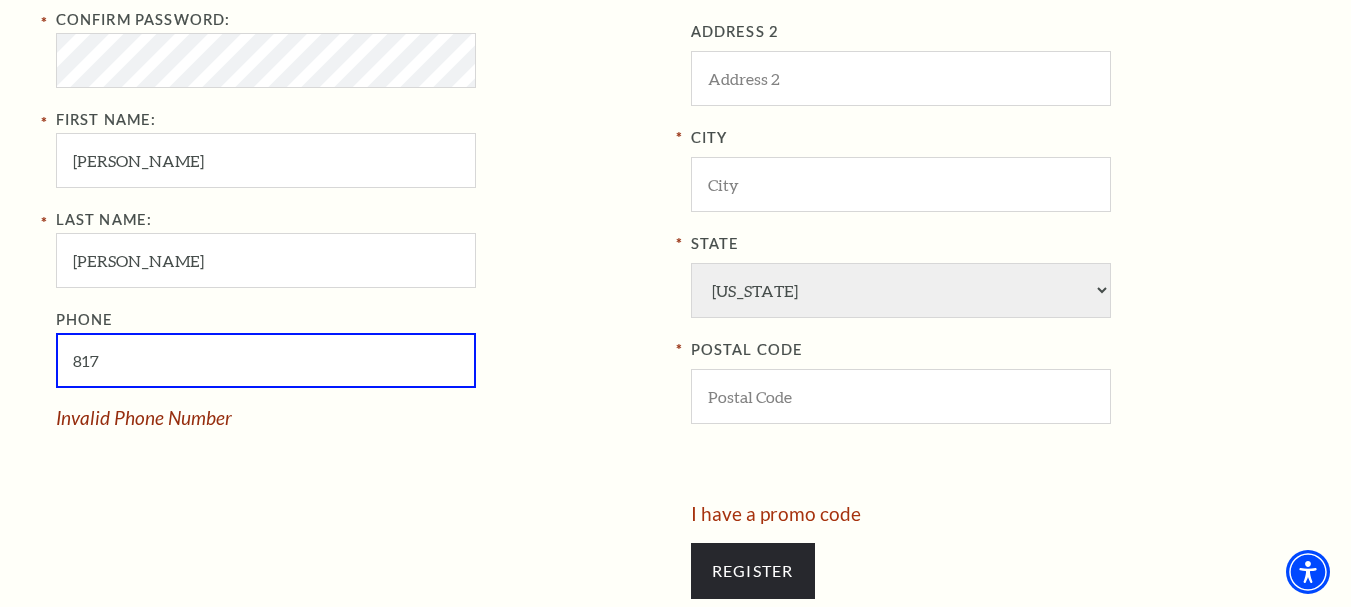 paste on "2050601" 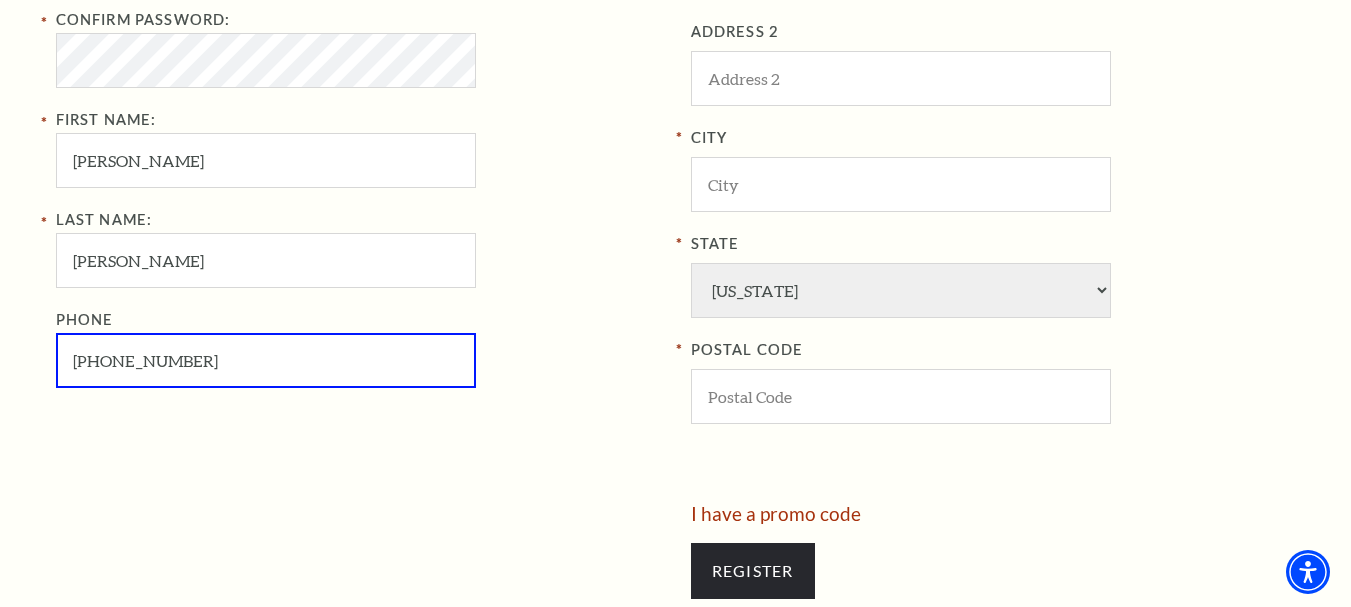 type on "817-205-0601" 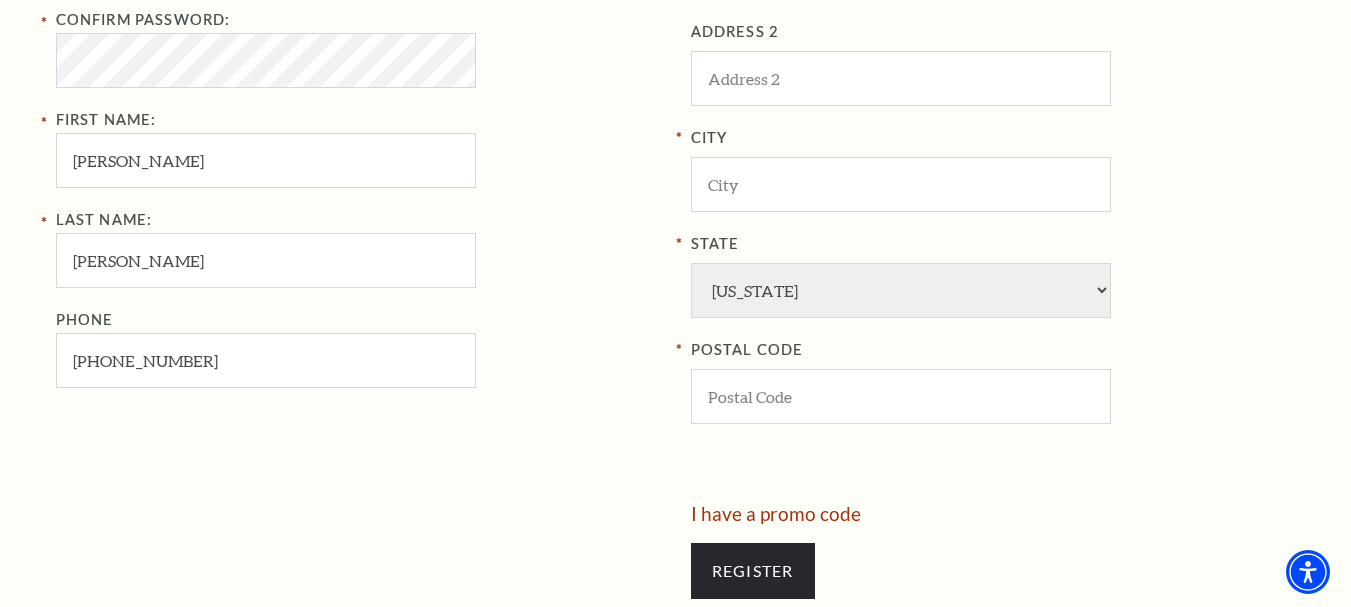 click on "Your Information
Email Address:   gilchristcarter353@gmail.com     Password:       Confirm Password:       First Name:   gilchrist     Last Name:   carter     Phone   817-205-0601" at bounding box center [366, 136] 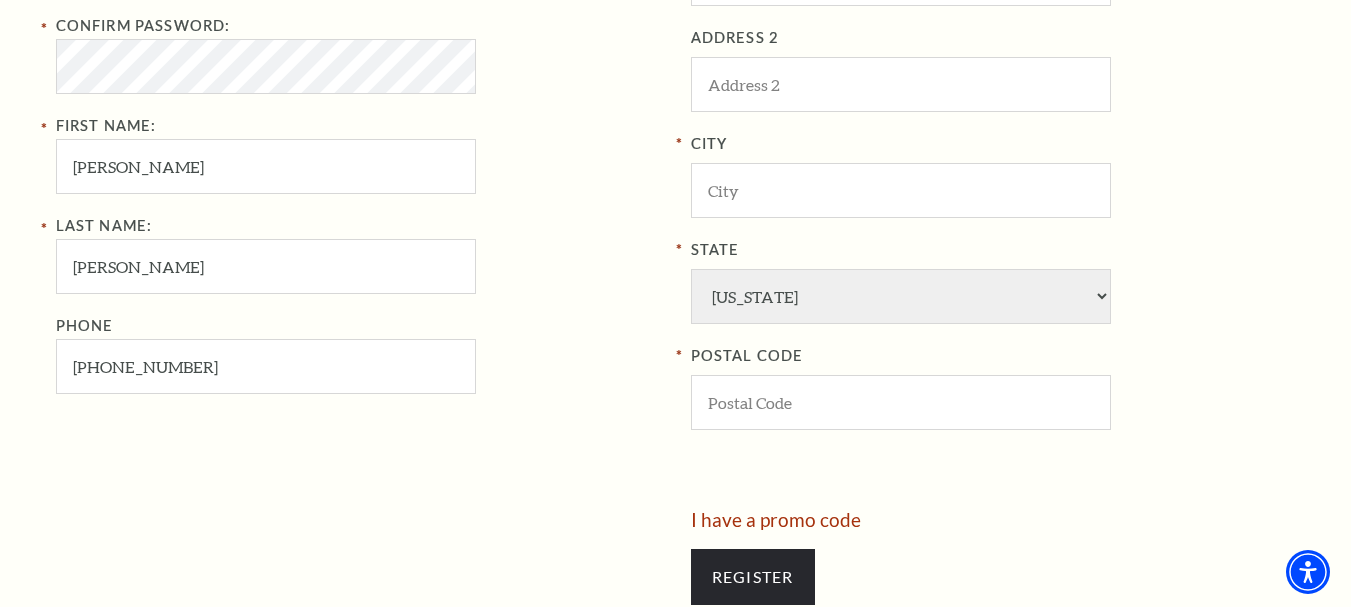 scroll, scrollTop: 600, scrollLeft: 0, axis: vertical 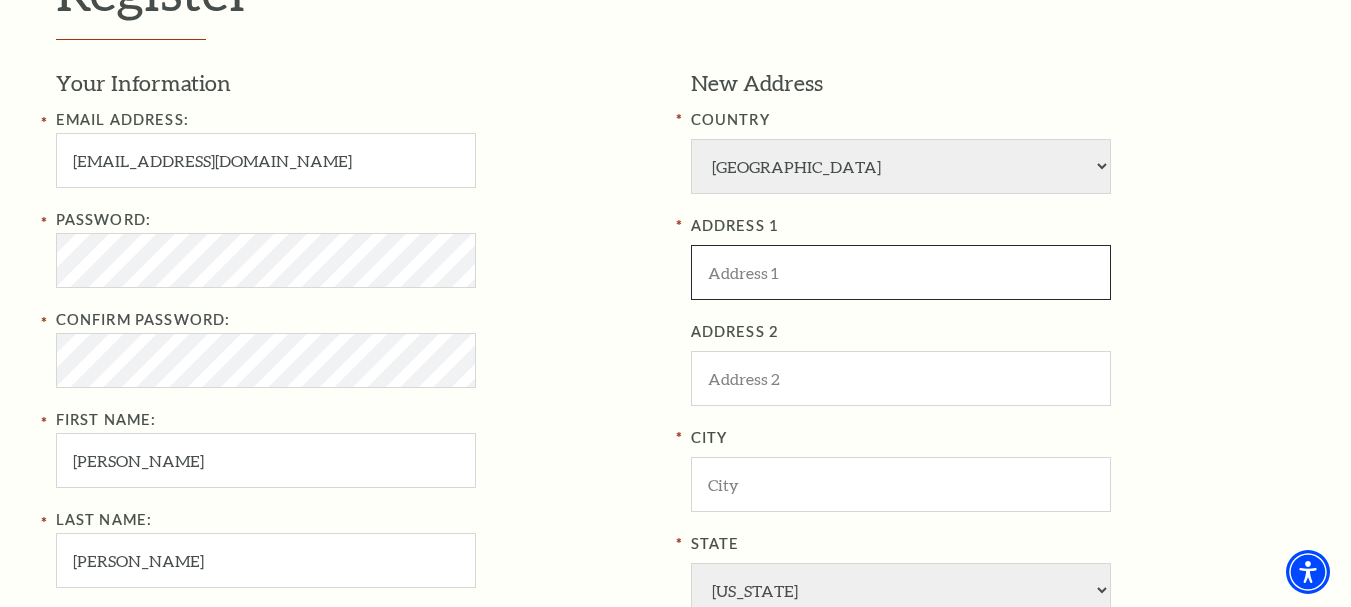 click at bounding box center (901, 272) 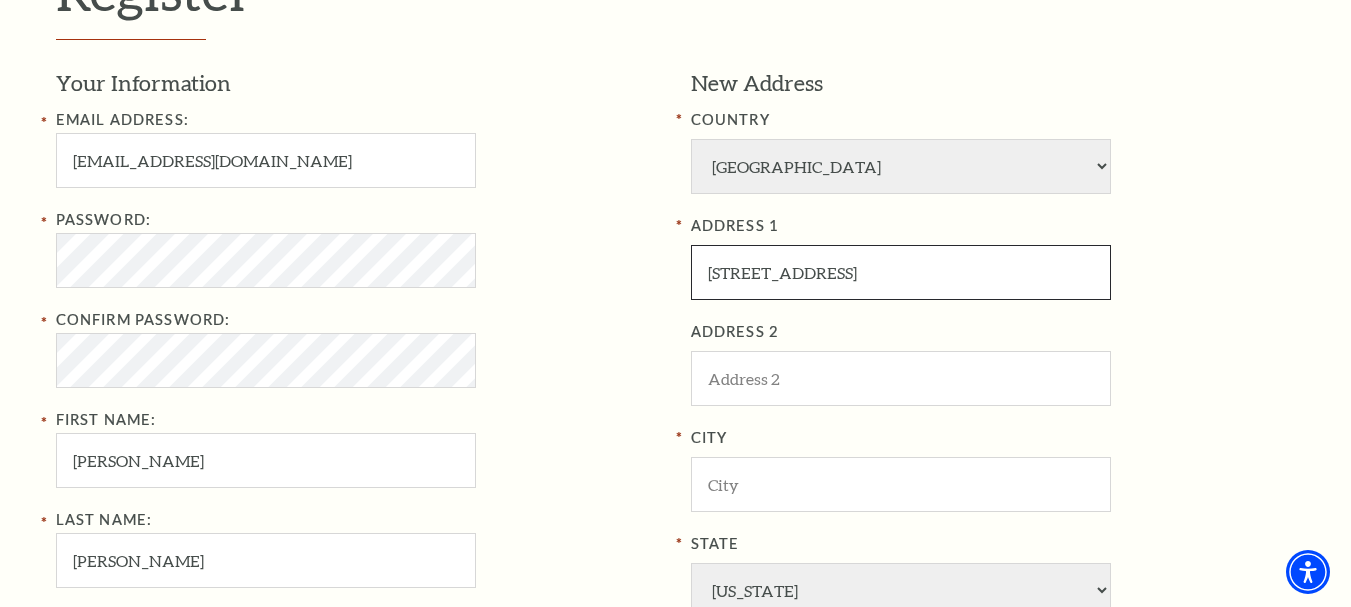 click on "11124 Silver Horn Dr, Fort Worth, TX 76108" at bounding box center [901, 272] 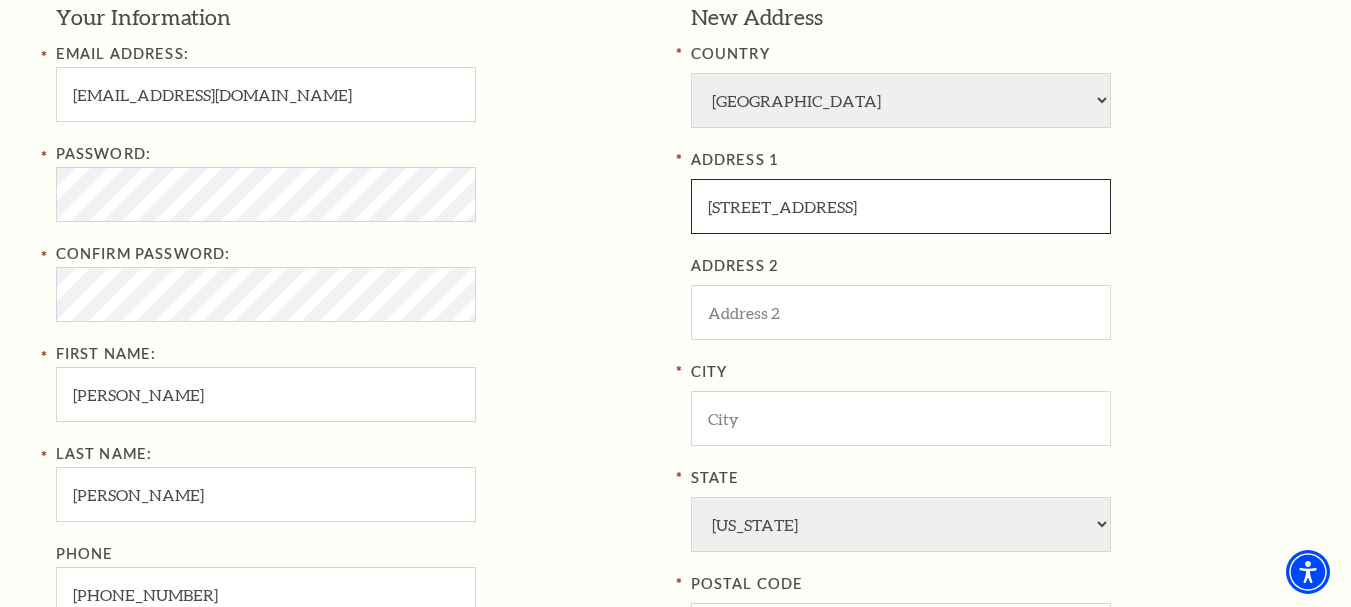 scroll, scrollTop: 1000, scrollLeft: 0, axis: vertical 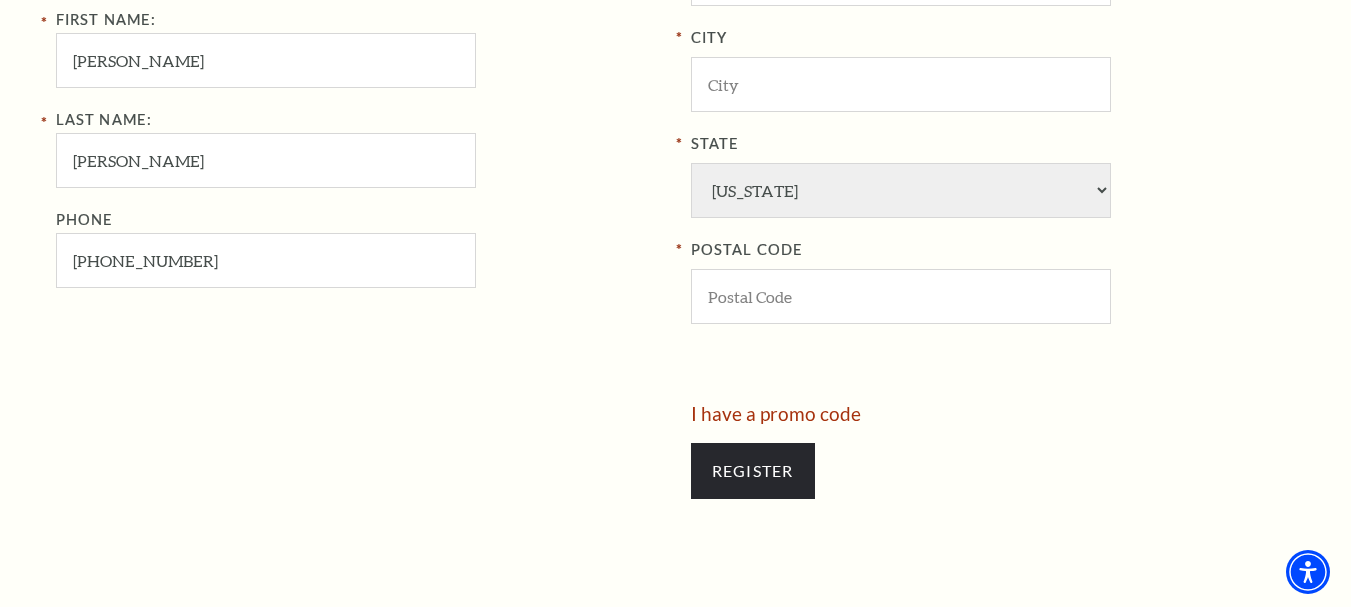 type on "11124 Silver Horn Dr, Fort Worth, TX 76108" 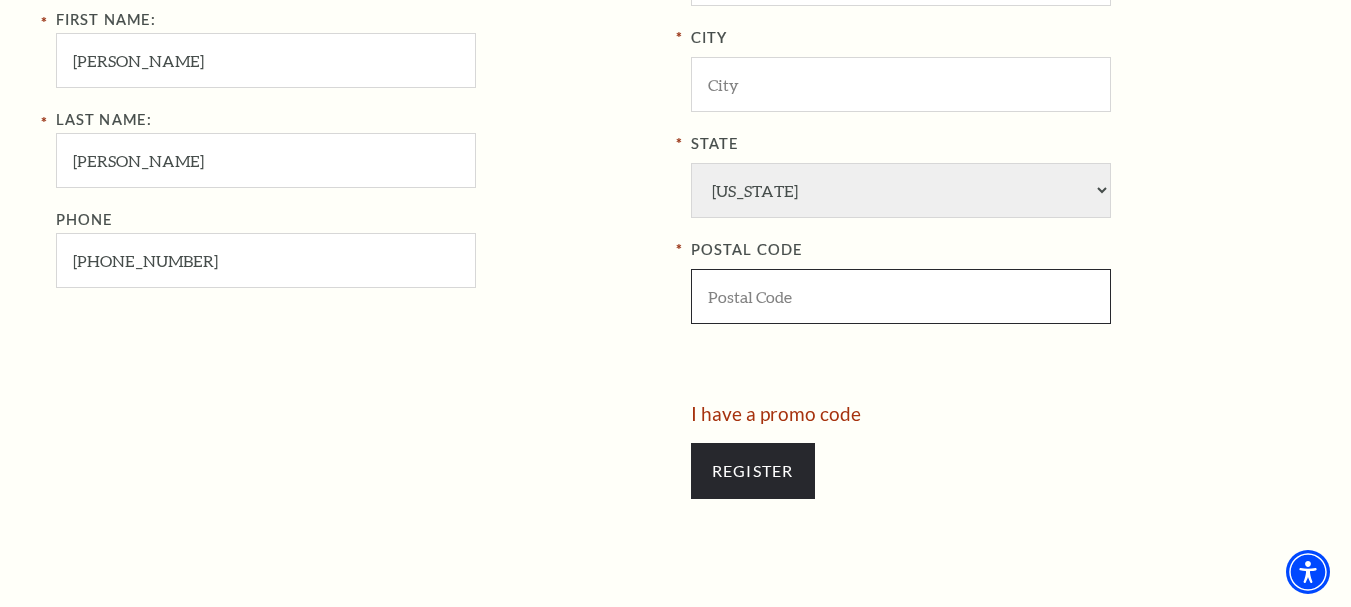 click at bounding box center [901, 296] 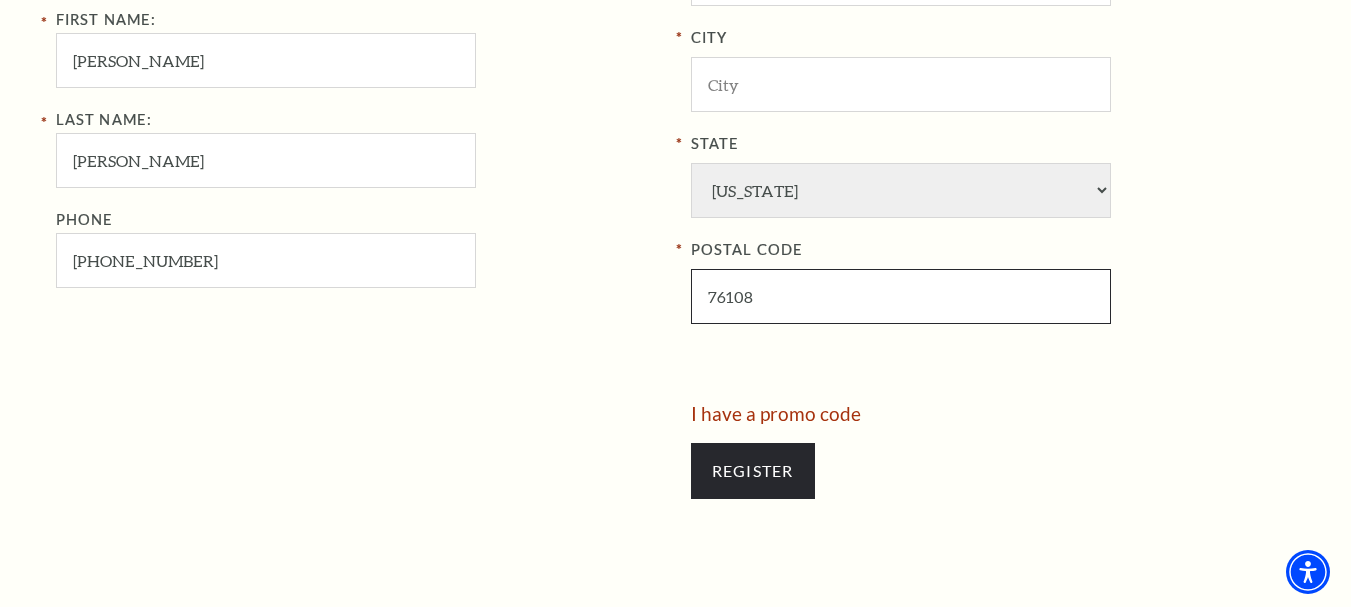 type on "76108" 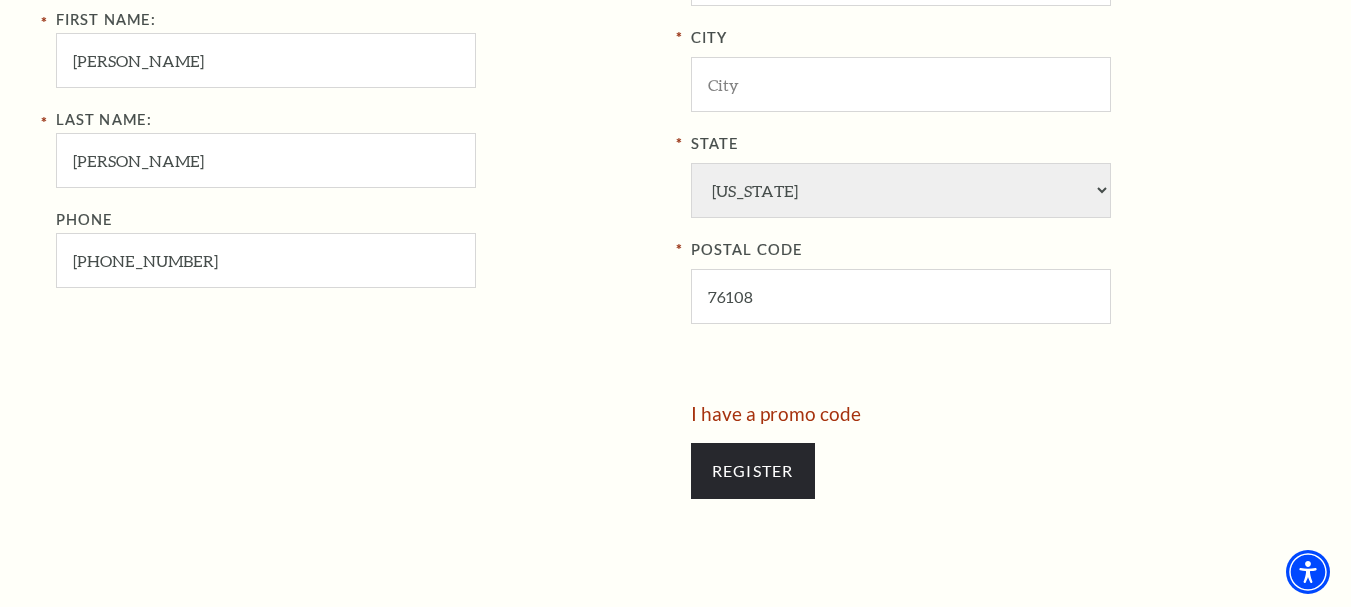click on "Your Information
Email Address:   gilchristcarter353@gmail.com     Password:       Confirm Password:       First Name:   gilchrist     Last Name:   carter     Phone   817-205-0601" at bounding box center [366, 36] 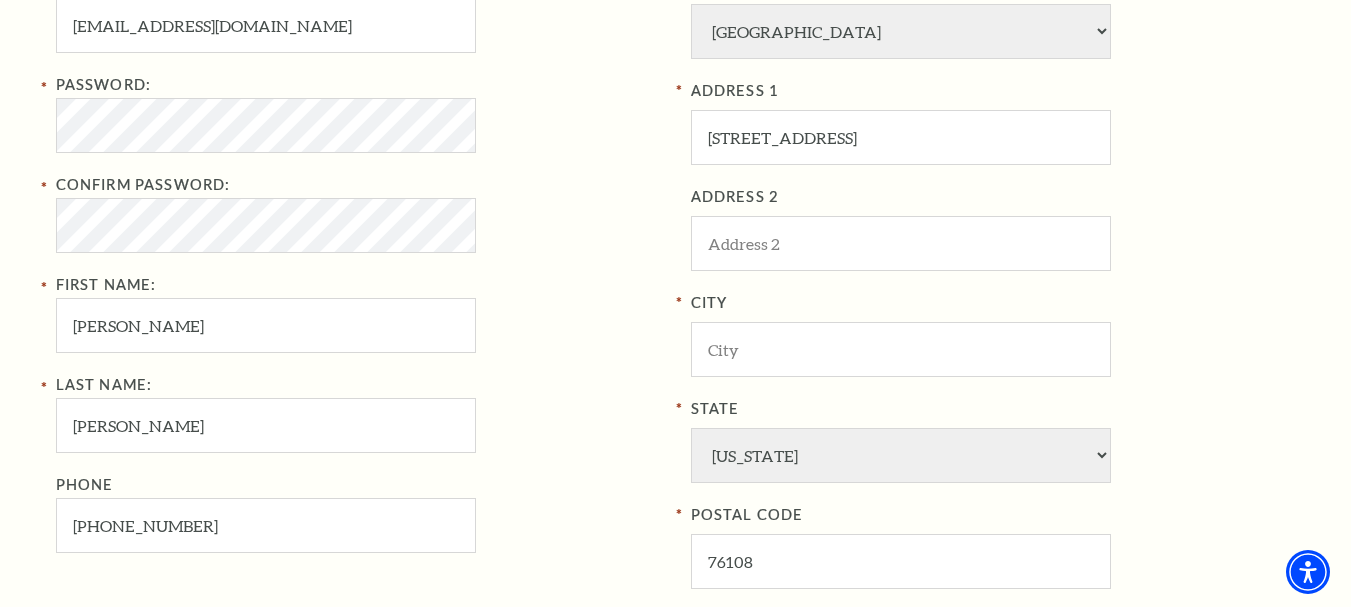 scroll, scrollTop: 700, scrollLeft: 0, axis: vertical 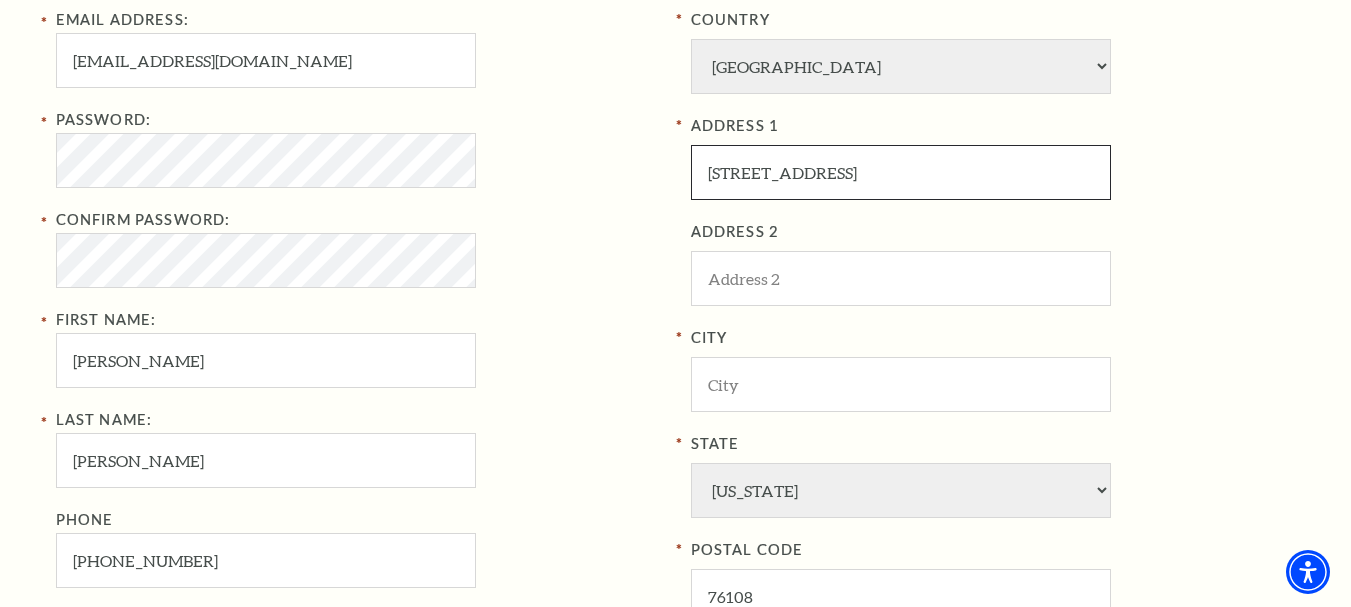 drag, startPoint x: 862, startPoint y: 176, endPoint x: 946, endPoint y: 173, distance: 84.05355 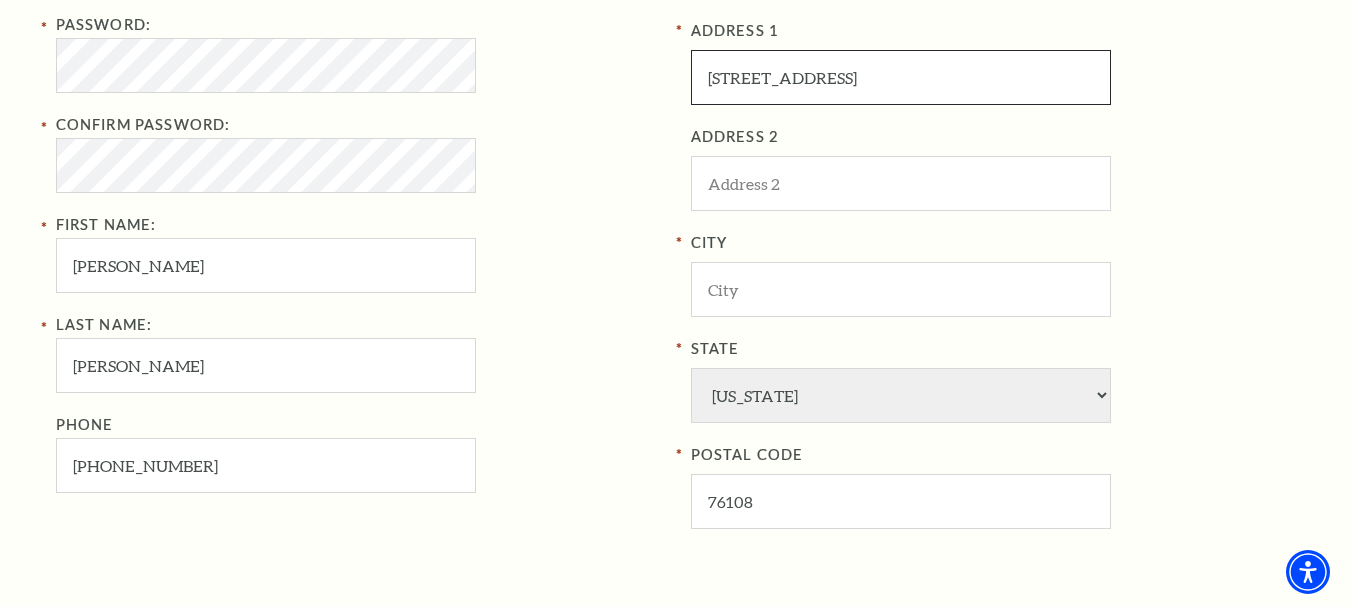 scroll, scrollTop: 900, scrollLeft: 0, axis: vertical 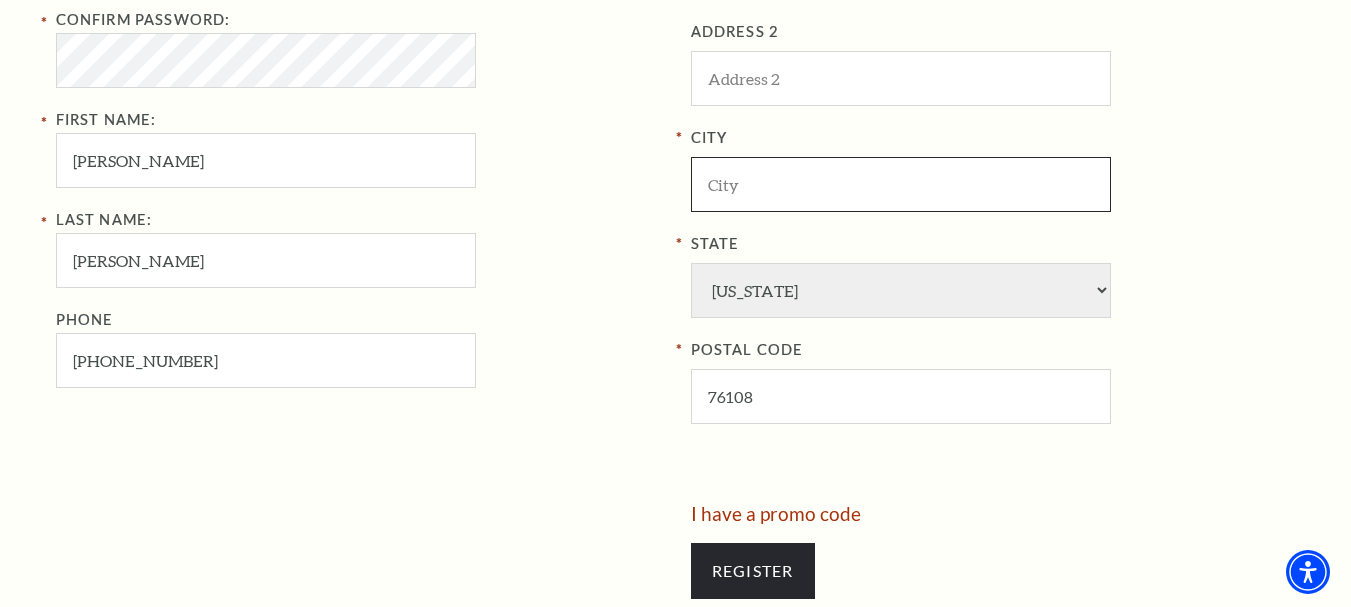 click at bounding box center (901, 184) 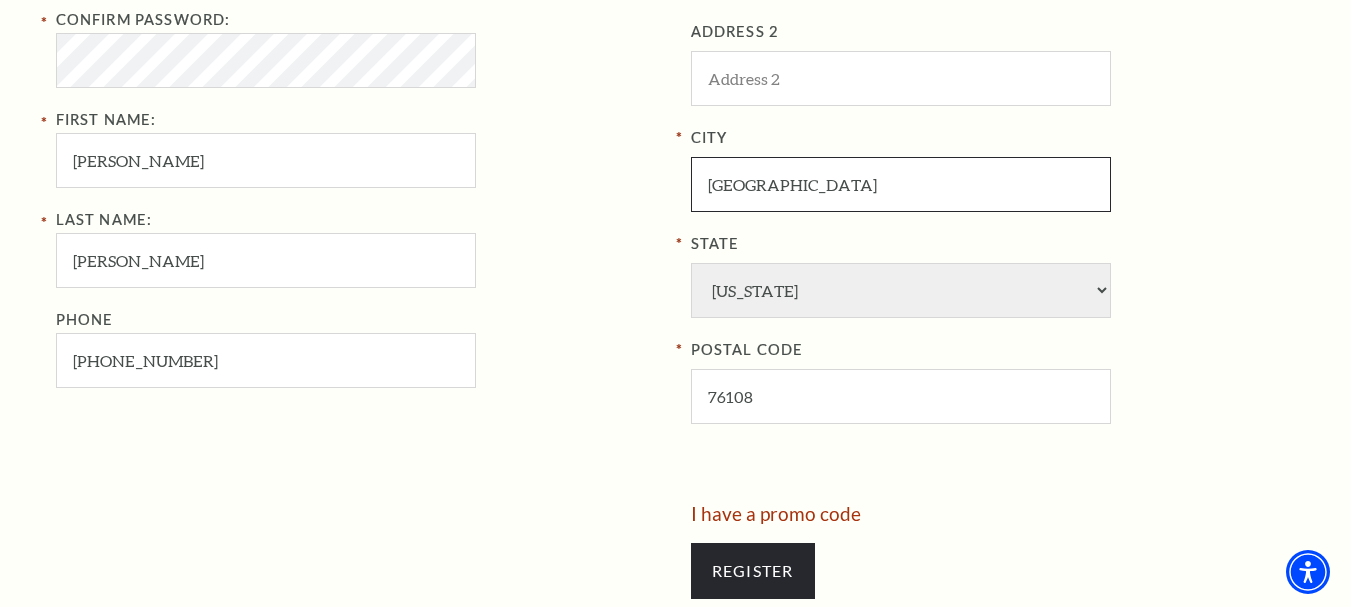 click on "Fort Worth" at bounding box center [901, 184] 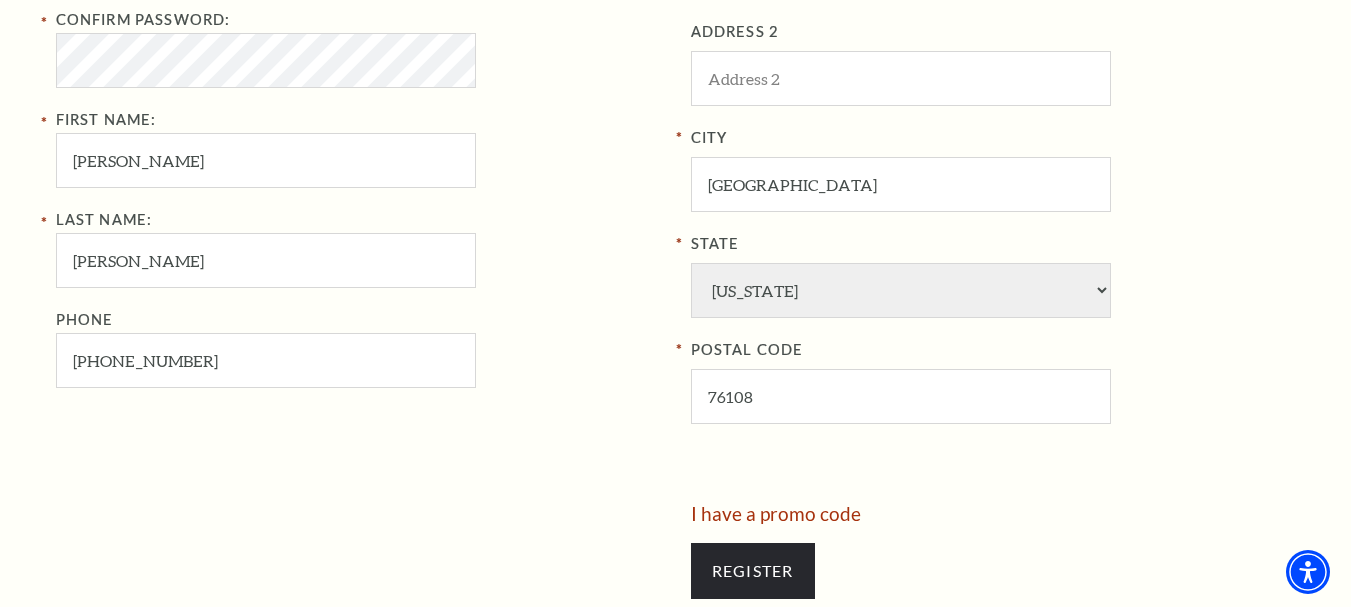 click on "State" at bounding box center [993, 244] 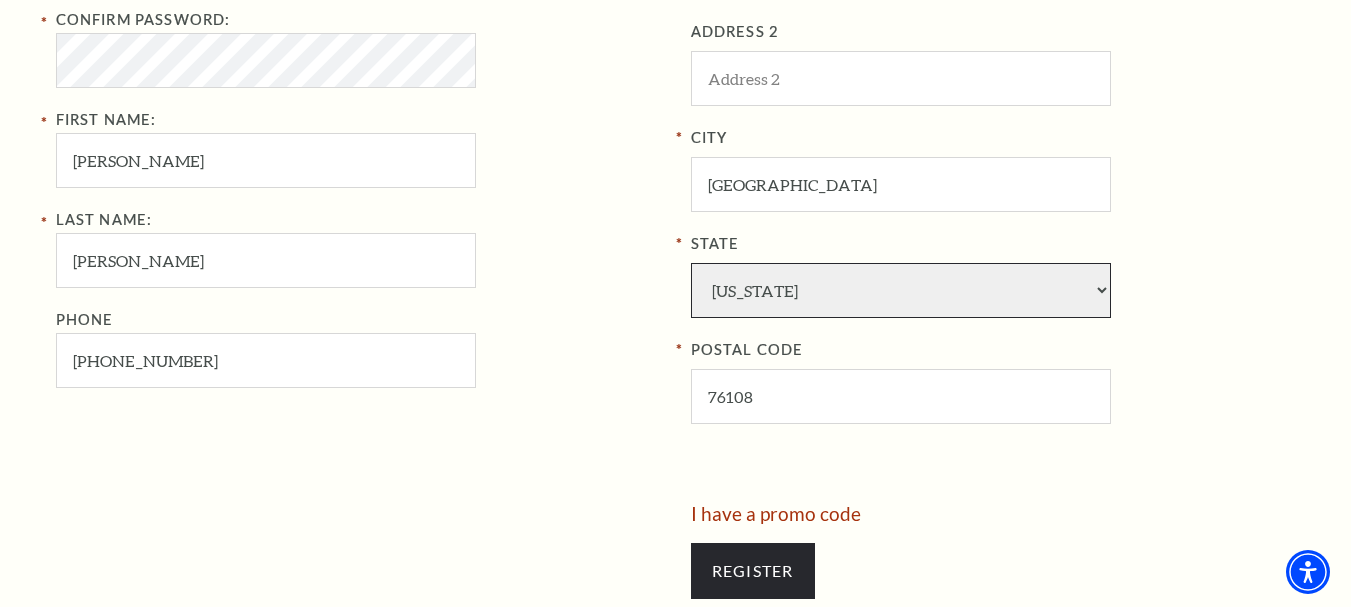 click on "Alabama Alaska American Embassy American Embassy American Samoa Arizona Arkansas Armed Forces California Colorado Connecticut D.C. Delaware Florida Georgia Guam Hawaii Idaho Illinois Indiana Iowa Kansas Kentucky Louisiana Maine Marshall Islands Maryland Massachusetts Michigan Micronesia Minnesota Mississippi Missouri Montana Nebraska Nevada New Hampshire New Jersey New Mexico New York North Carolina North Dakota Northern Mariana Is. Ohio Oklahoma Oregon Palau Pennsylvania Puerto Rico Rhode Island South Carolina South Dakota Tennessee Texas Trust Territories Utah Vermont Virgin Islands Virginia Washington West Virginia Wisconsin Wyoming" at bounding box center (901, 290) 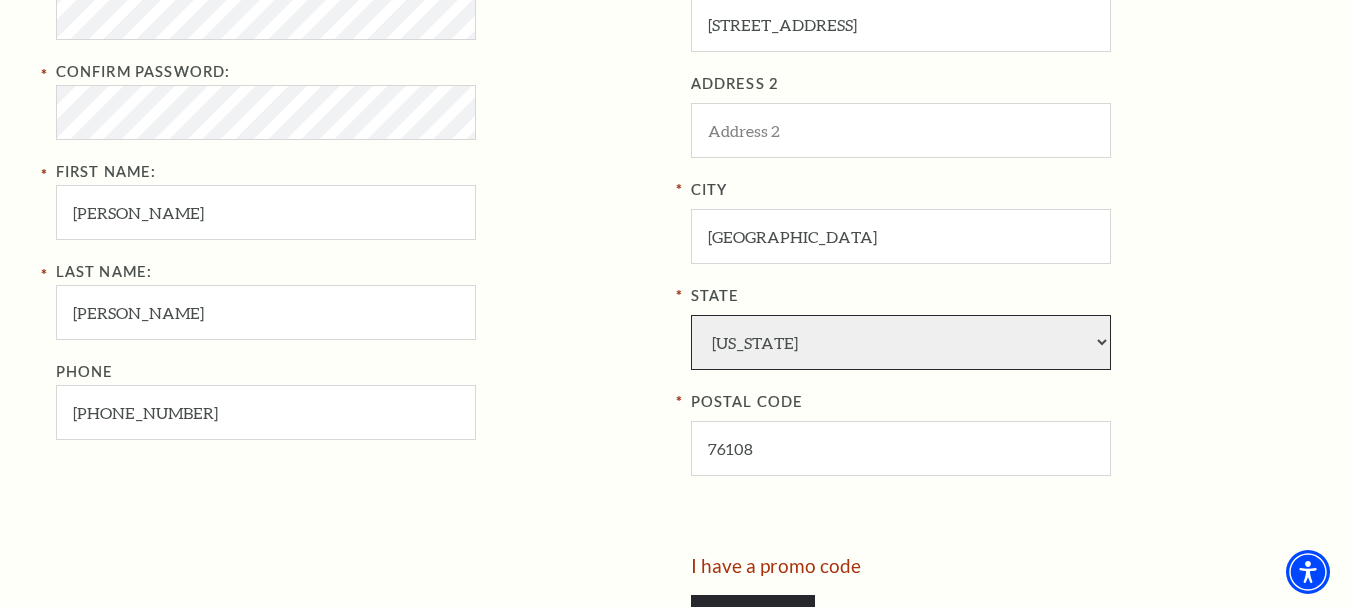 scroll, scrollTop: 800, scrollLeft: 0, axis: vertical 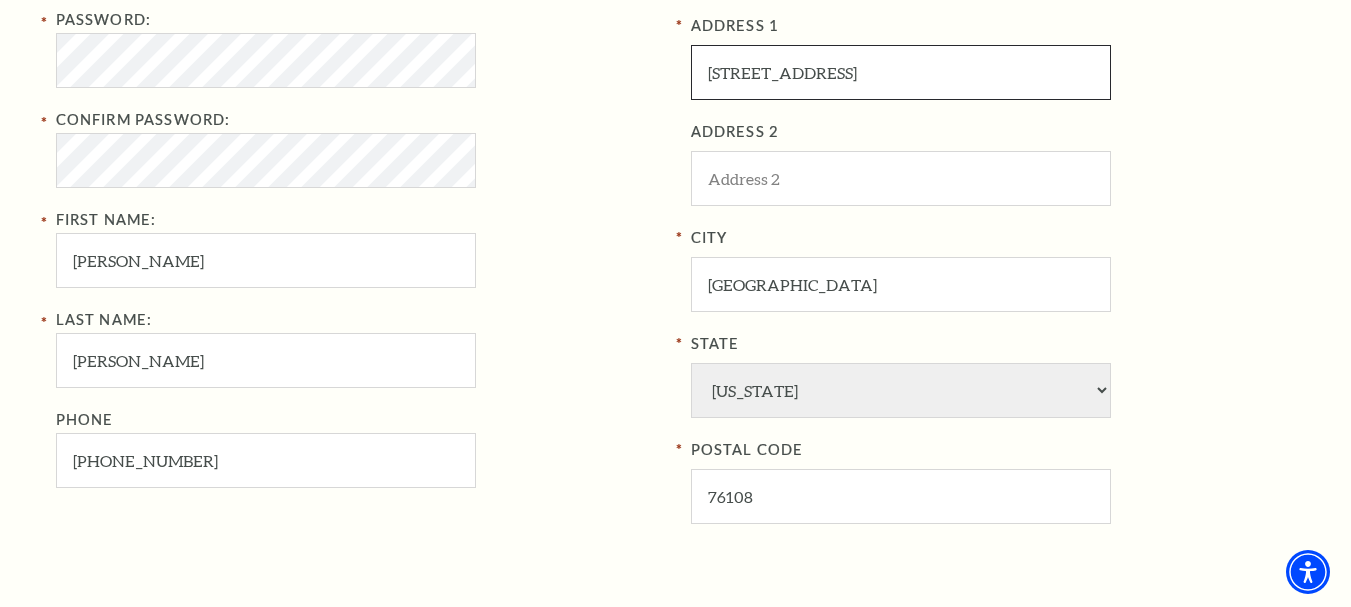 drag, startPoint x: 857, startPoint y: 75, endPoint x: 1164, endPoint y: 94, distance: 307.58737 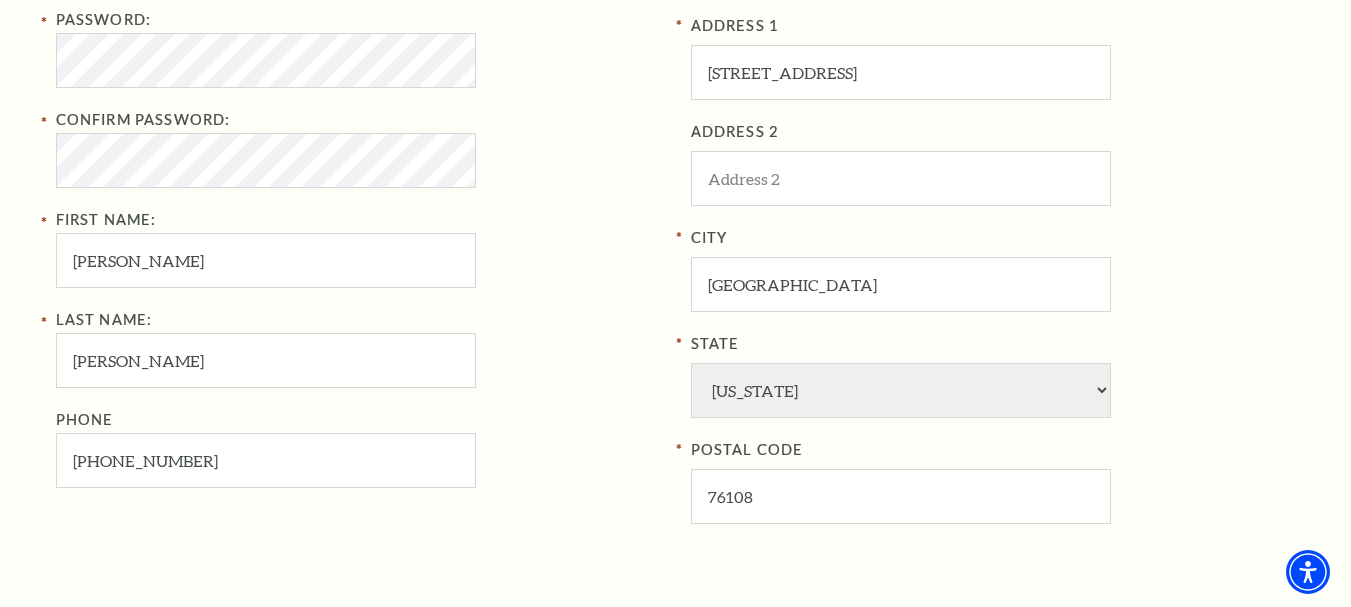 click on "ADDRESS 1   11124 Silver Horn Dr     ADDRESS 2     City   Fort Worth     State   Alabama Alaska American Embassy American Embassy American Samoa Arizona Arkansas Armed Forces California Colorado Connecticut D.C. Delaware Florida Georgia Guam Hawaii Idaho Illinois Indiana Iowa Kansas Kentucky Louisiana Maine Marshall Islands Maryland Massachusetts Michigan Micronesia Minnesota Mississippi Missouri Montana Nebraska Nevada New Hampshire New Jersey New Mexico New York North Carolina North Dakota Northern Mariana Is. Ohio Oklahoma Oregon Palau Pennsylvania Puerto Rico Rhode Island South Carolina South Dakota Tennessee Texas Trust Territories Utah Vermont Virgin Islands Virginia Washington West Virginia Wisconsin Wyoming   POSTAL CODE   76108" at bounding box center [993, 269] 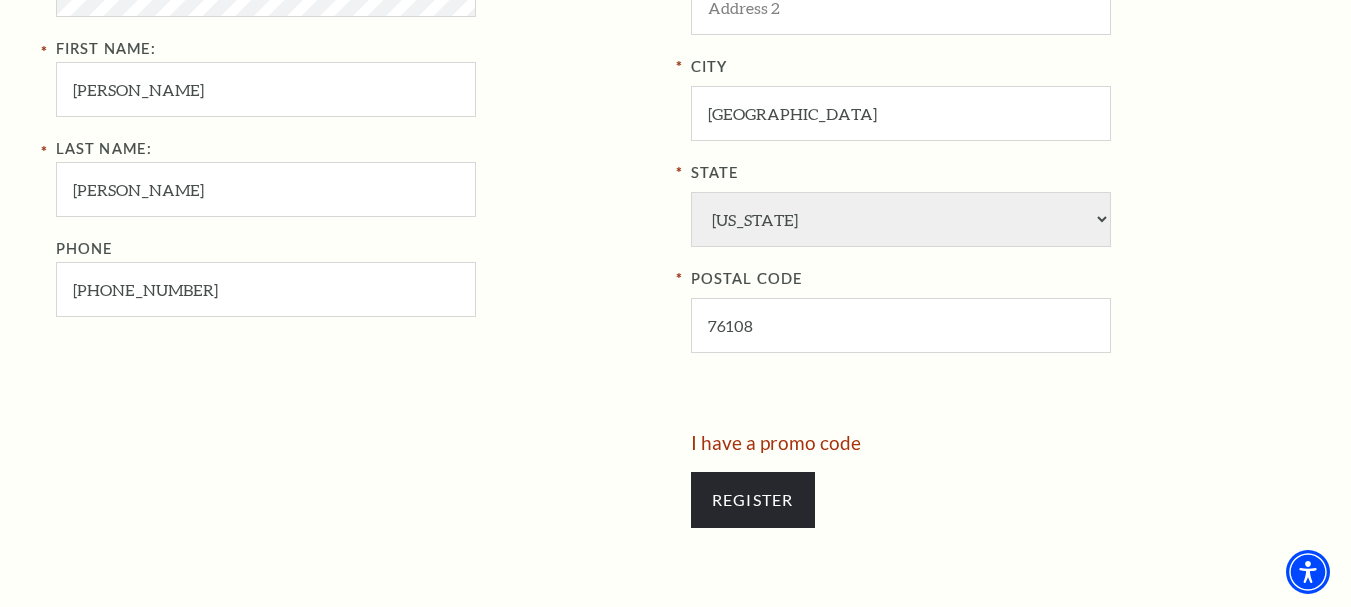 scroll, scrollTop: 1000, scrollLeft: 0, axis: vertical 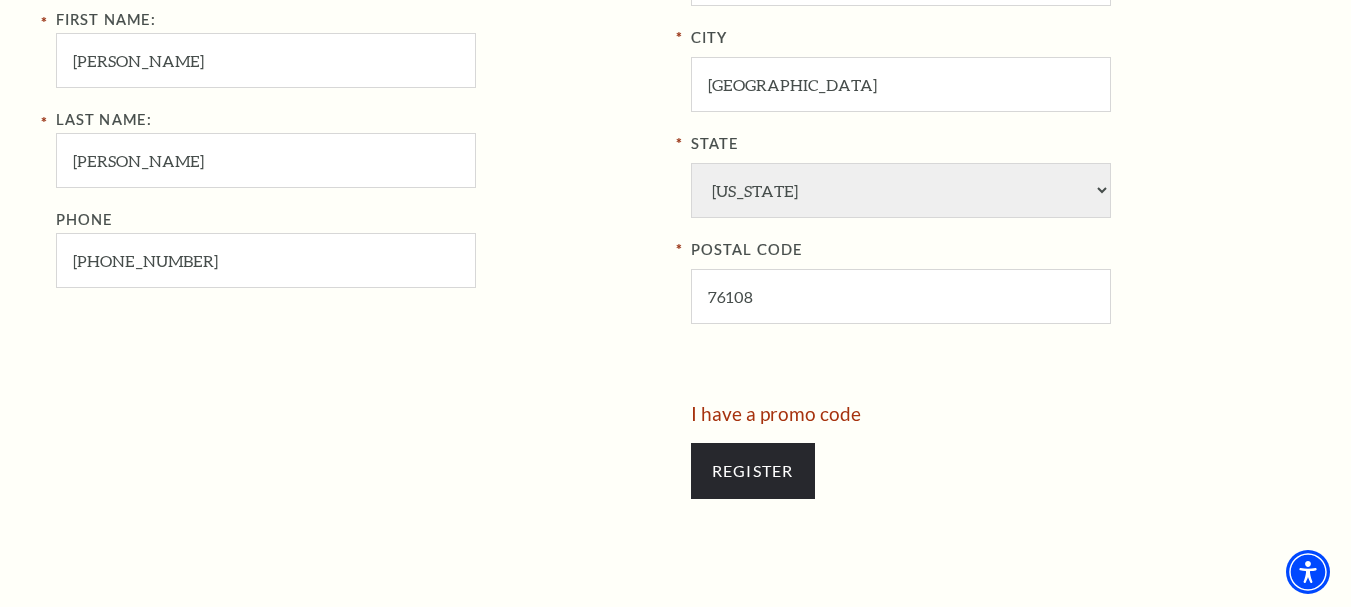 click on "Your Information
Email Address:   gilchristcarter353@gmail.com     Password:       Confirm Password:       First Name:   gilchrist     Last Name:   carter     Phone   817-205-0601" at bounding box center (366, 36) 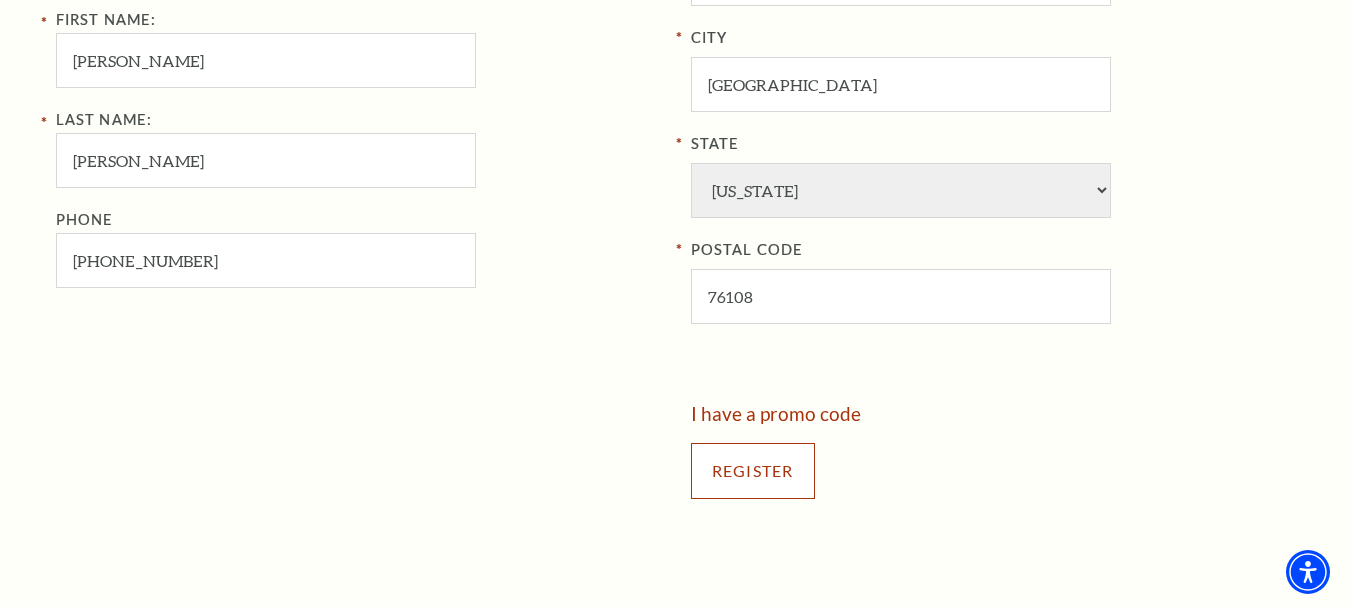 click on "Register" at bounding box center [753, 471] 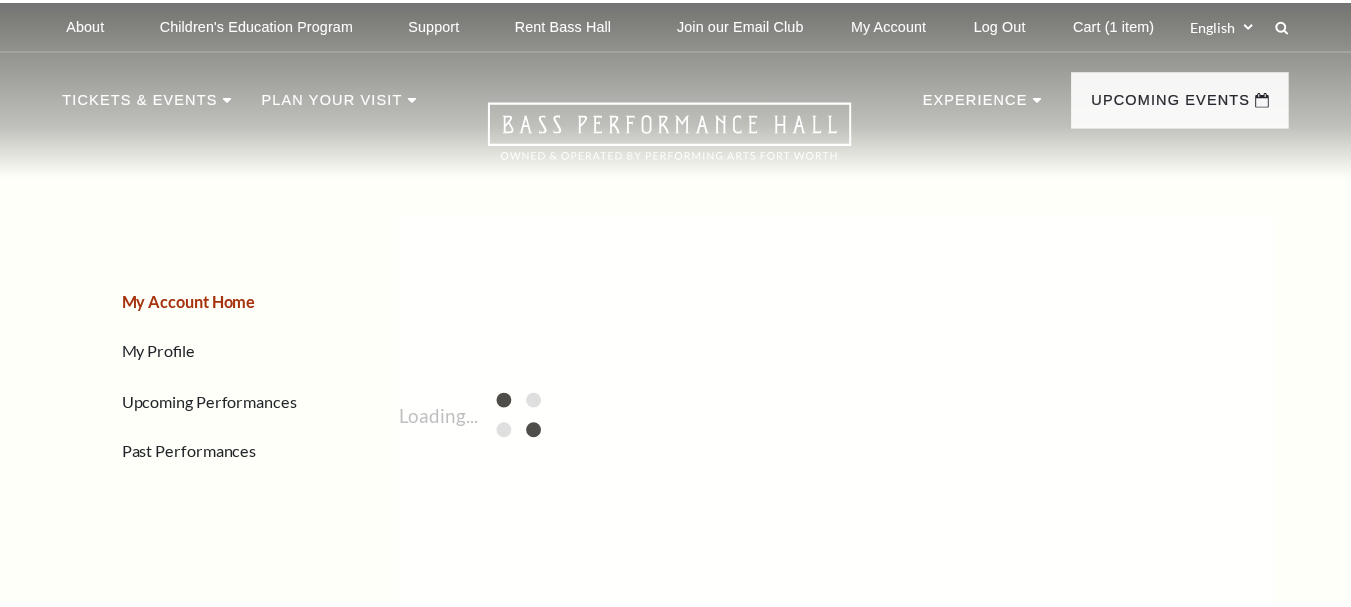 scroll, scrollTop: 0, scrollLeft: 0, axis: both 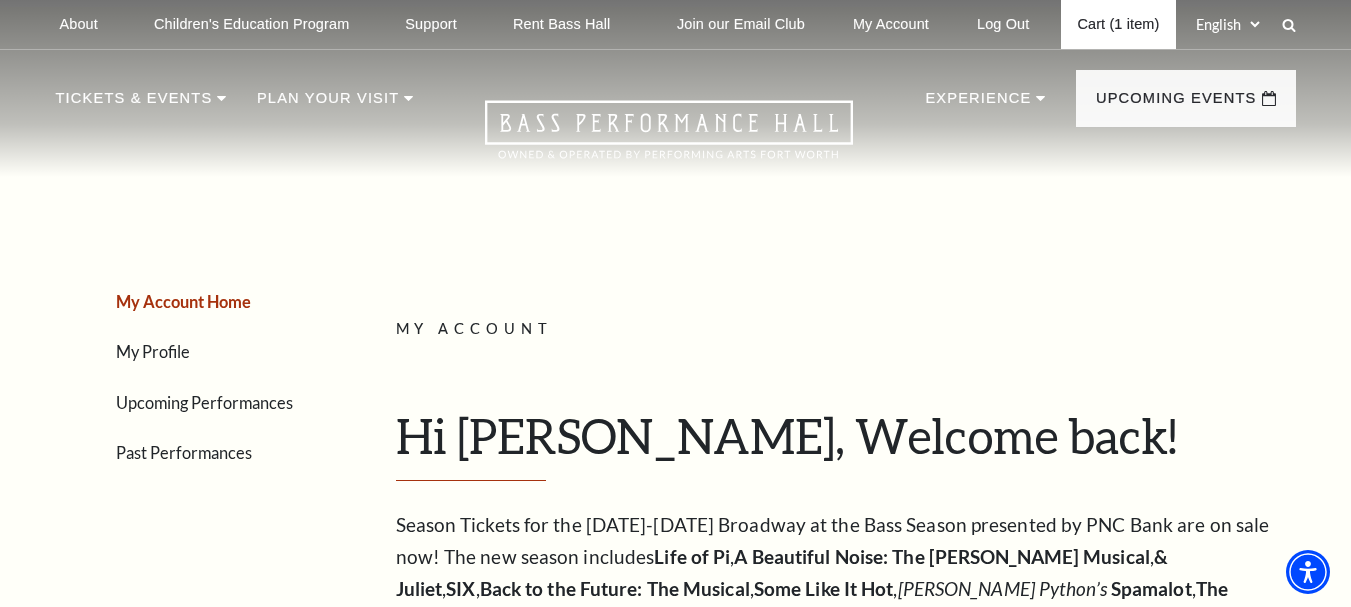 click on "Cart (1 item)" at bounding box center [1118, 24] 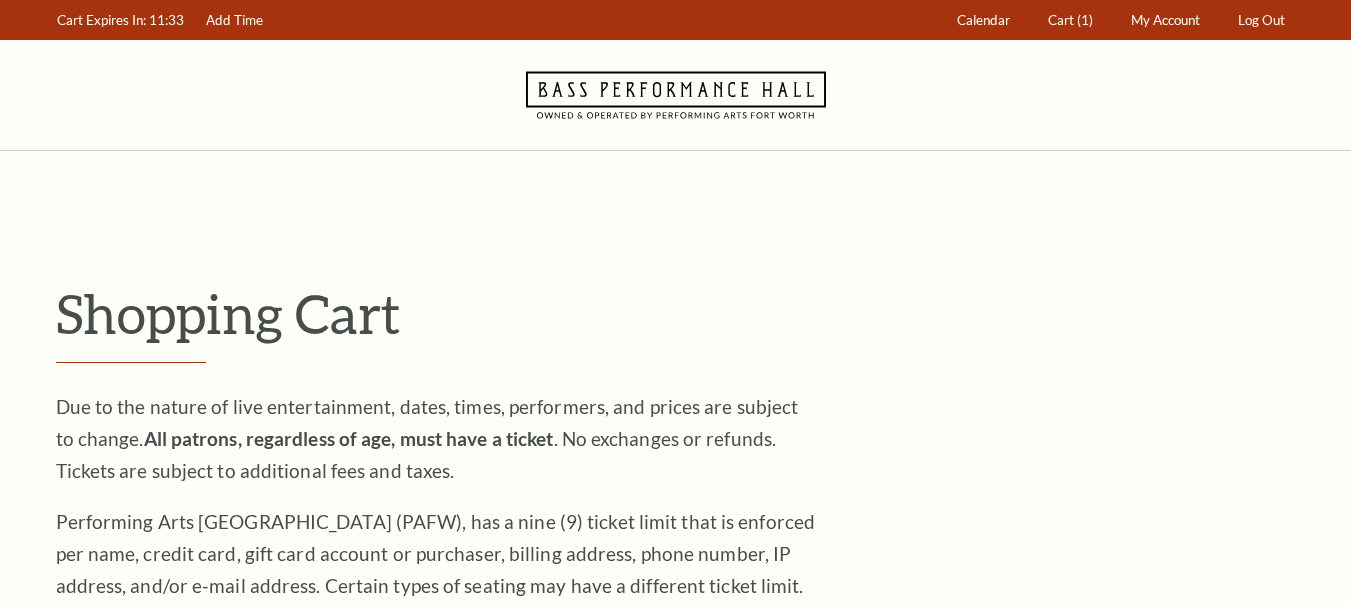 scroll, scrollTop: 0, scrollLeft: 0, axis: both 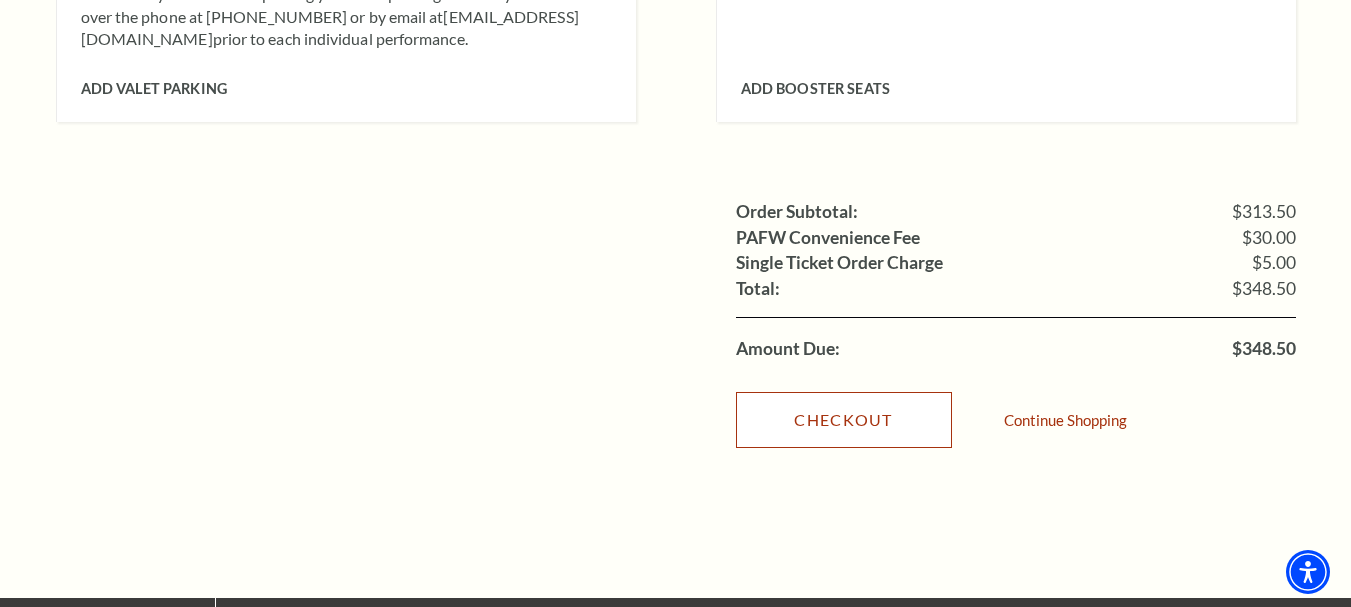 click on "Checkout" at bounding box center (844, 420) 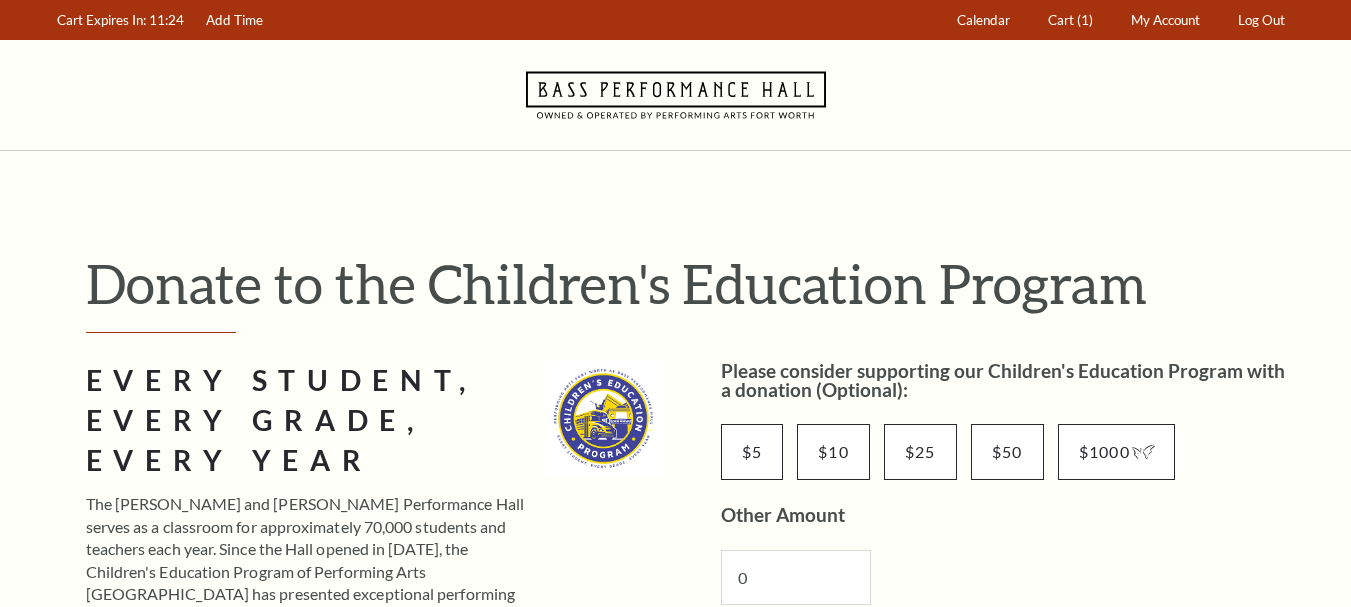 scroll, scrollTop: 0, scrollLeft: 0, axis: both 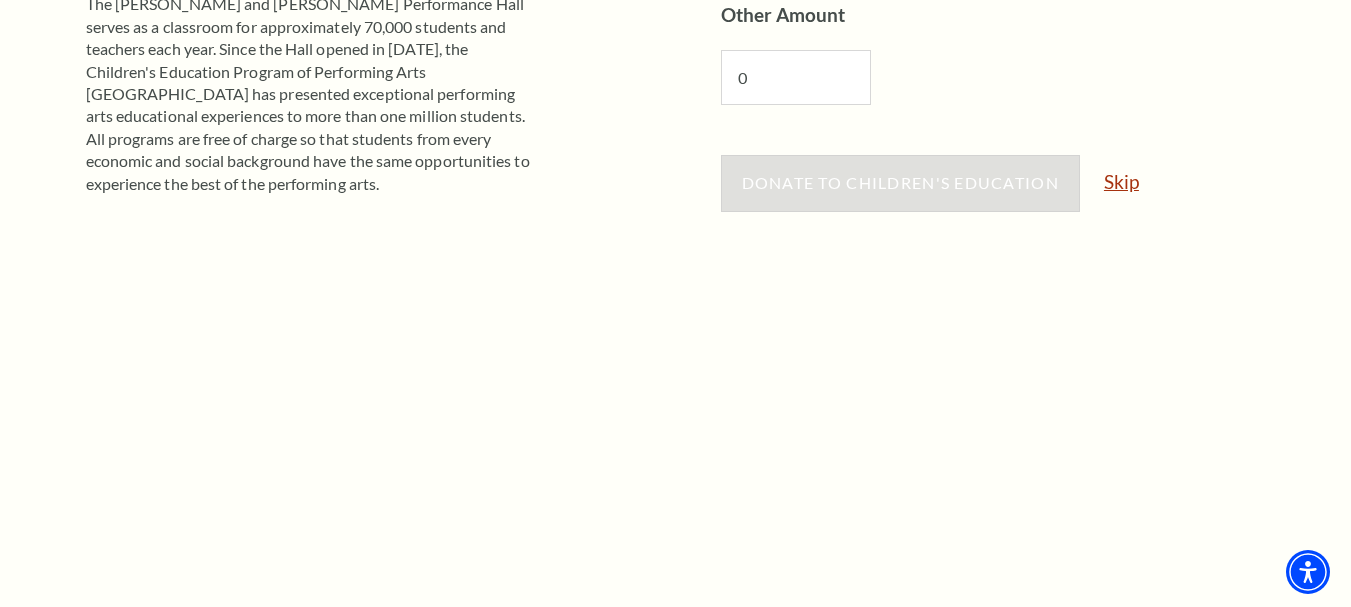 click on "Skip" at bounding box center (1121, 181) 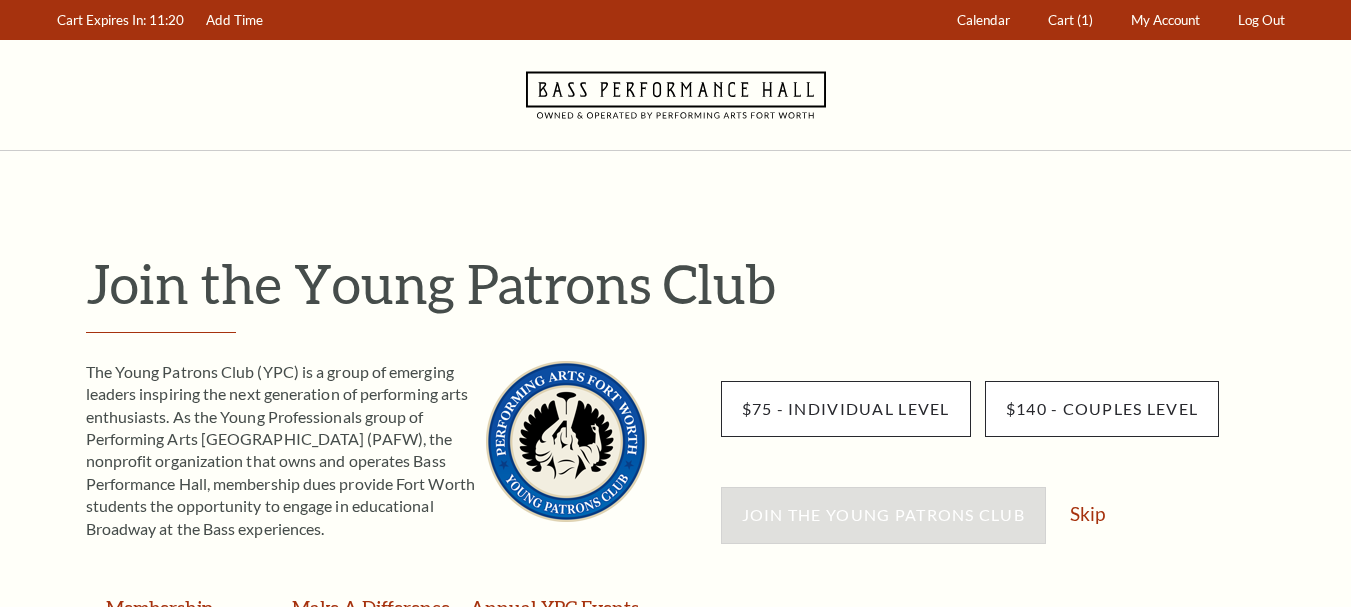 scroll, scrollTop: 0, scrollLeft: 0, axis: both 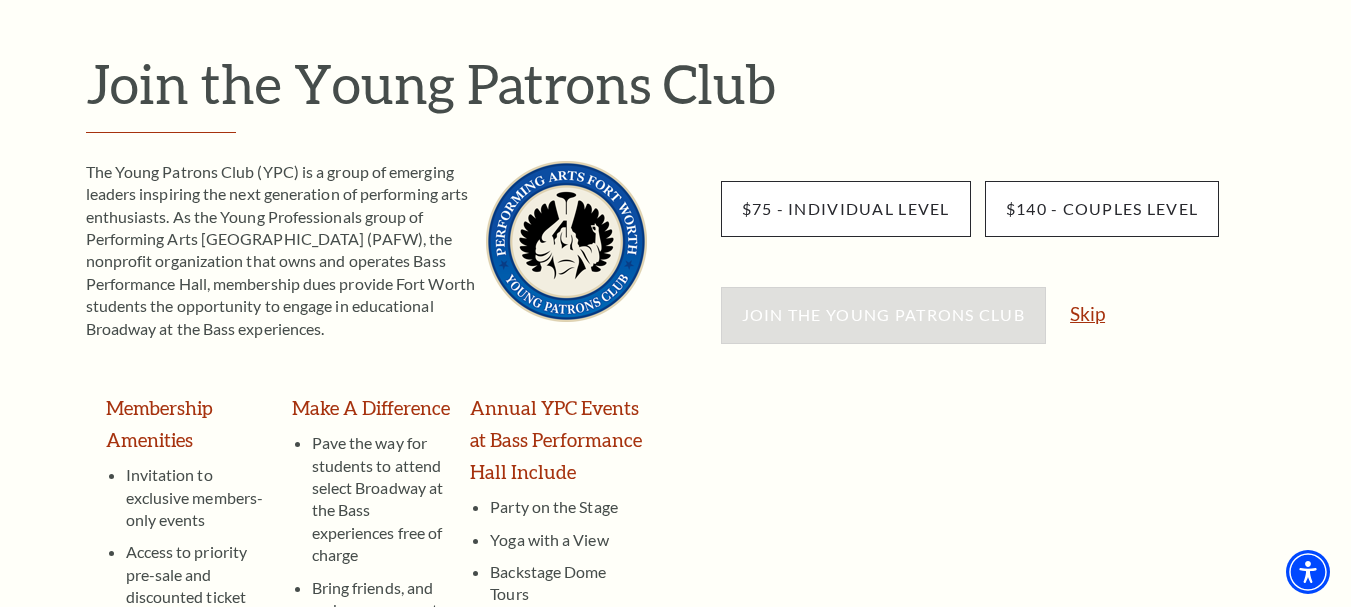 click on "Skip" at bounding box center [1087, 313] 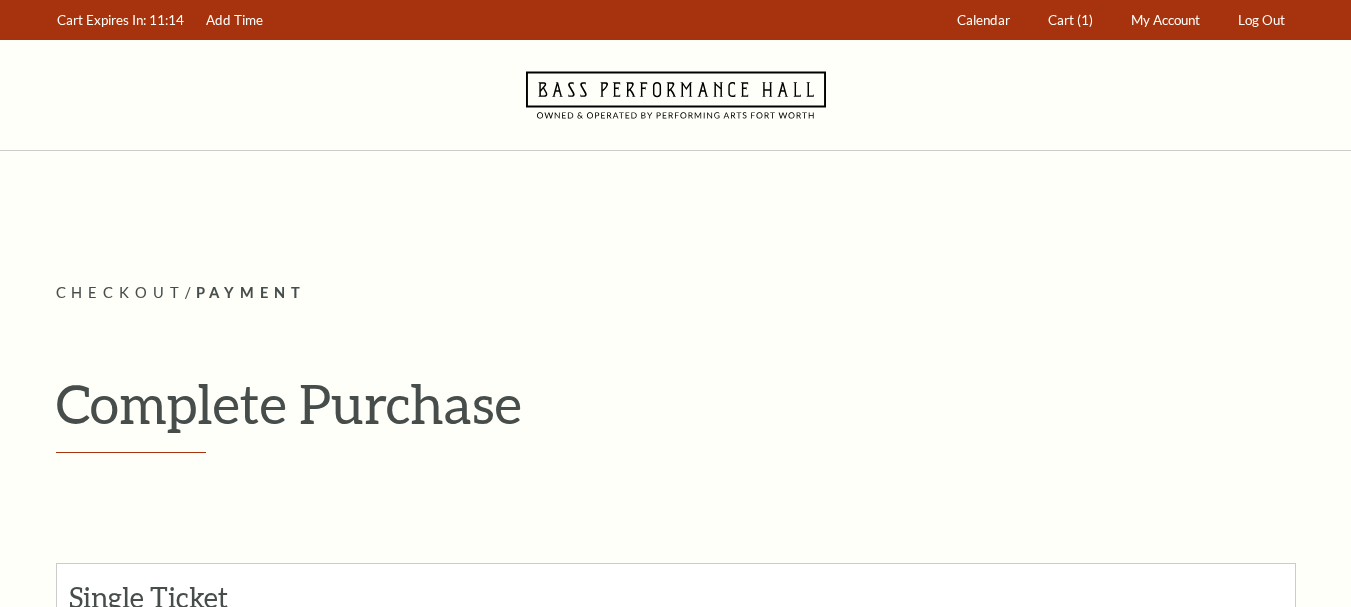 scroll, scrollTop: 0, scrollLeft: 0, axis: both 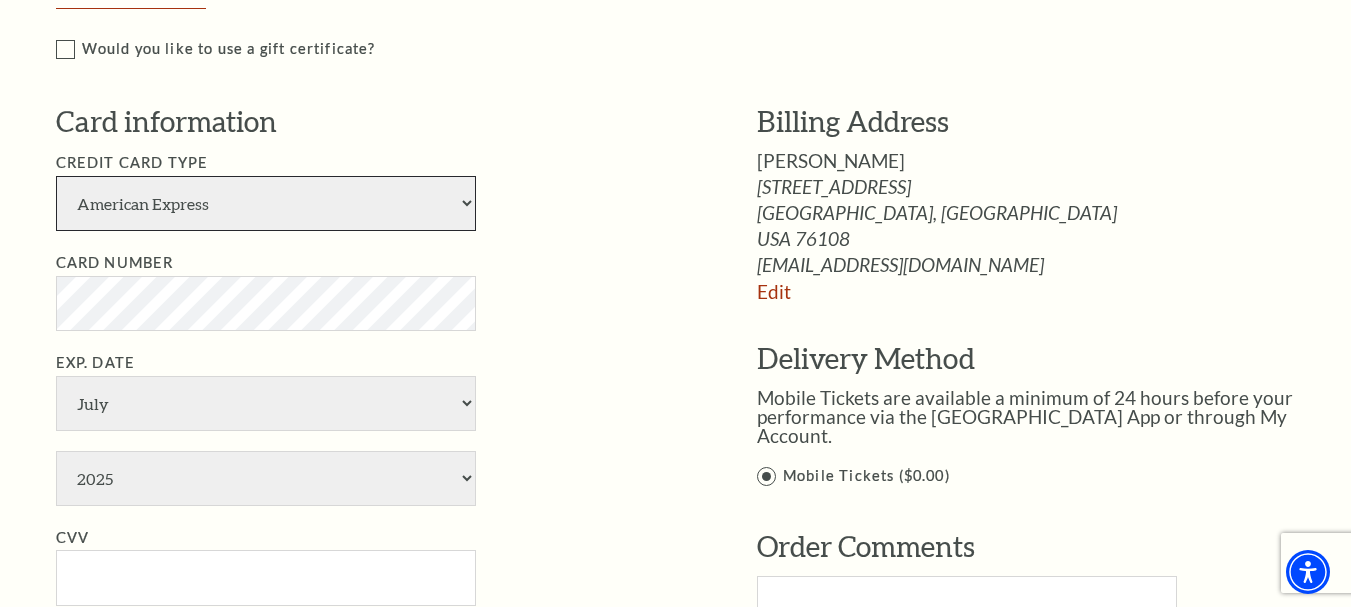 click on "American Express
Visa
Master Card
Discover" at bounding box center (266, 203) 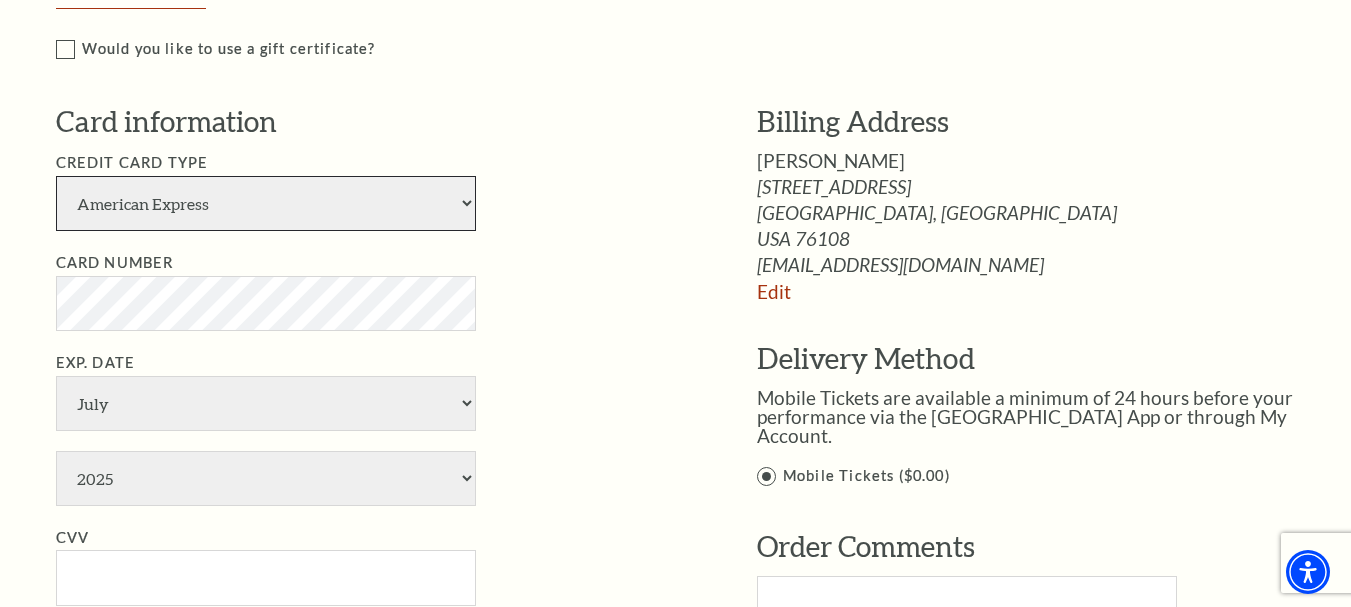 select on "24" 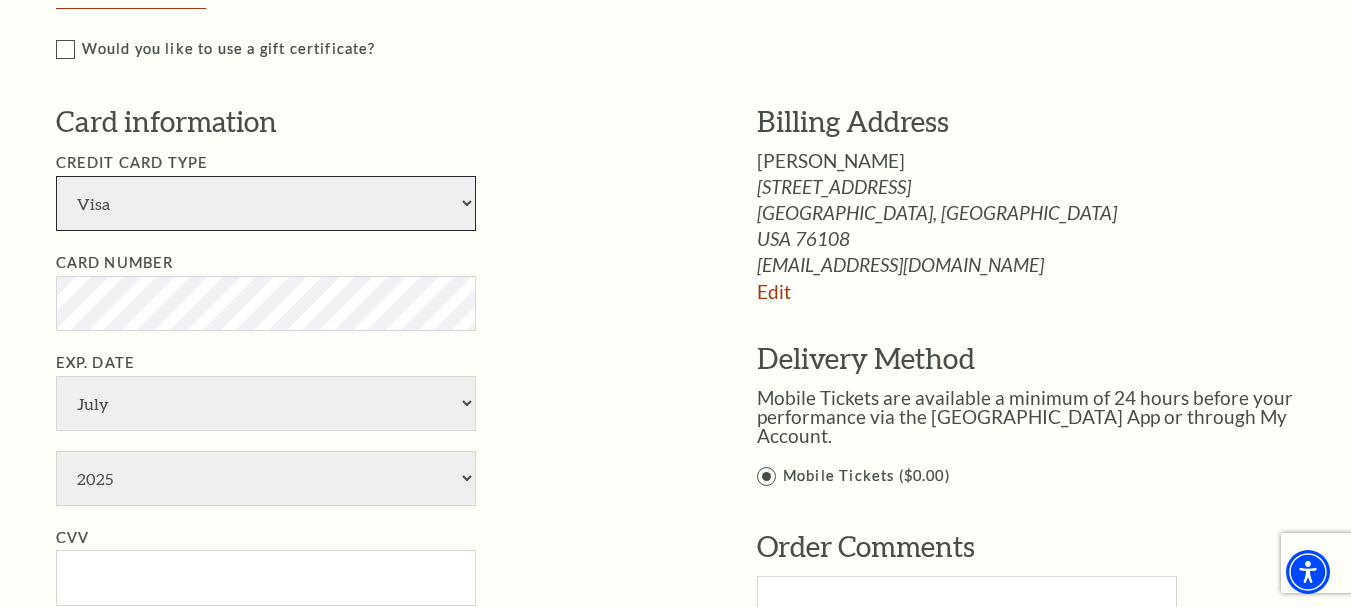 click on "American Express
Visa
Master Card
Discover" at bounding box center (266, 203) 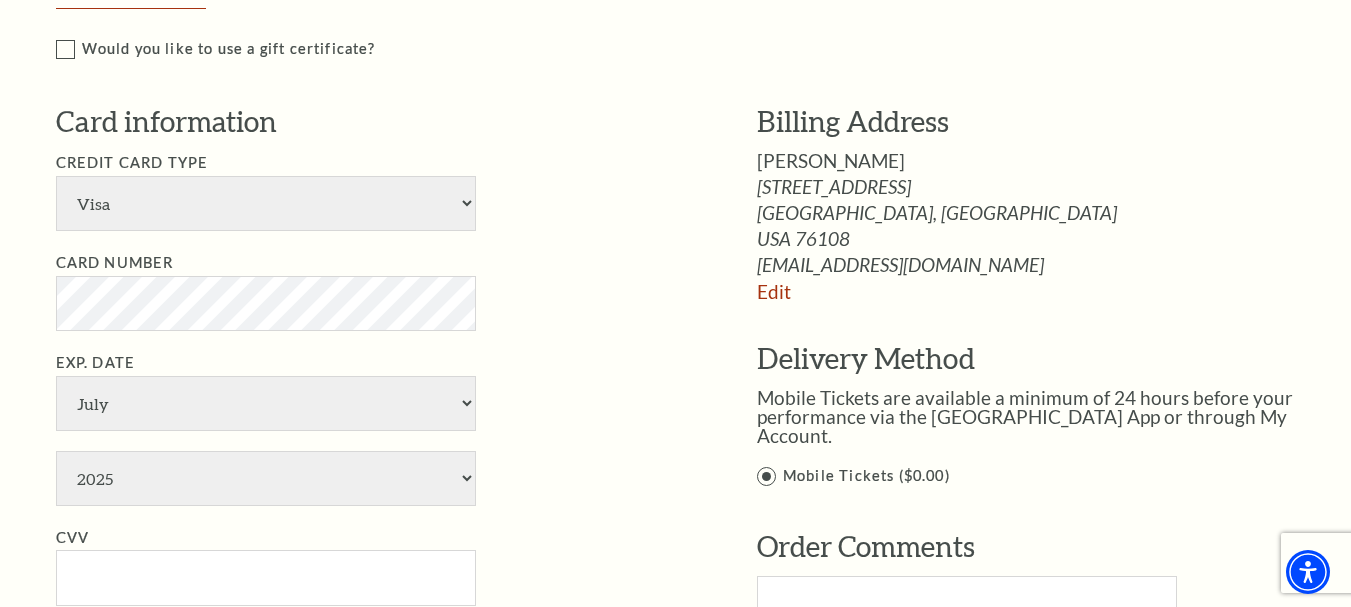 click on "Card Number" at bounding box center [376, 291] 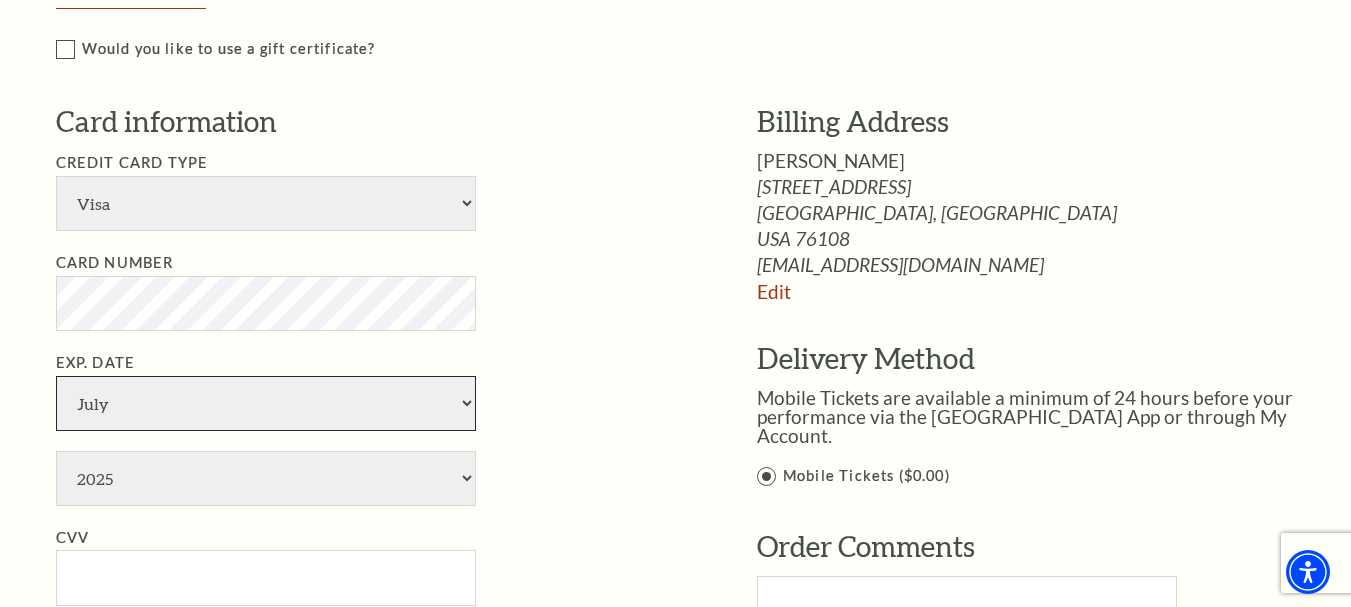 click on "January
February
March
April
May
June
July
August
September
October
November
December" at bounding box center (266, 403) 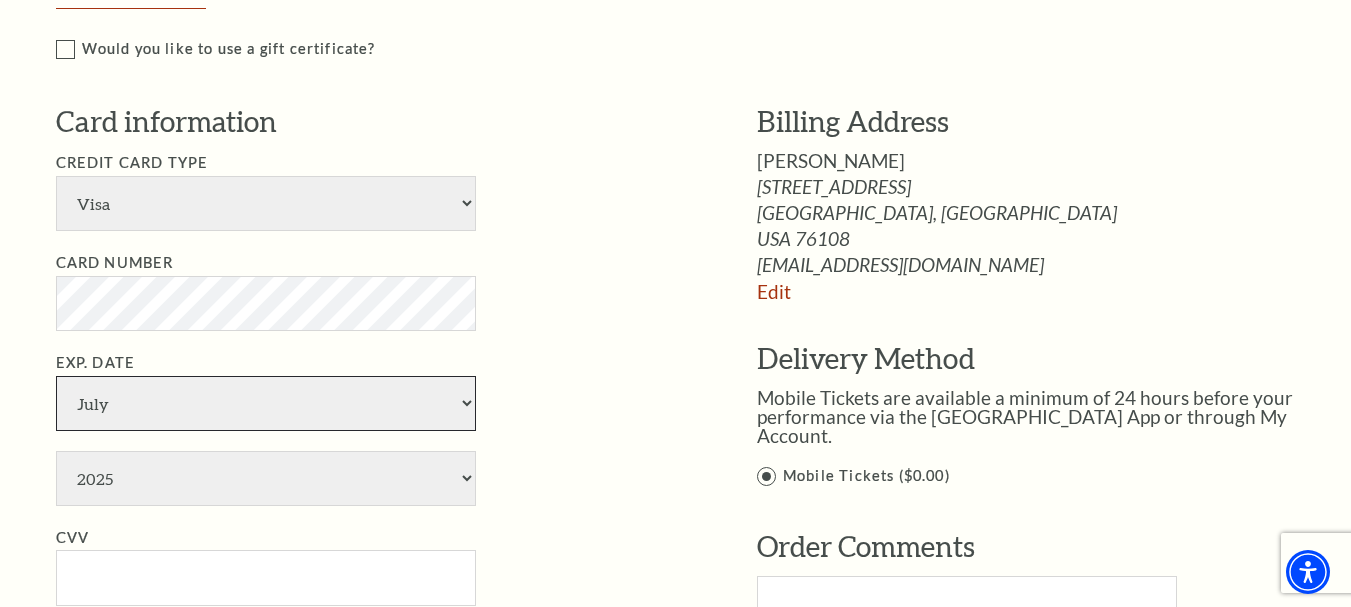 select on "8" 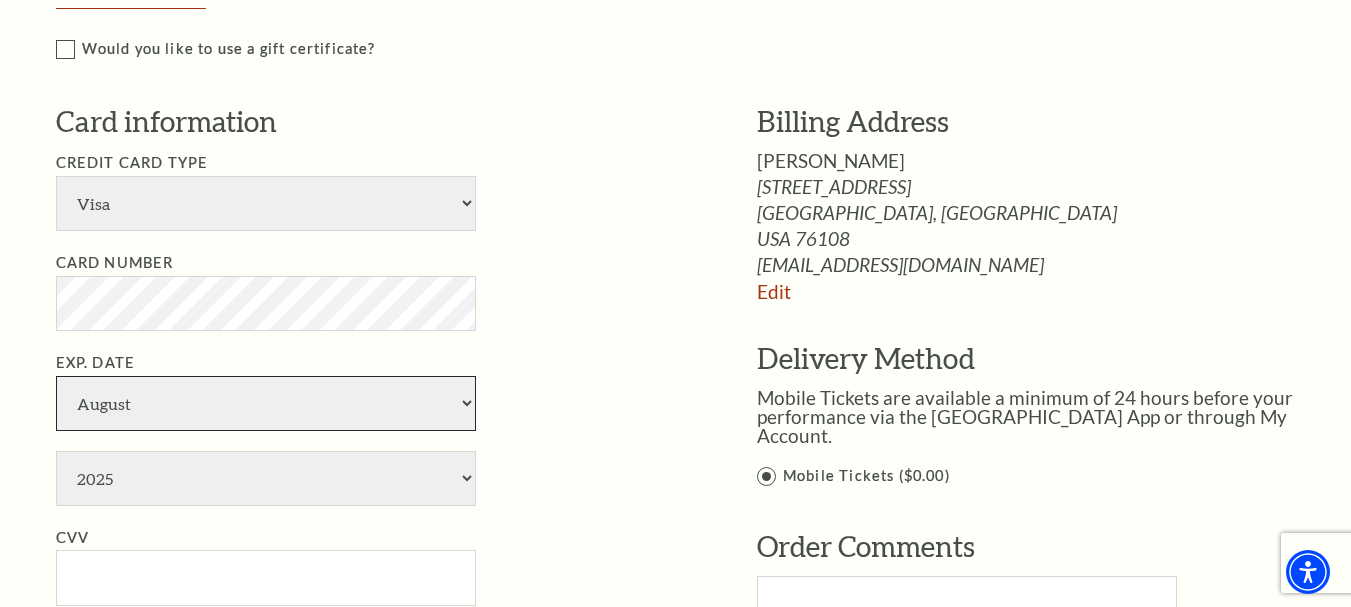 click on "January
February
March
April
May
June
July
August
September
October
November
December" at bounding box center [266, 403] 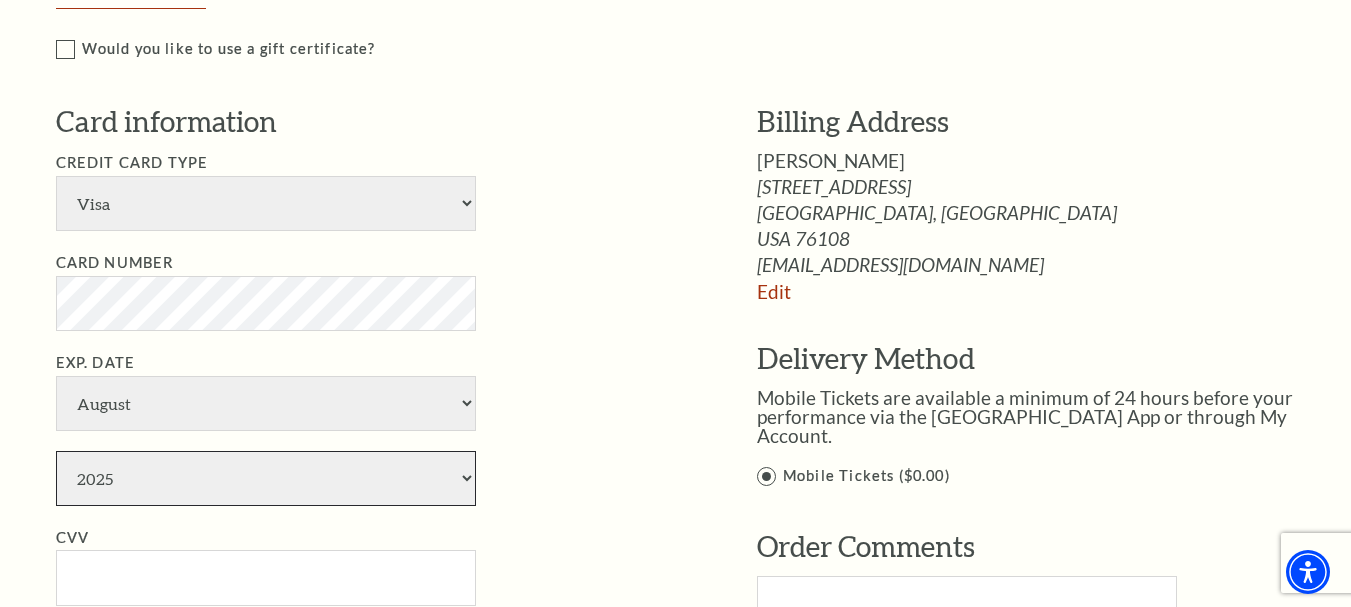 click on "2025
2026
2027
2028
2029
2030
2031
2032
2033
2034" at bounding box center [266, 478] 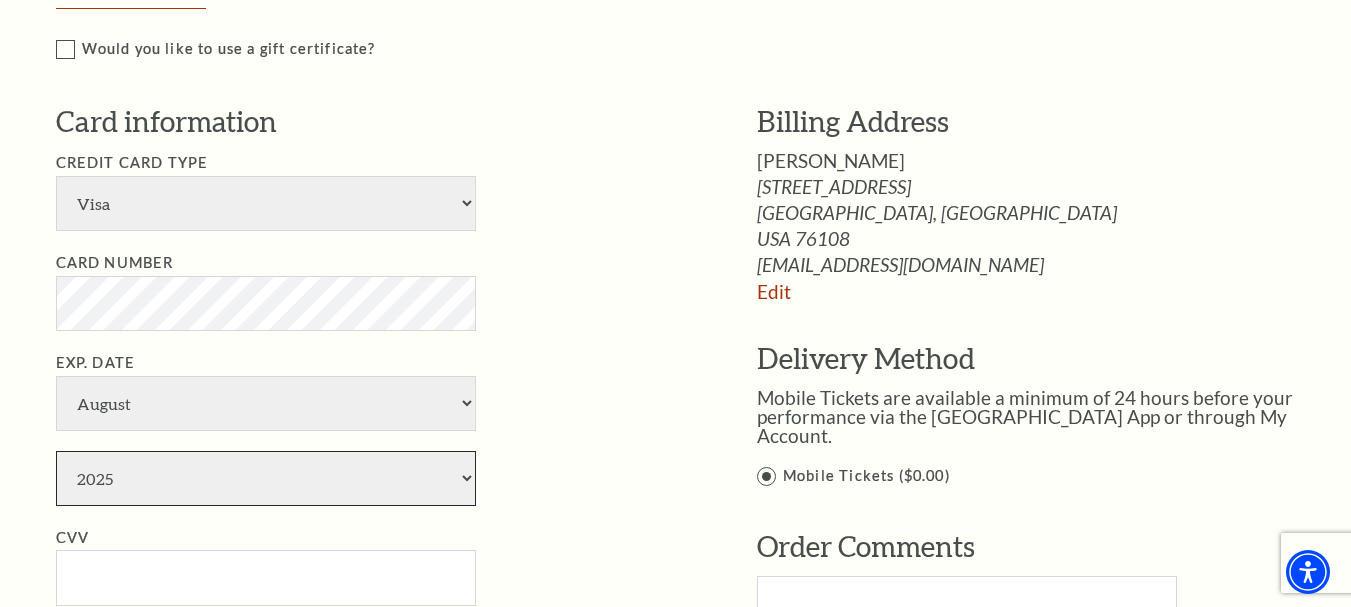 select on "2029" 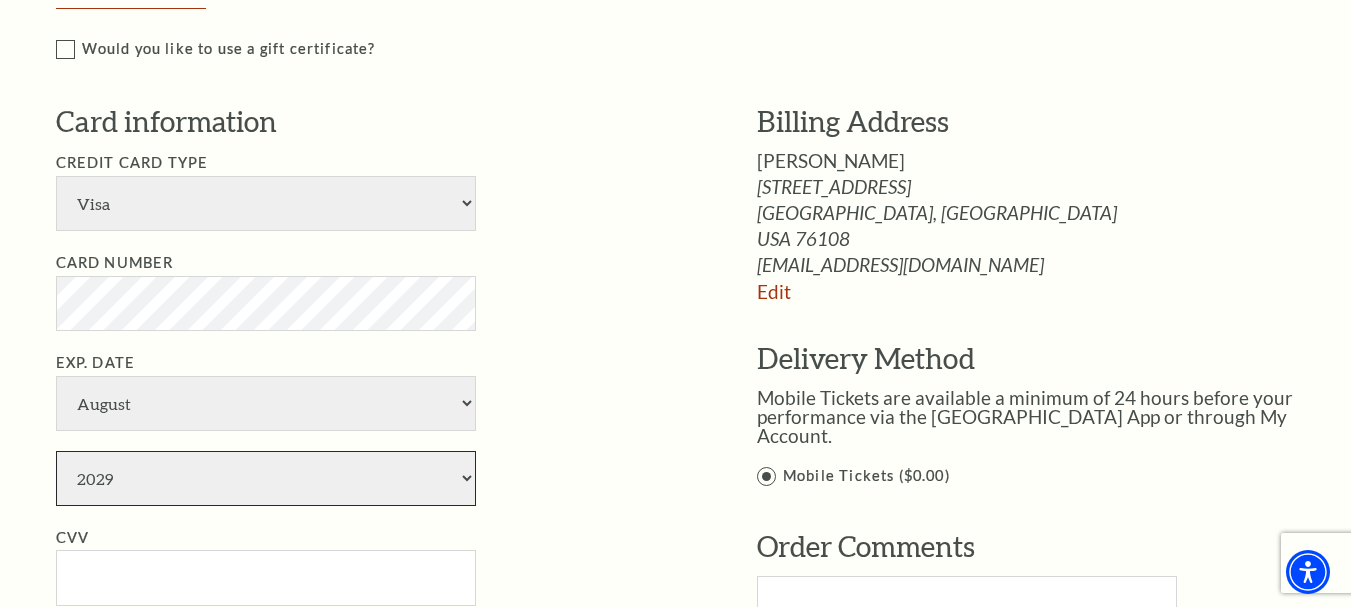 click on "2025
2026
2027
2028
2029
2030
2031
2032
2033
2034" at bounding box center (266, 478) 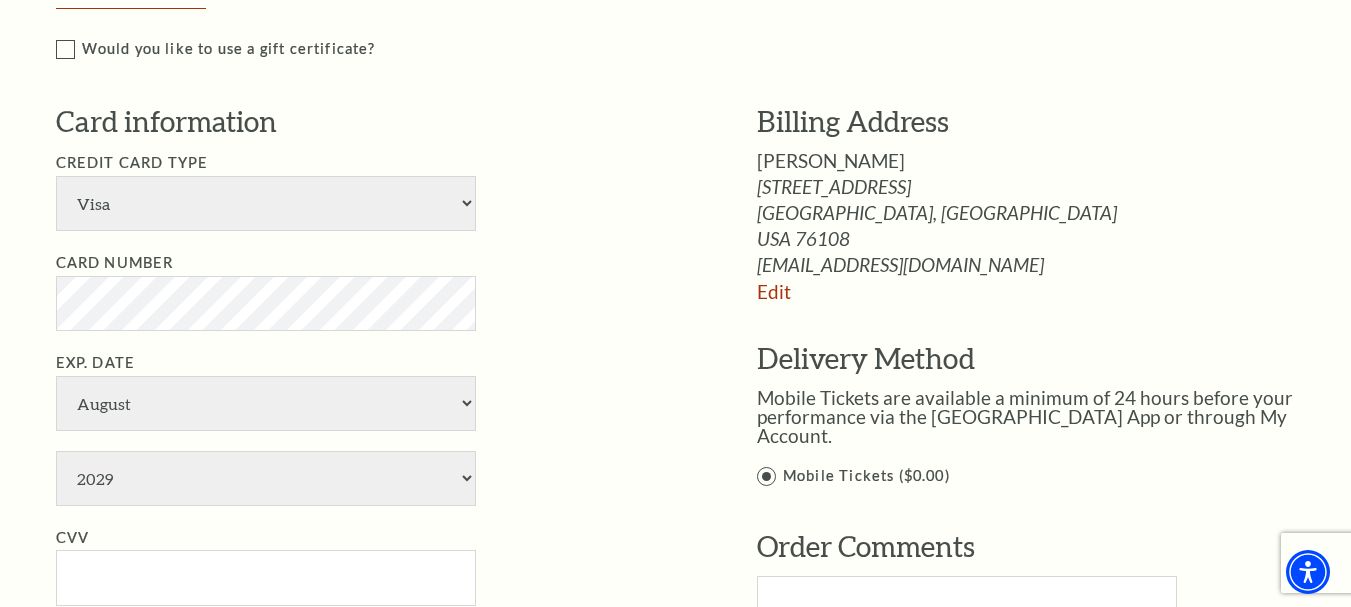 click on "Credit Card Type
American Express
Visa
Master Card
Discover
Card Number
Exp. Date
January
February
March
April
May
June
July
August
September
October
November
December
2025
2026
2027
2028
2029" at bounding box center (376, 428) 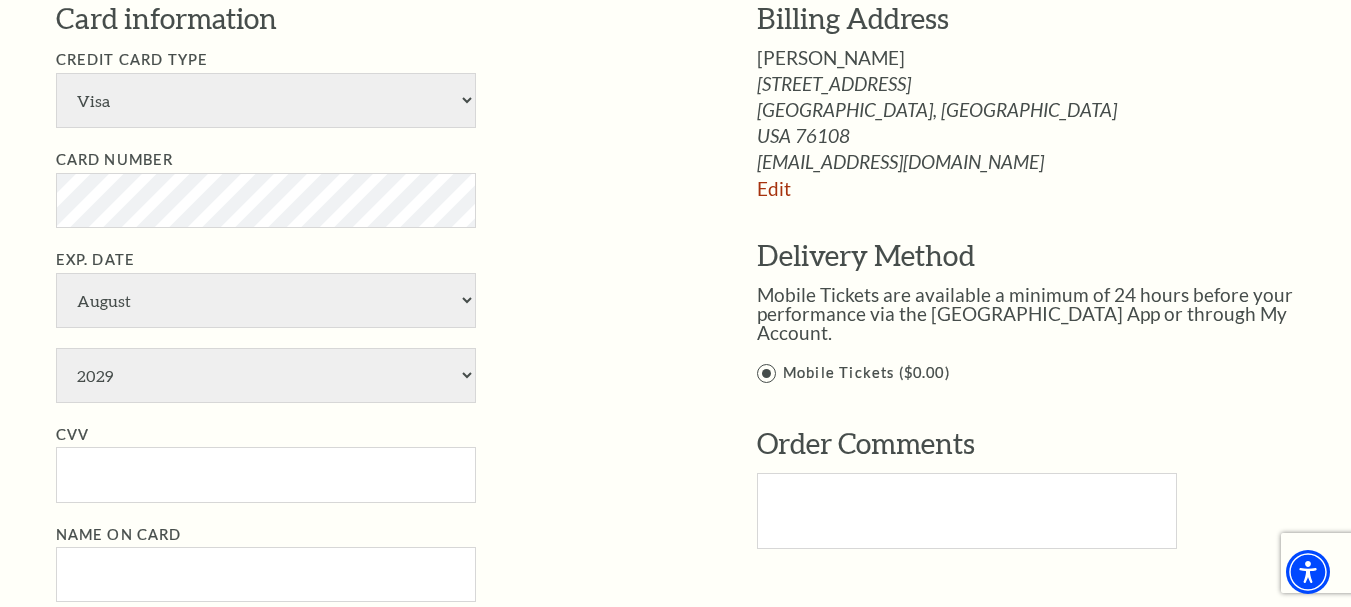 scroll, scrollTop: 1300, scrollLeft: 0, axis: vertical 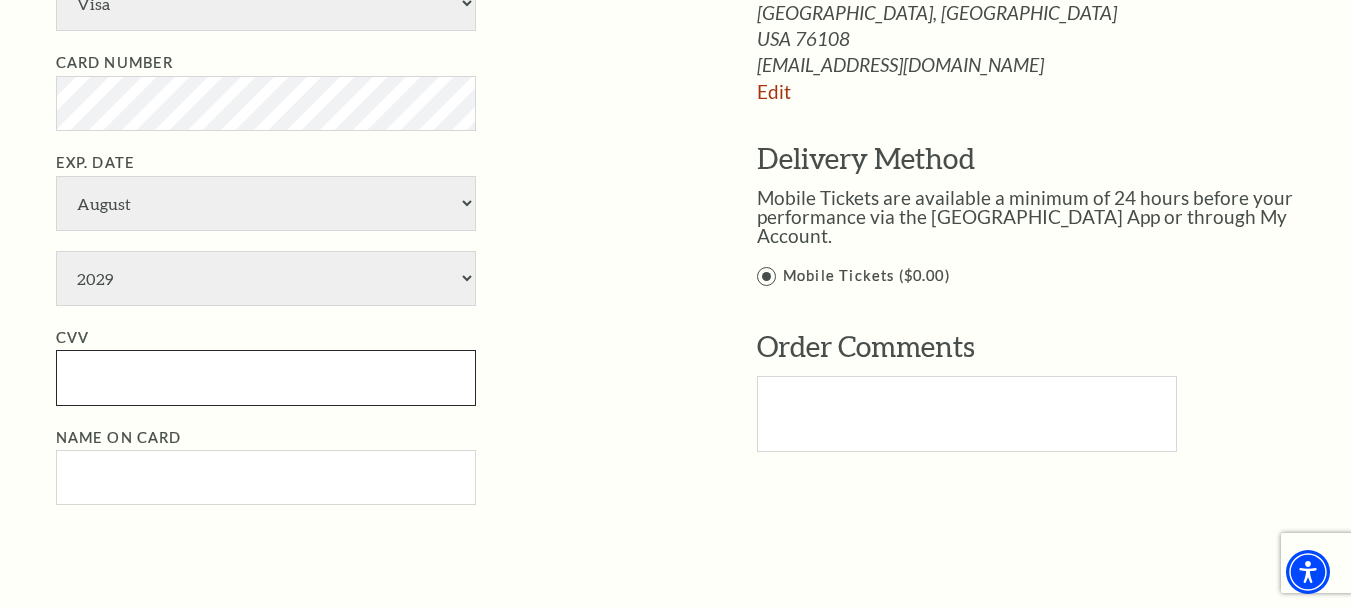 click on "CVV" at bounding box center [266, 377] 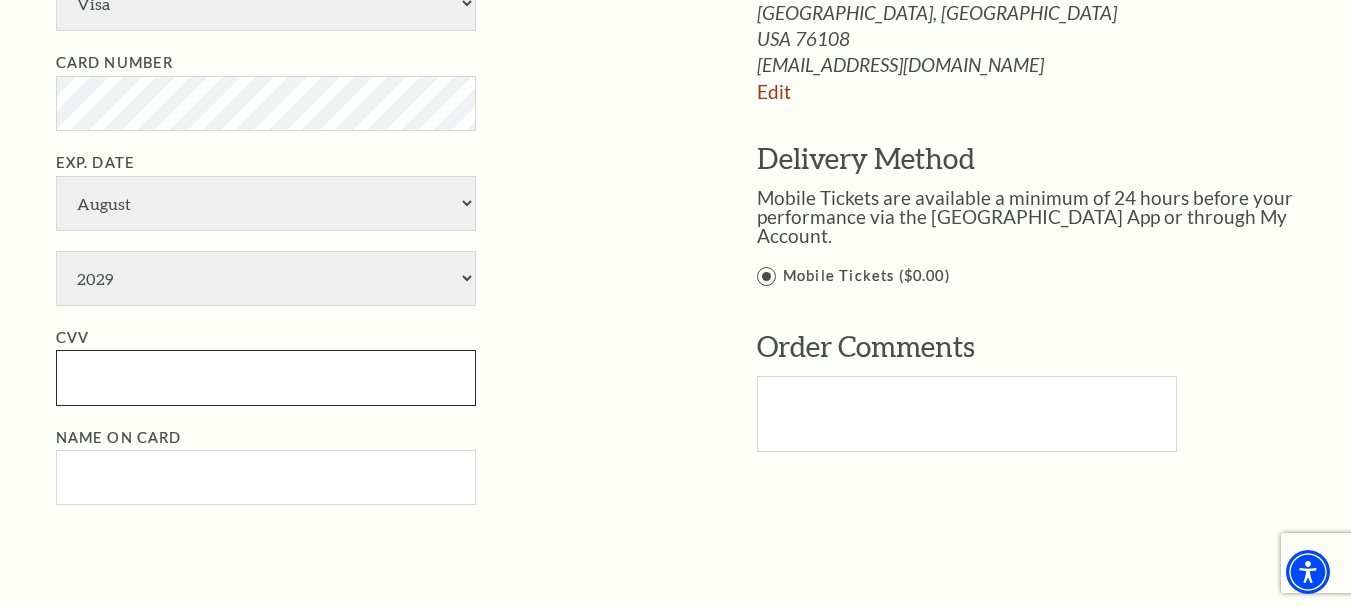 paste on "832" 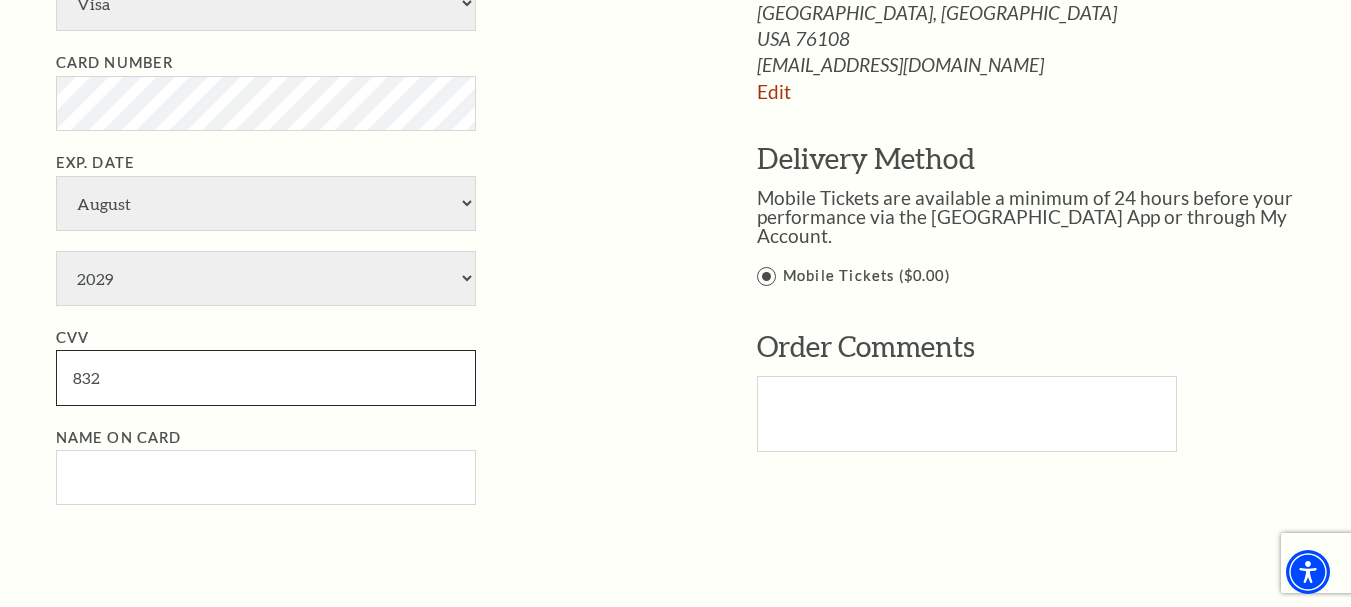 drag, startPoint x: 71, startPoint y: 376, endPoint x: 114, endPoint y: 379, distance: 43.104523 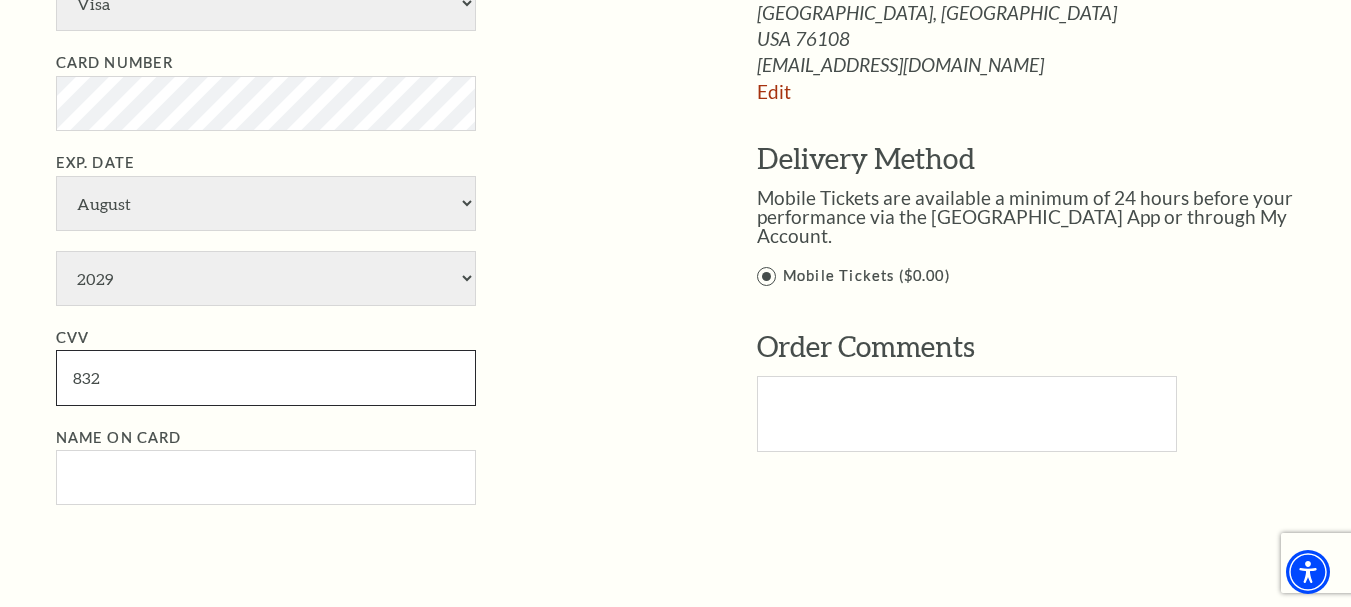type on "832" 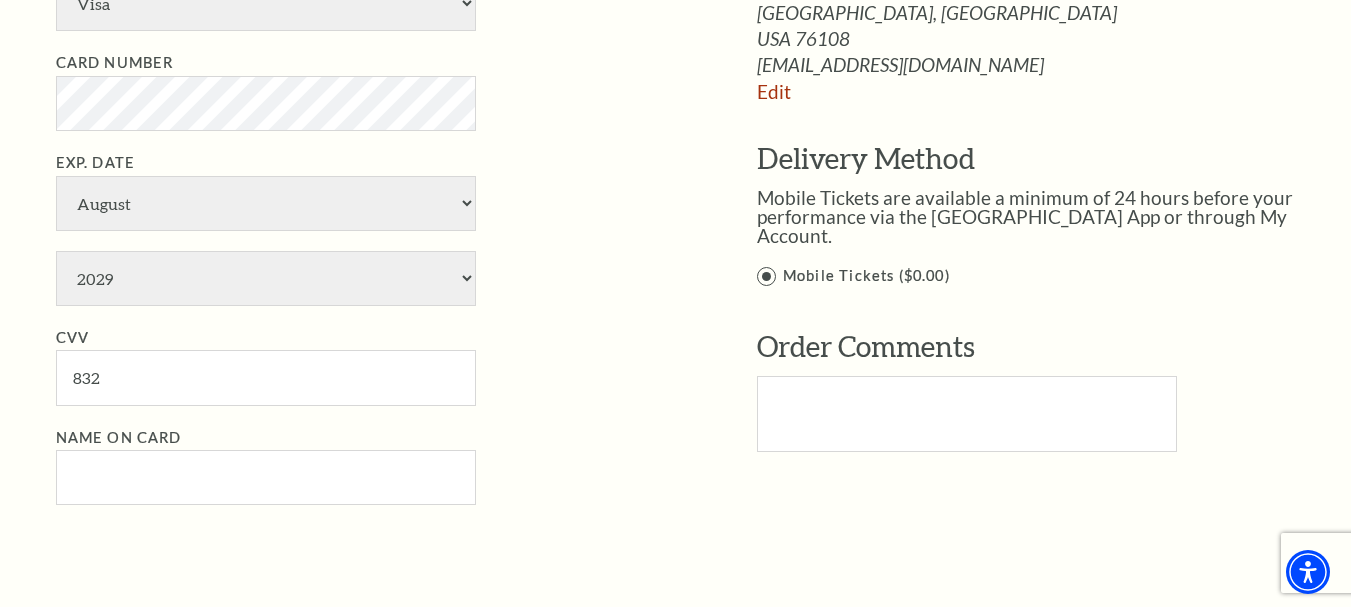 click on "CVV
832" at bounding box center [376, 366] 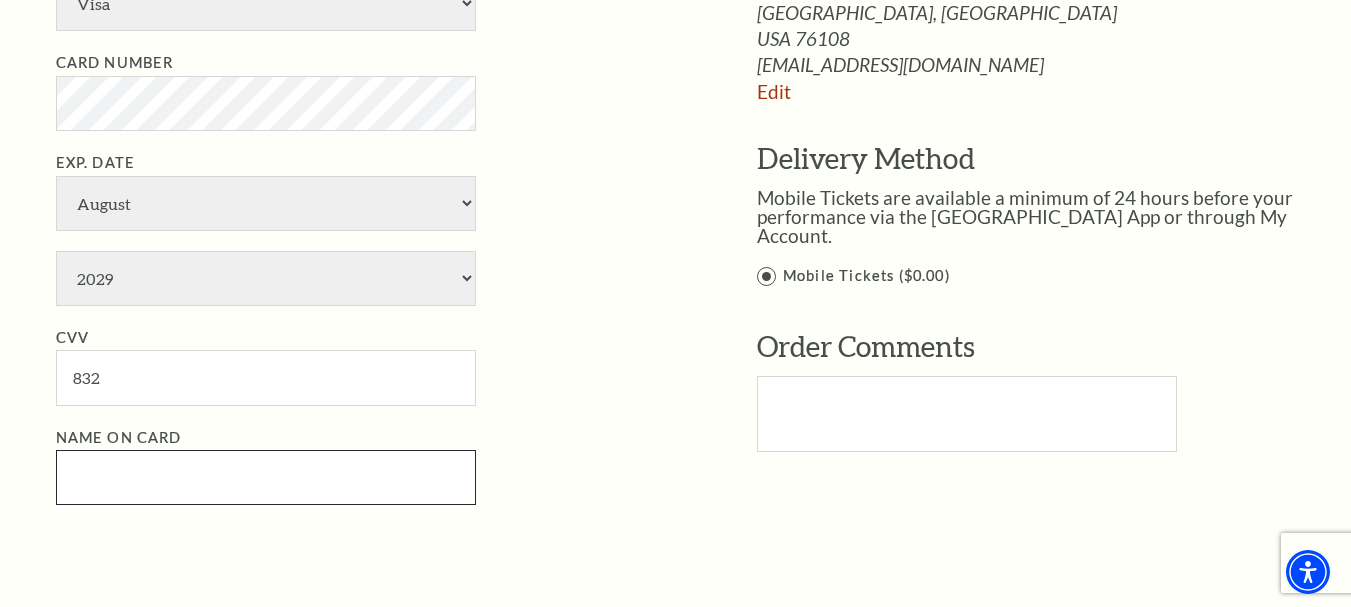 click on "Name on Card" at bounding box center [266, 477] 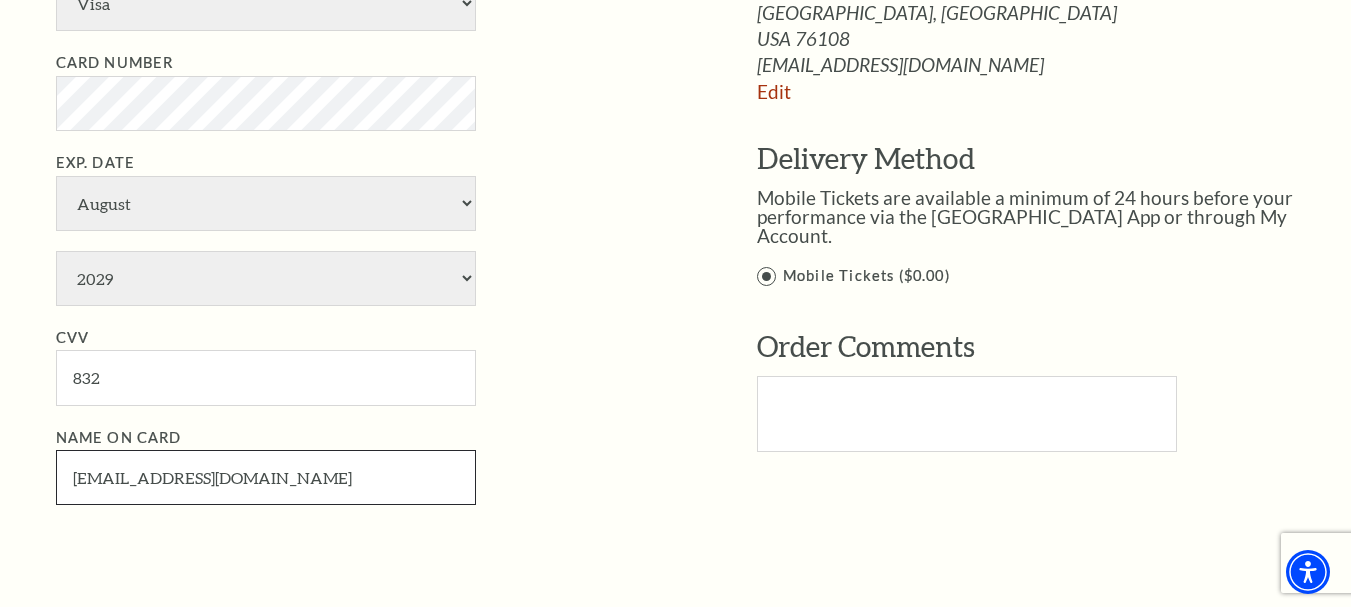 click on "gilchristcarter353@gmail.com" at bounding box center [266, 477] 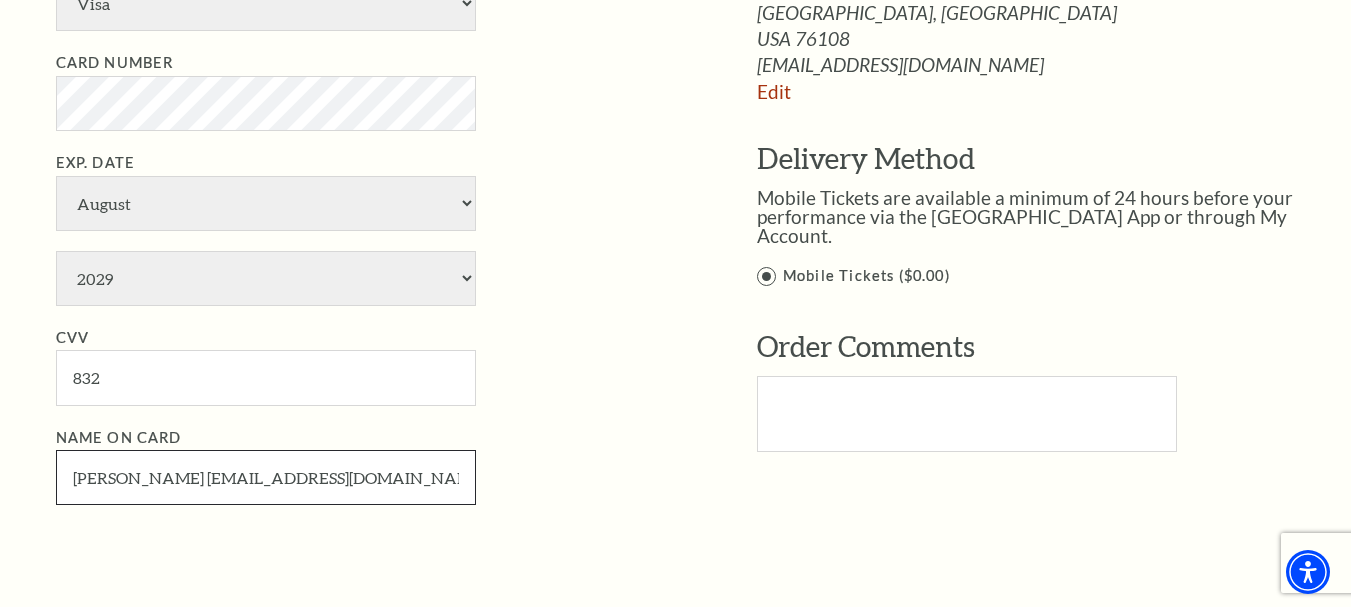 drag, startPoint x: 181, startPoint y: 478, endPoint x: 524, endPoint y: 480, distance: 343.00583 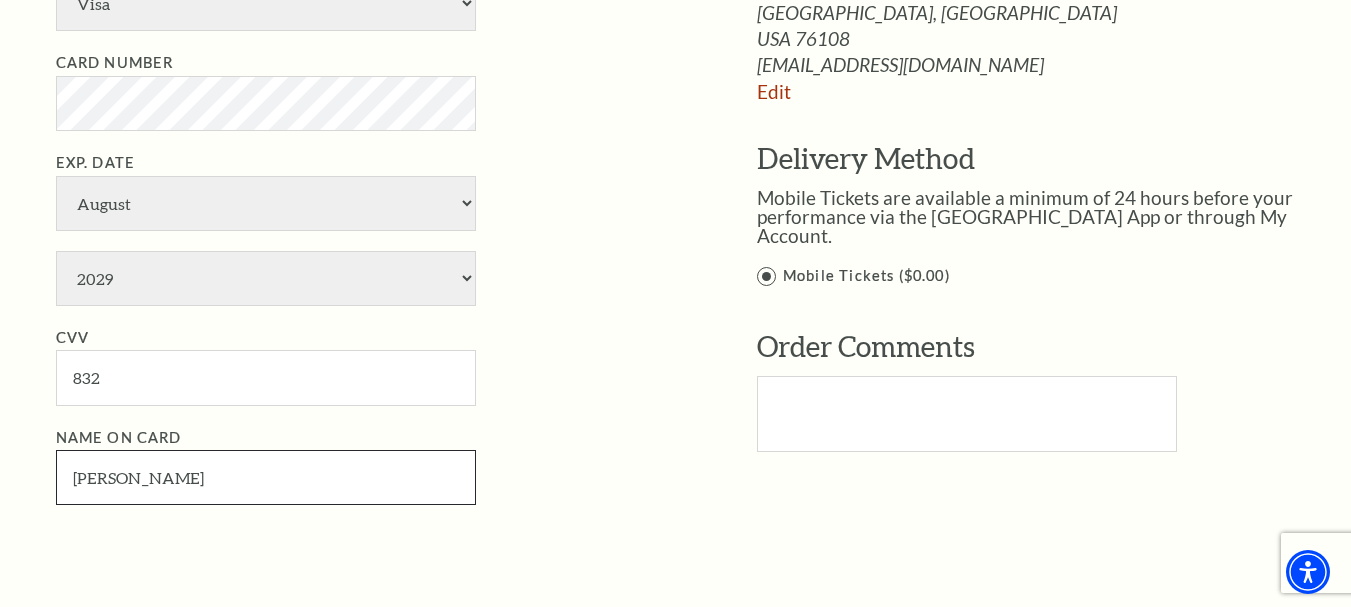 click on "gilchrist carter" at bounding box center (266, 477) 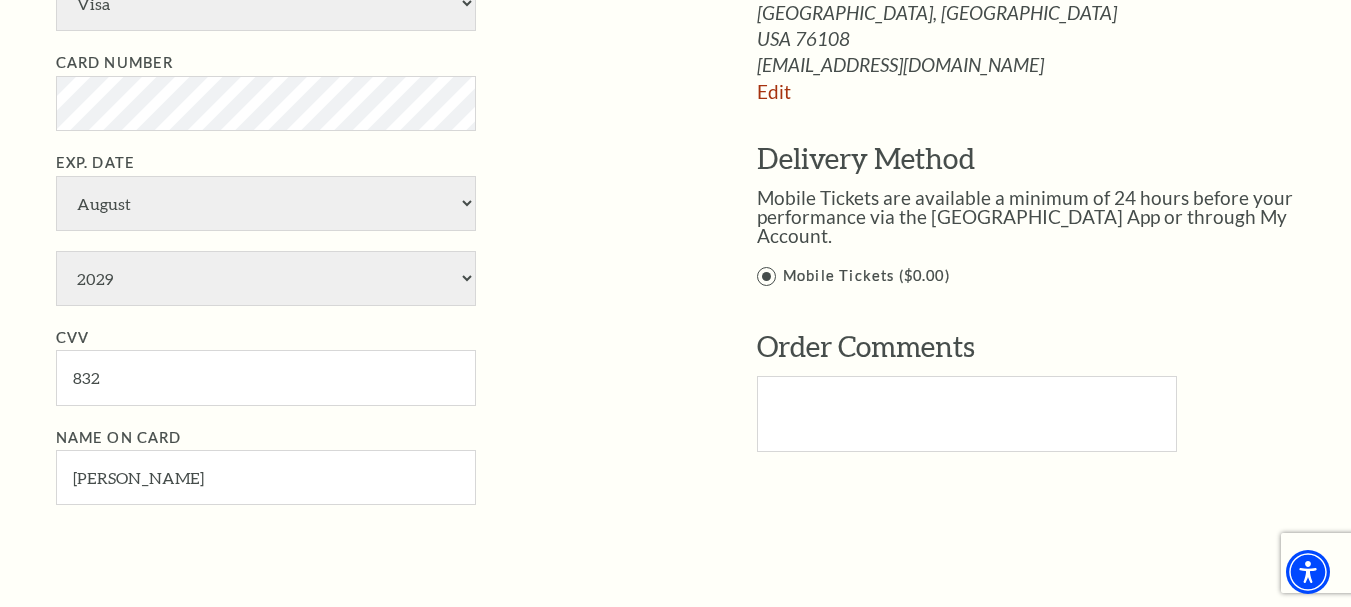 click on "Name on Card
gilchrist carter" at bounding box center (376, 466) 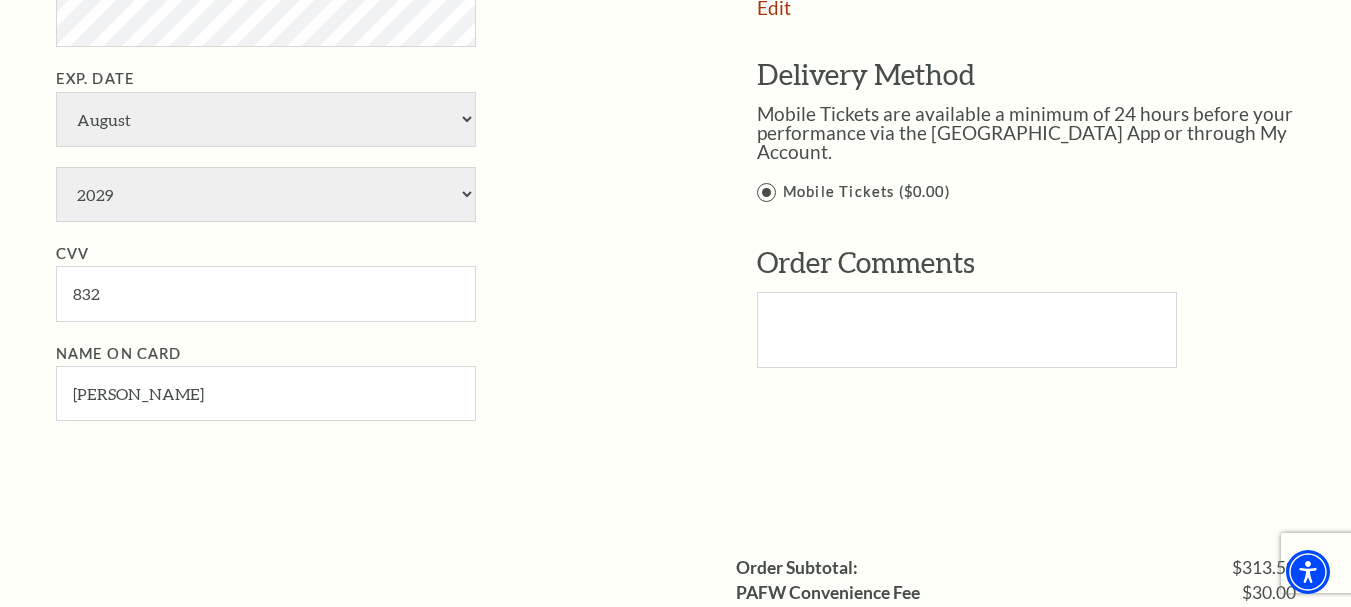 scroll, scrollTop: 1400, scrollLeft: 0, axis: vertical 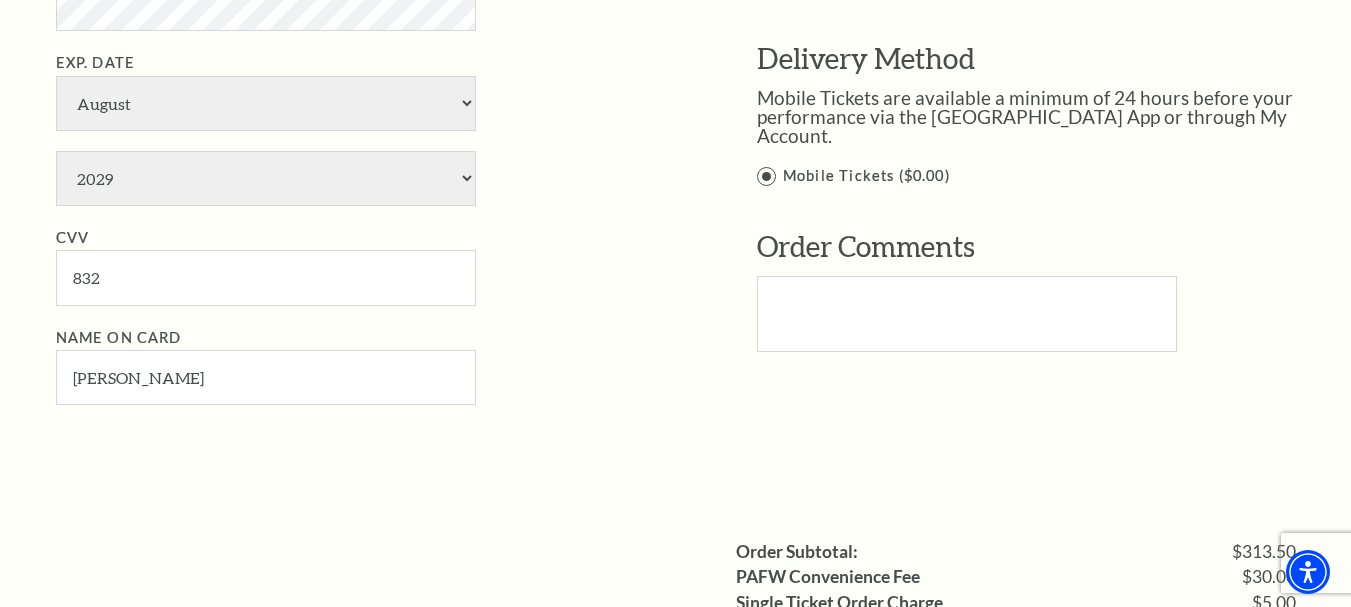 click on "Mobile Tickets ($0.00)" at bounding box center [1047, 176] 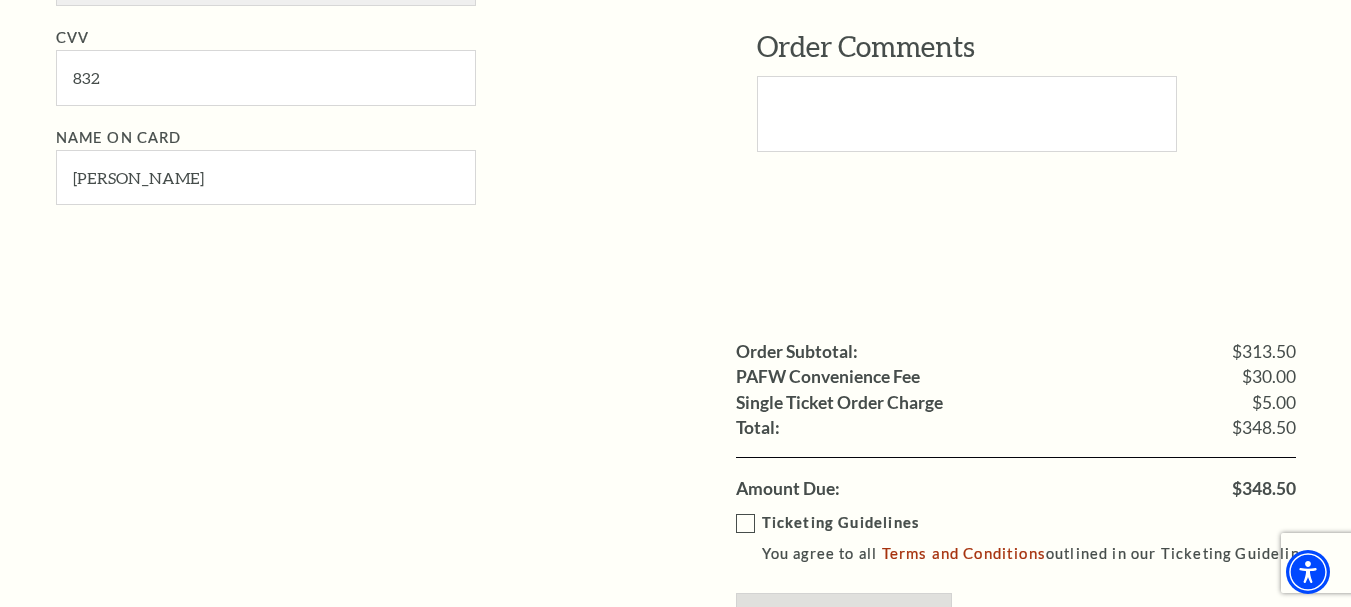 scroll, scrollTop: 1800, scrollLeft: 0, axis: vertical 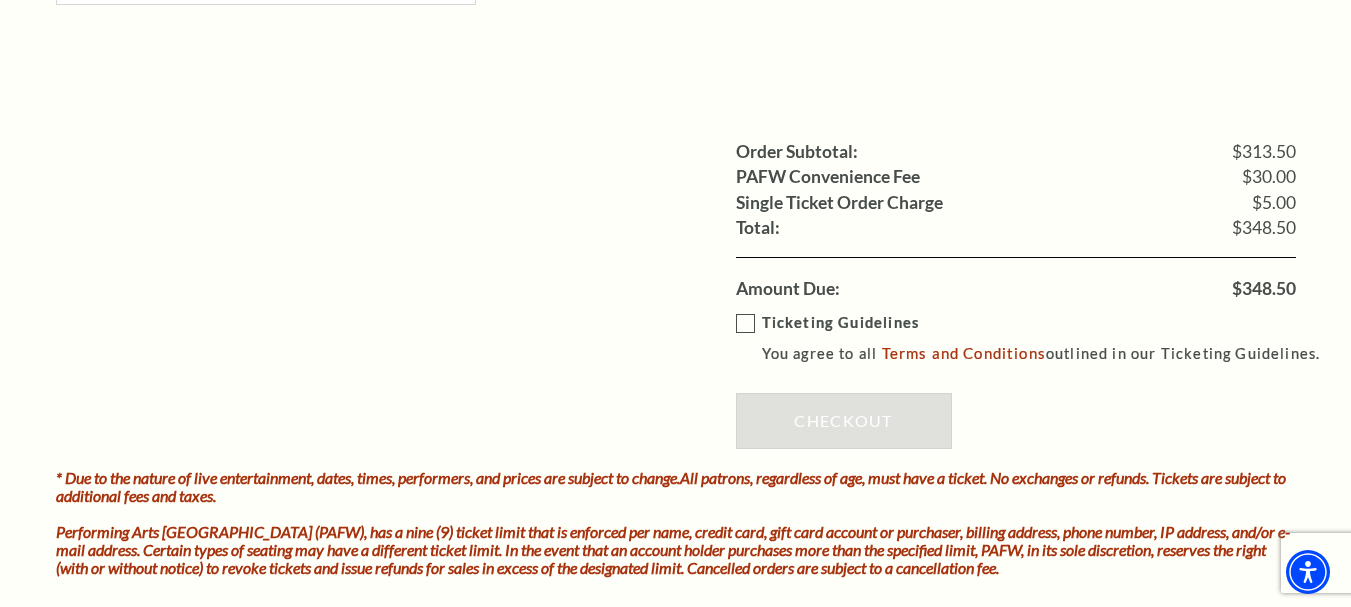 click on "Ticketing Guidelines
You agree to all   Terms and Conditions  outlined in our Ticketing Guidelines." at bounding box center [1037, 338] 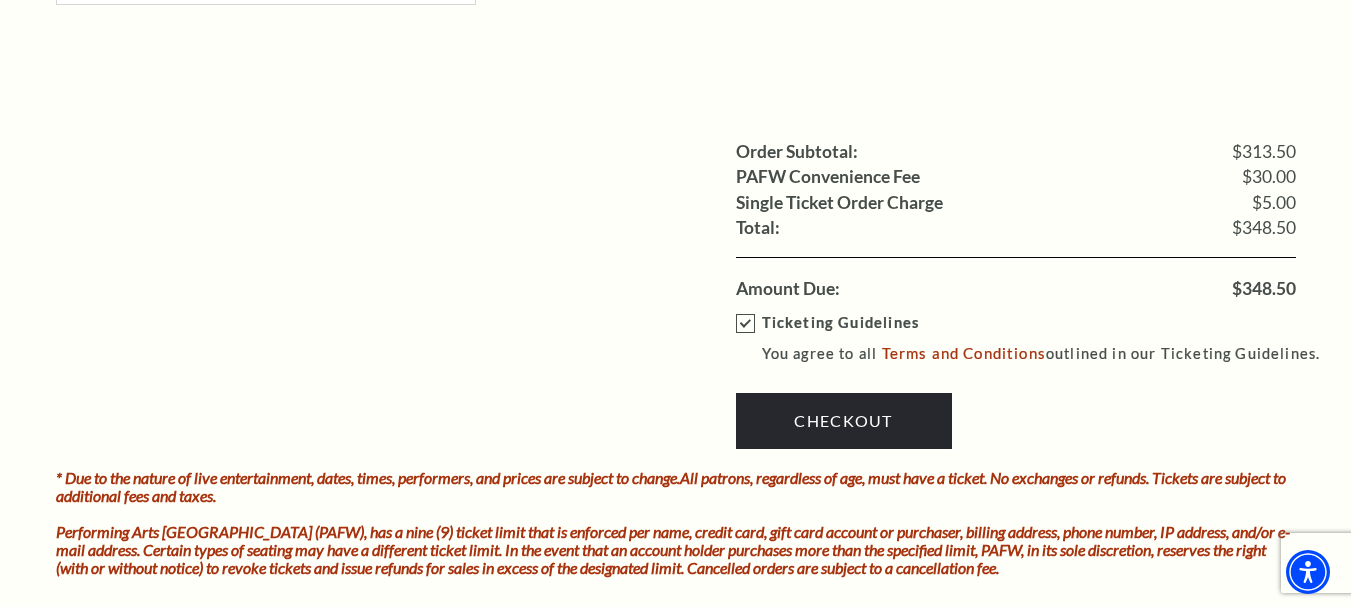 click on "Order Subtotal:
$313.50
PAFW Convenience Fee
$30.00
Single Ticket Order Charge
$5.00
Shipping:
Total:
$348.50
Amount Due:
$348.50" at bounding box center (676, 220) 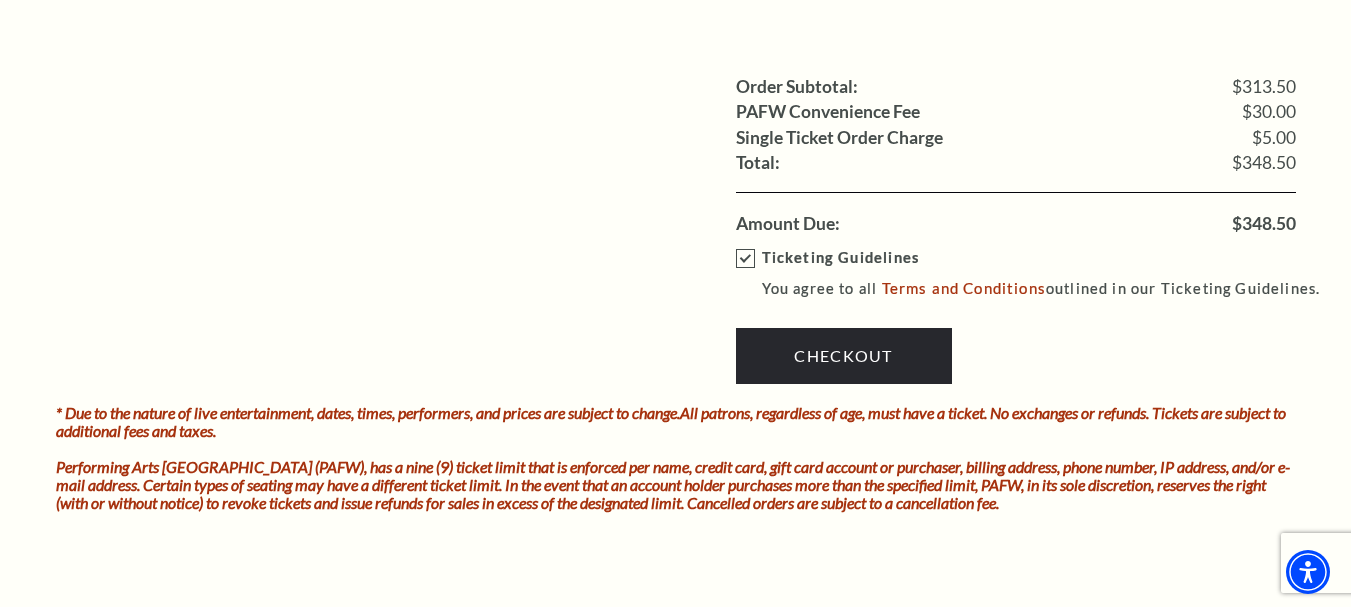 scroll, scrollTop: 1900, scrollLeft: 0, axis: vertical 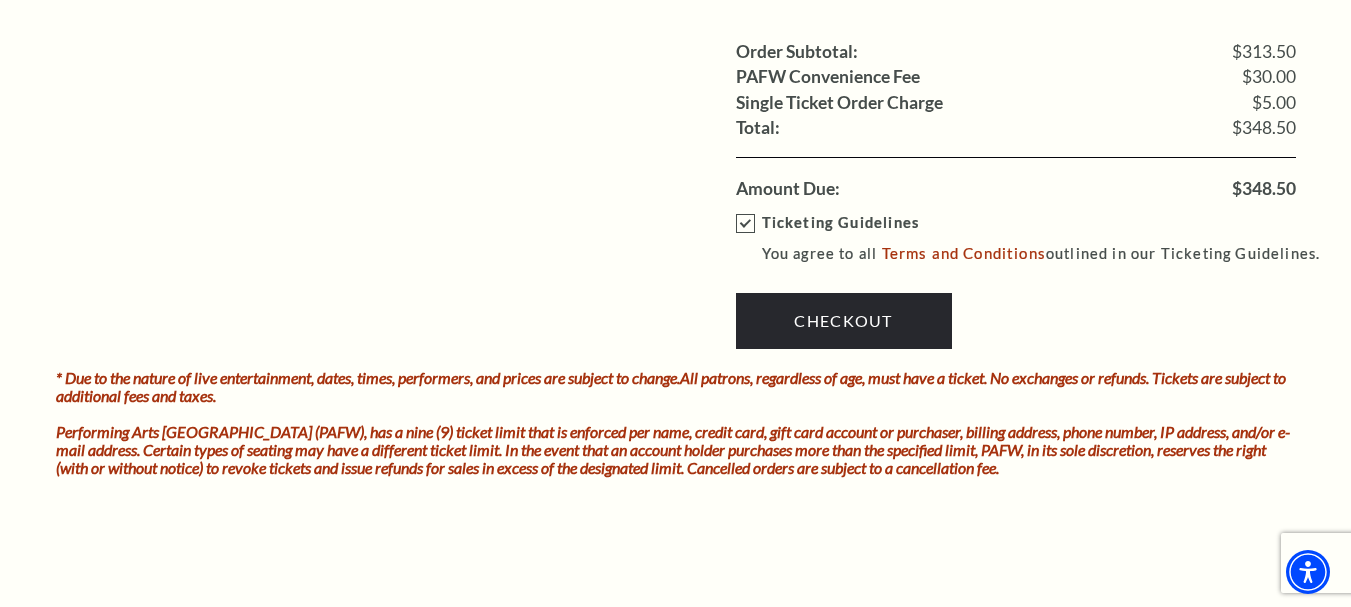 click on "Payment Header
Checkout  /  Payment
Complete Purchase
Single Ticket
Show Details
3 $114.50" at bounding box center (676, -571) 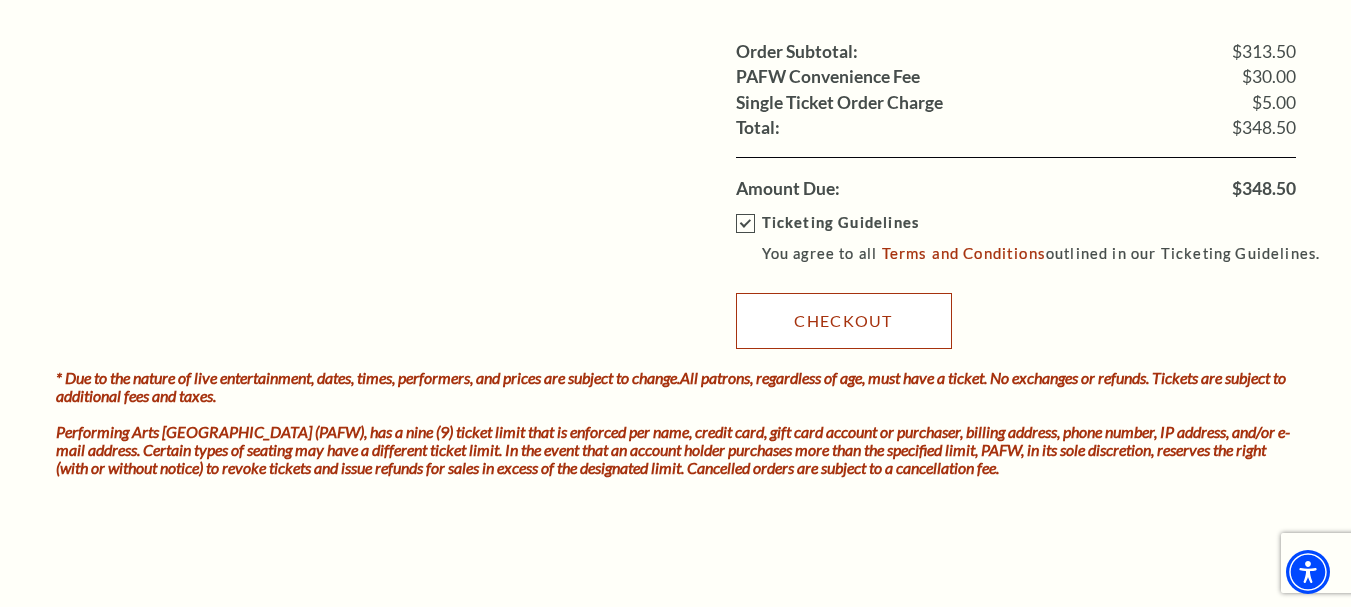 click on "Checkout" at bounding box center (844, 321) 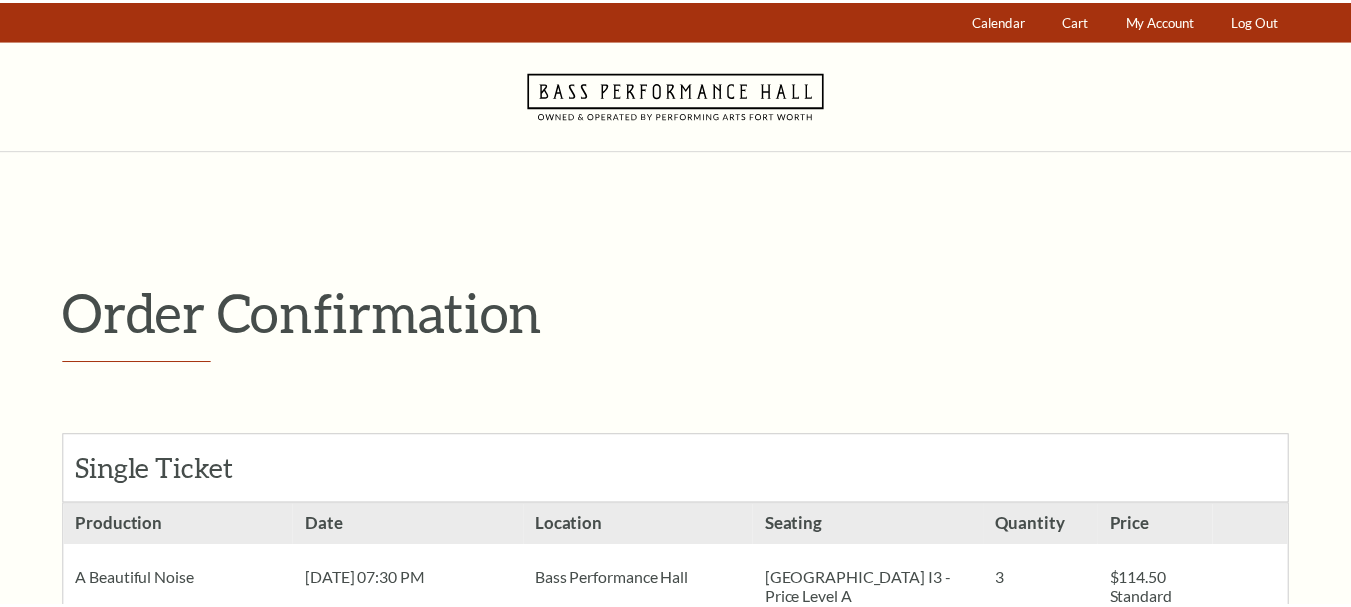 scroll, scrollTop: 0, scrollLeft: 0, axis: both 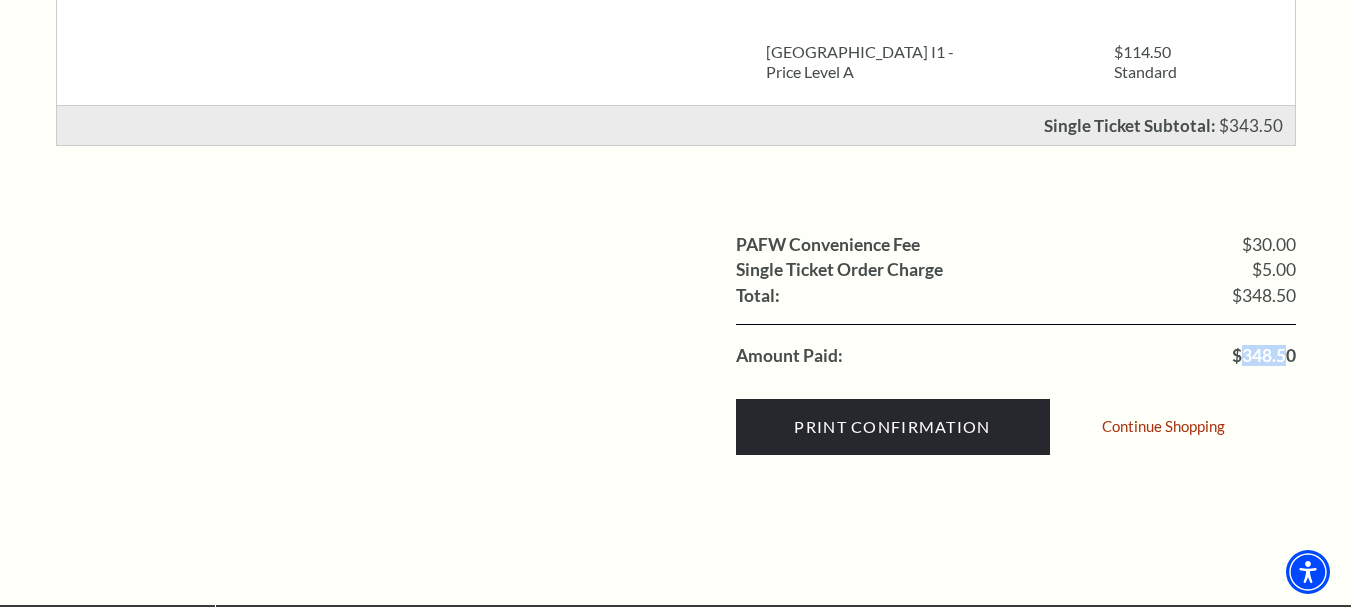 drag, startPoint x: 1242, startPoint y: 355, endPoint x: 1284, endPoint y: 355, distance: 42 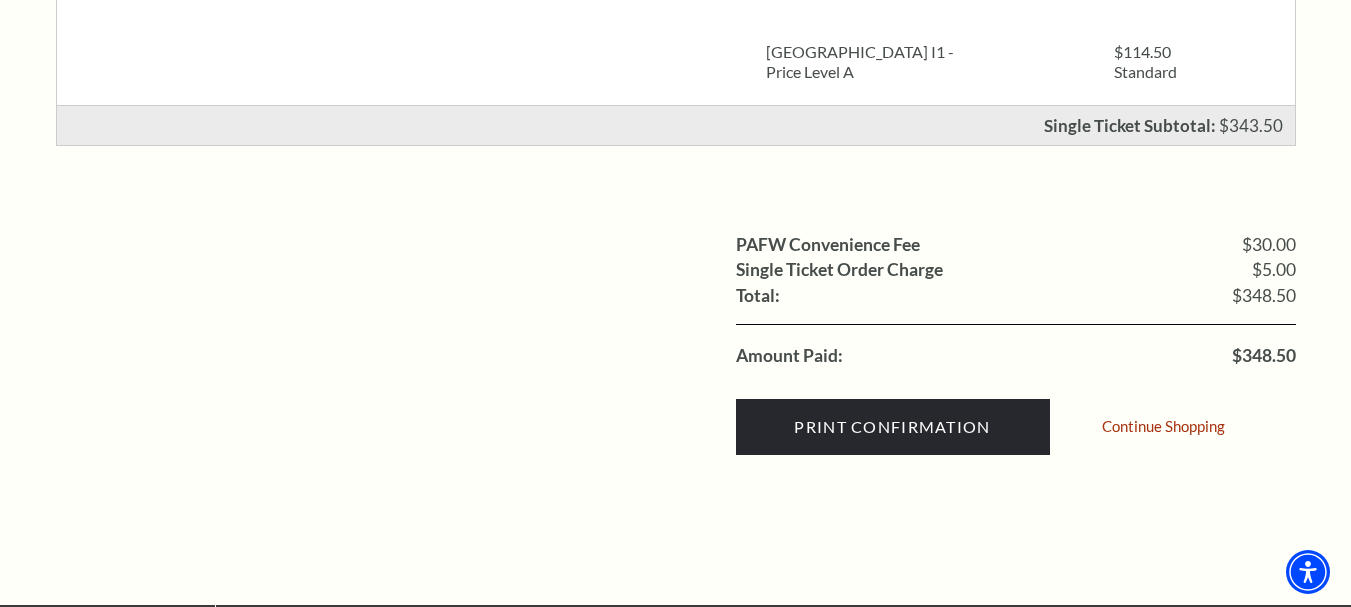 click on "Print Confirmation
Continue Shopping" at bounding box center (1016, 422) 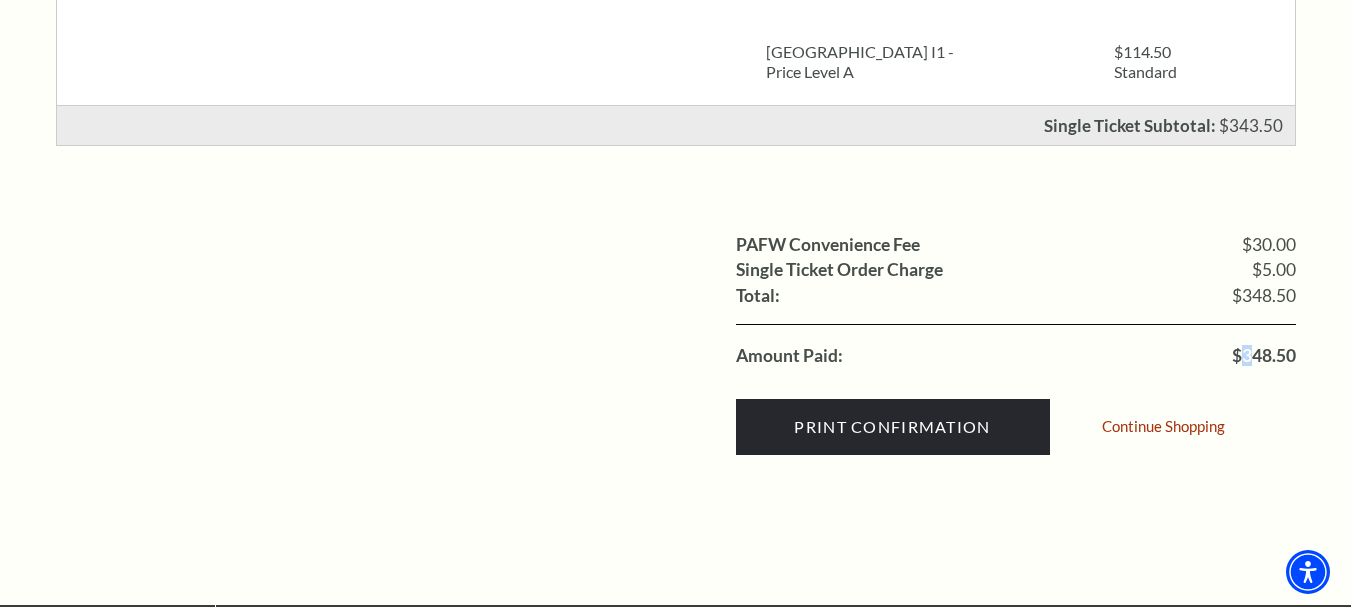 drag, startPoint x: 1243, startPoint y: 357, endPoint x: 1254, endPoint y: 358, distance: 11.045361 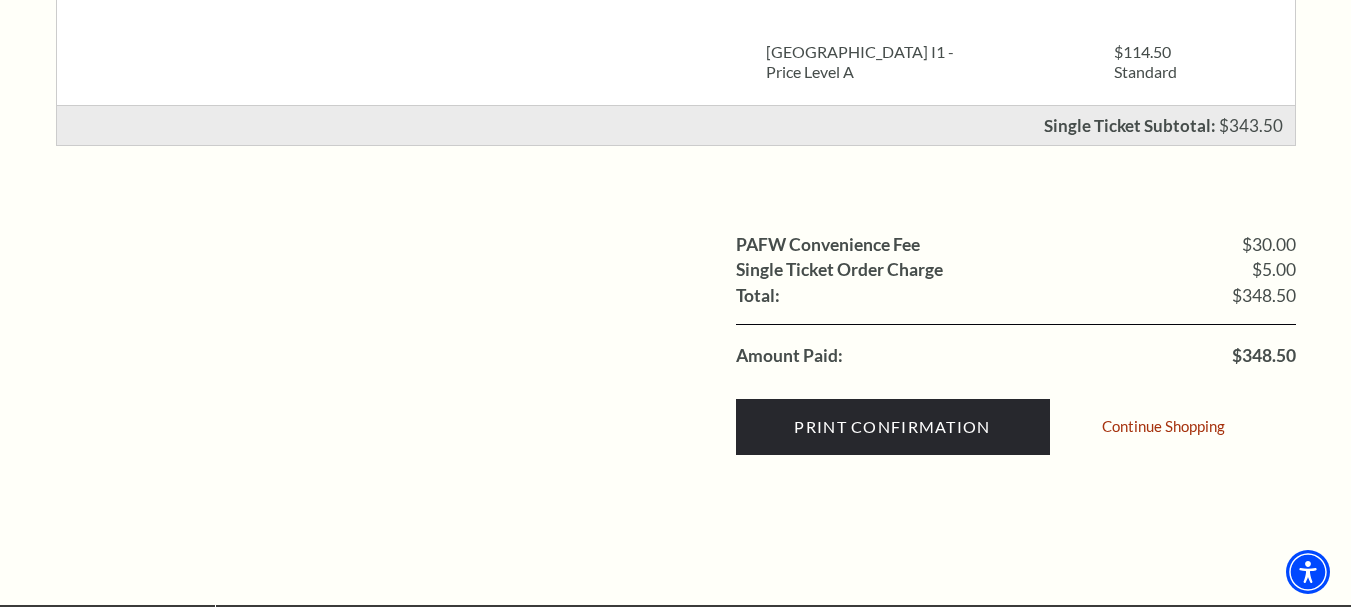 click on "Print Confirmation
Continue Shopping" at bounding box center [1016, 422] 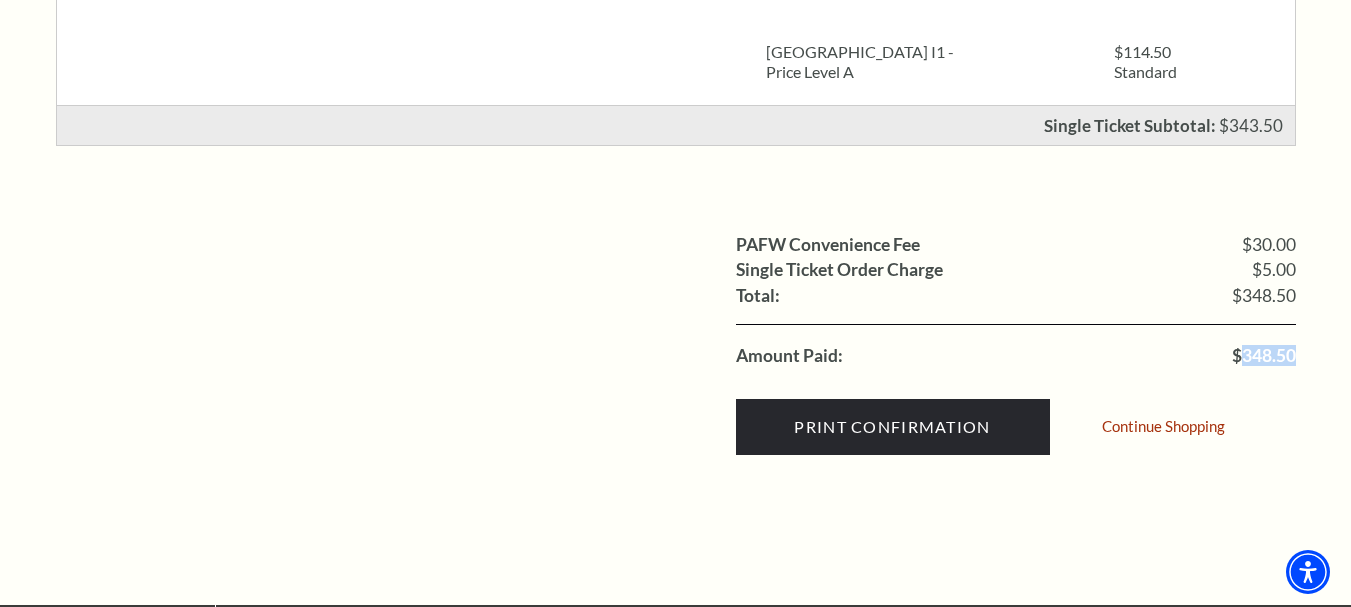 drag, startPoint x: 1241, startPoint y: 355, endPoint x: 1319, endPoint y: 357, distance: 78.025635 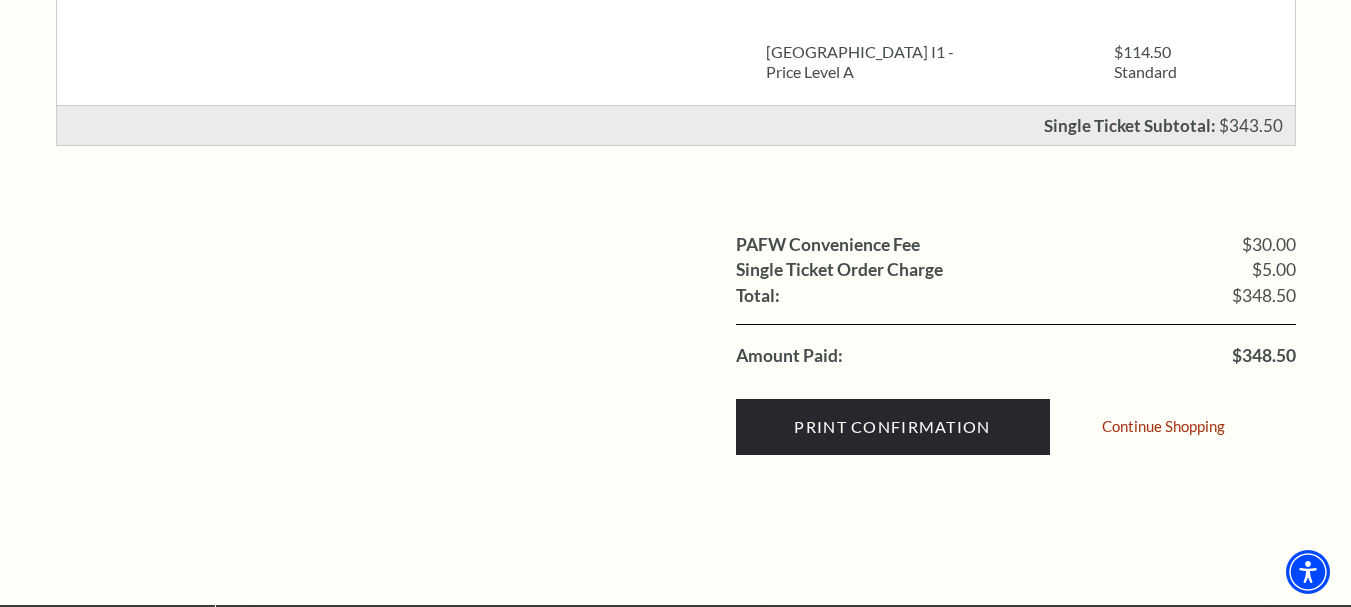 click on "Print Confirmation
Continue Shopping" at bounding box center (1016, 422) 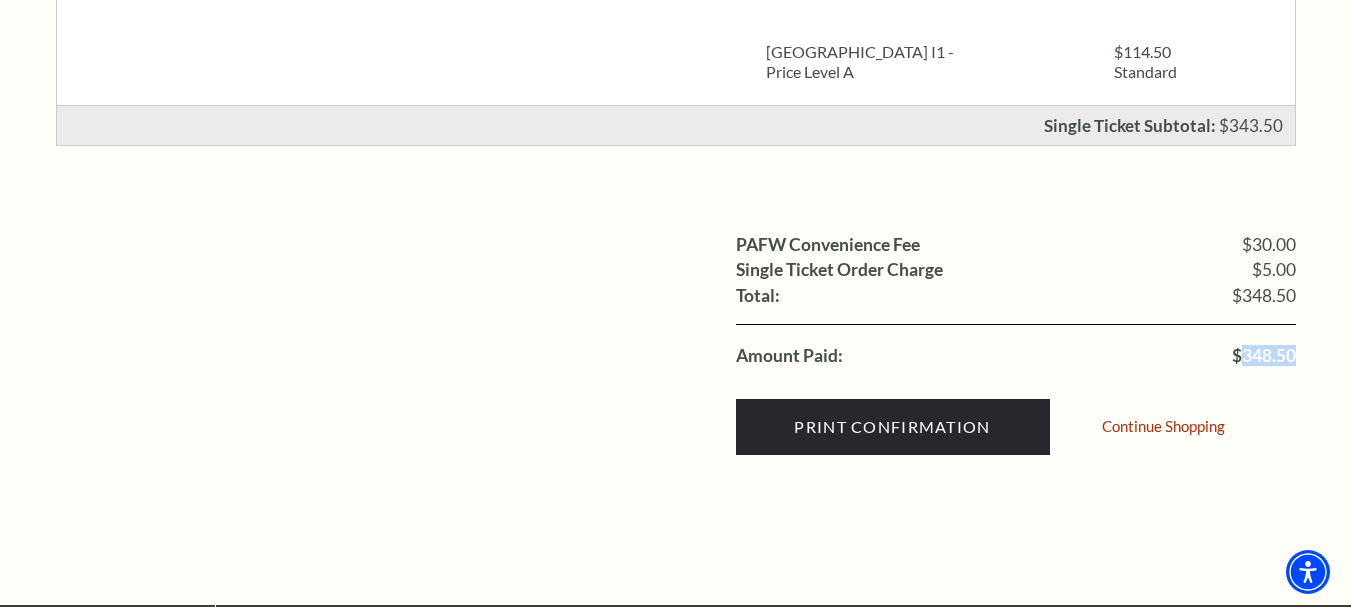 drag, startPoint x: 1250, startPoint y: 359, endPoint x: 1302, endPoint y: 359, distance: 52 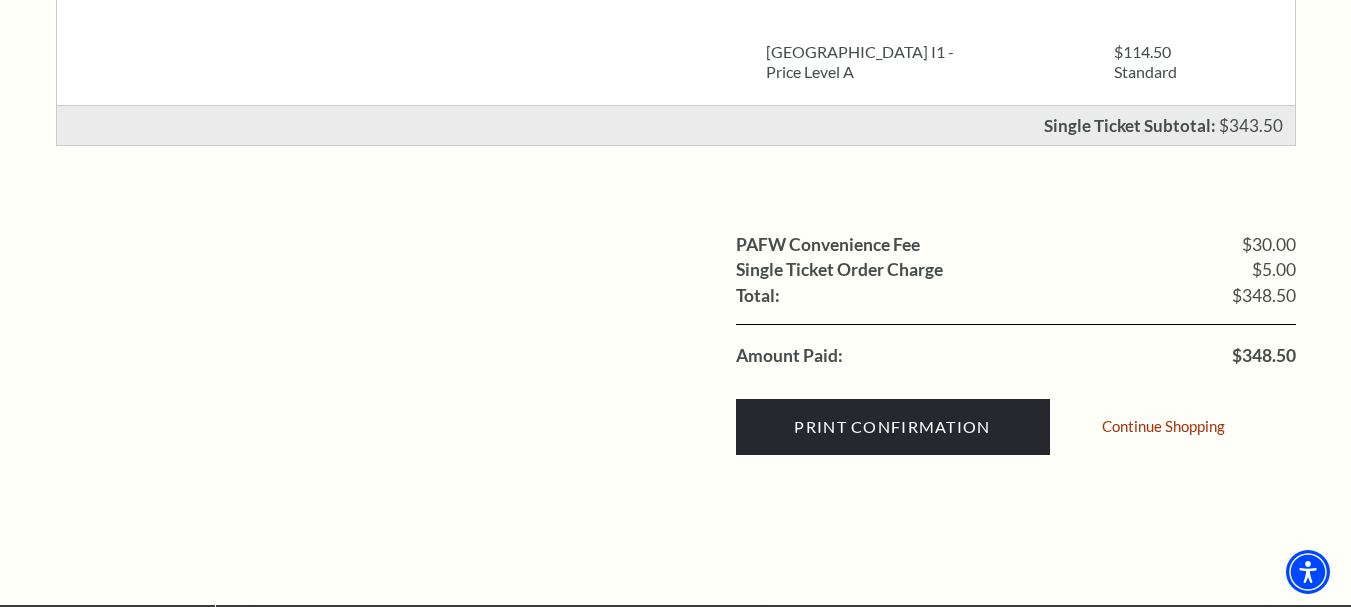 click on "Print Confirmation
Continue Shopping" at bounding box center (1016, 422) 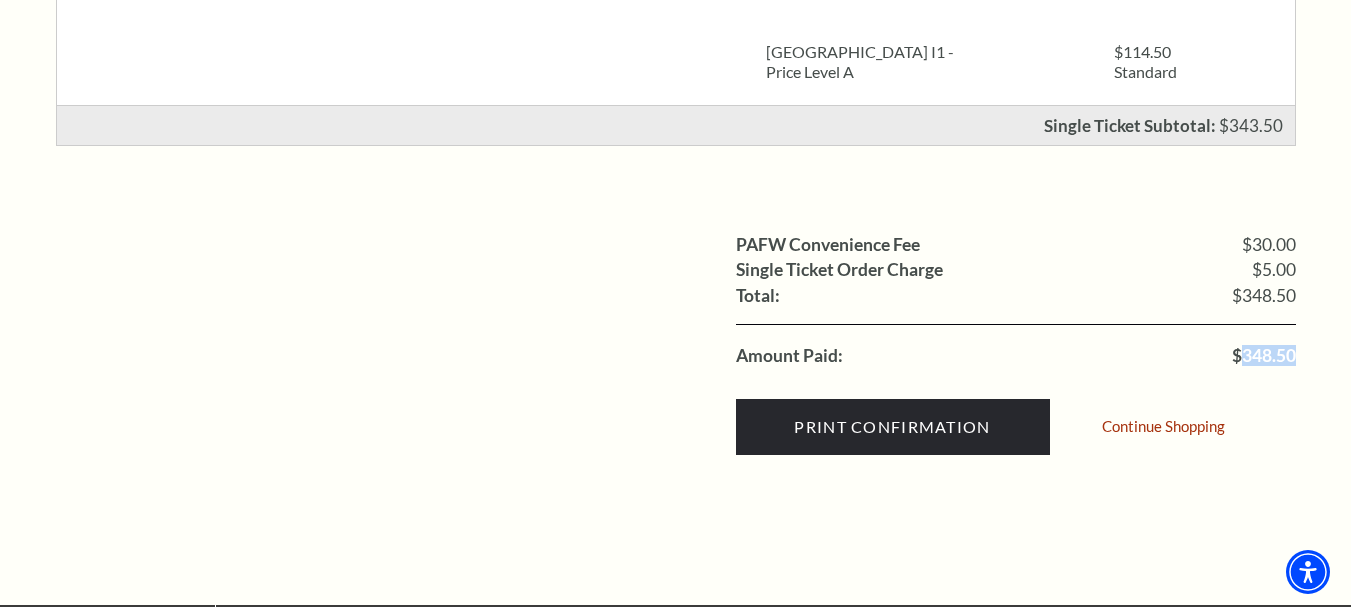 drag, startPoint x: 1242, startPoint y: 356, endPoint x: 1371, endPoint y: 357, distance: 129.00388 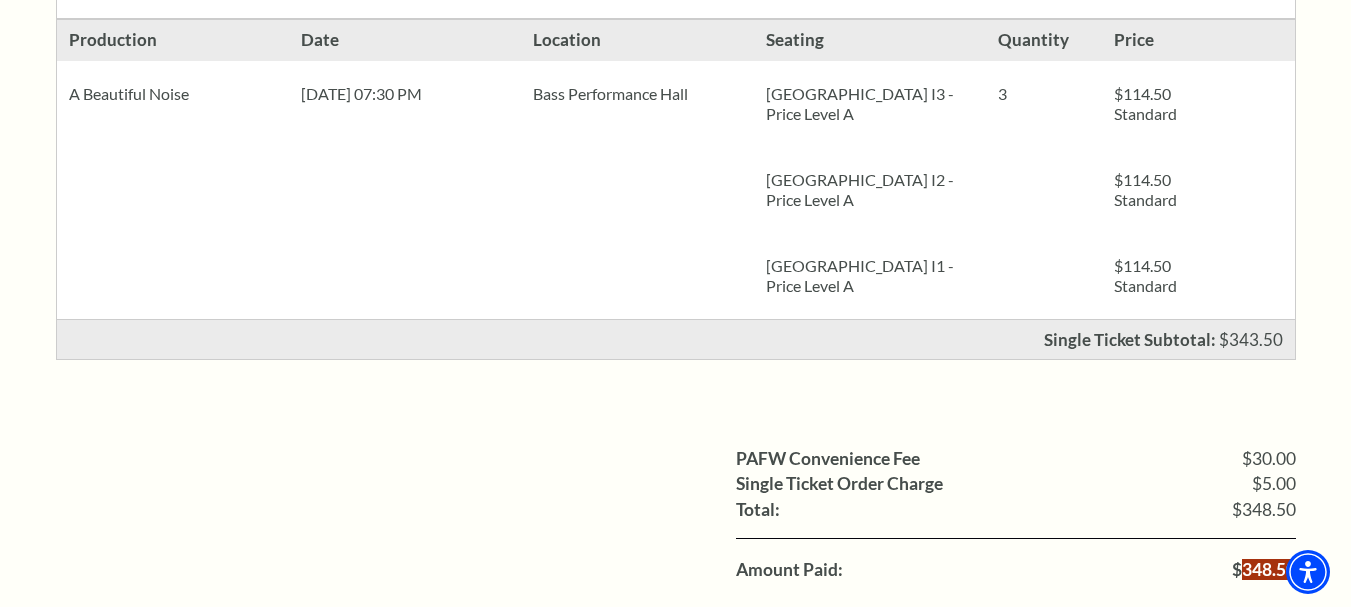 scroll, scrollTop: 700, scrollLeft: 0, axis: vertical 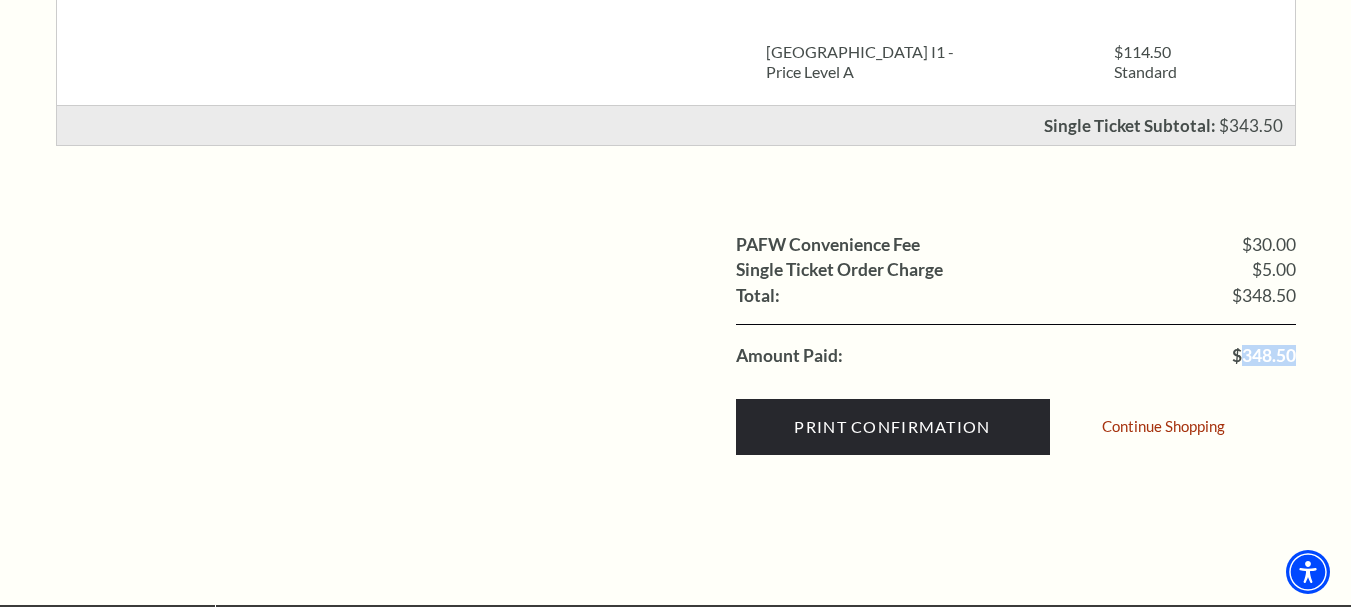 click on "$348.50" at bounding box center [1264, 356] 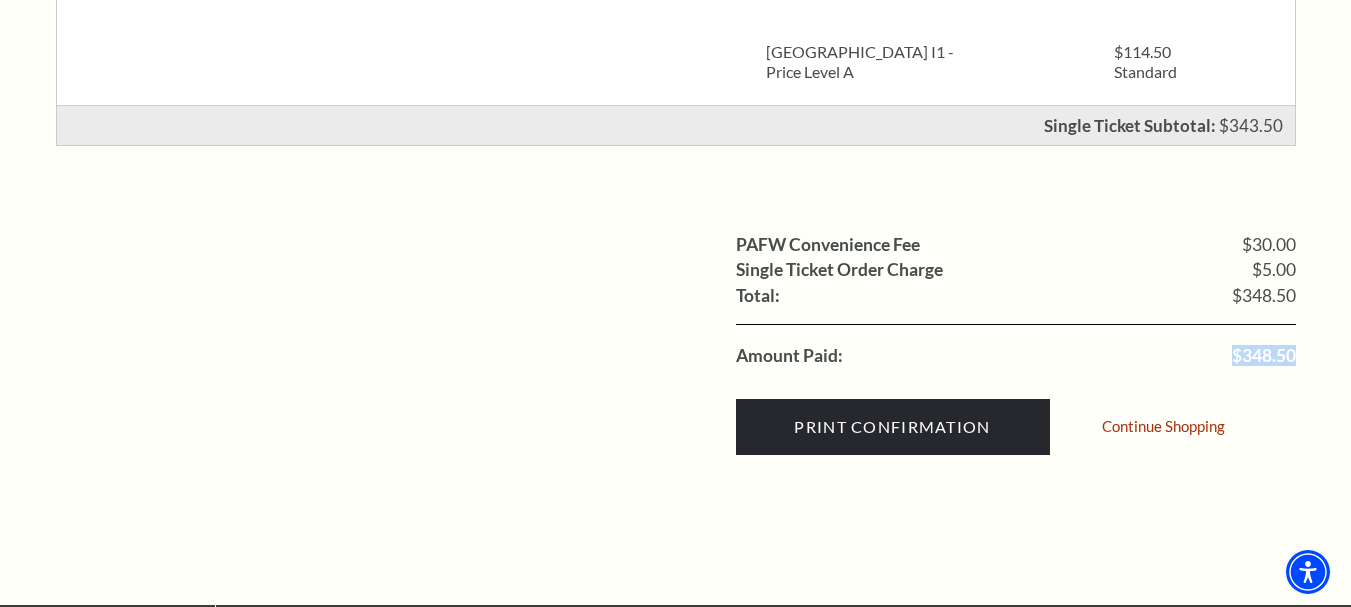 drag, startPoint x: 1227, startPoint y: 358, endPoint x: 1300, endPoint y: 358, distance: 73 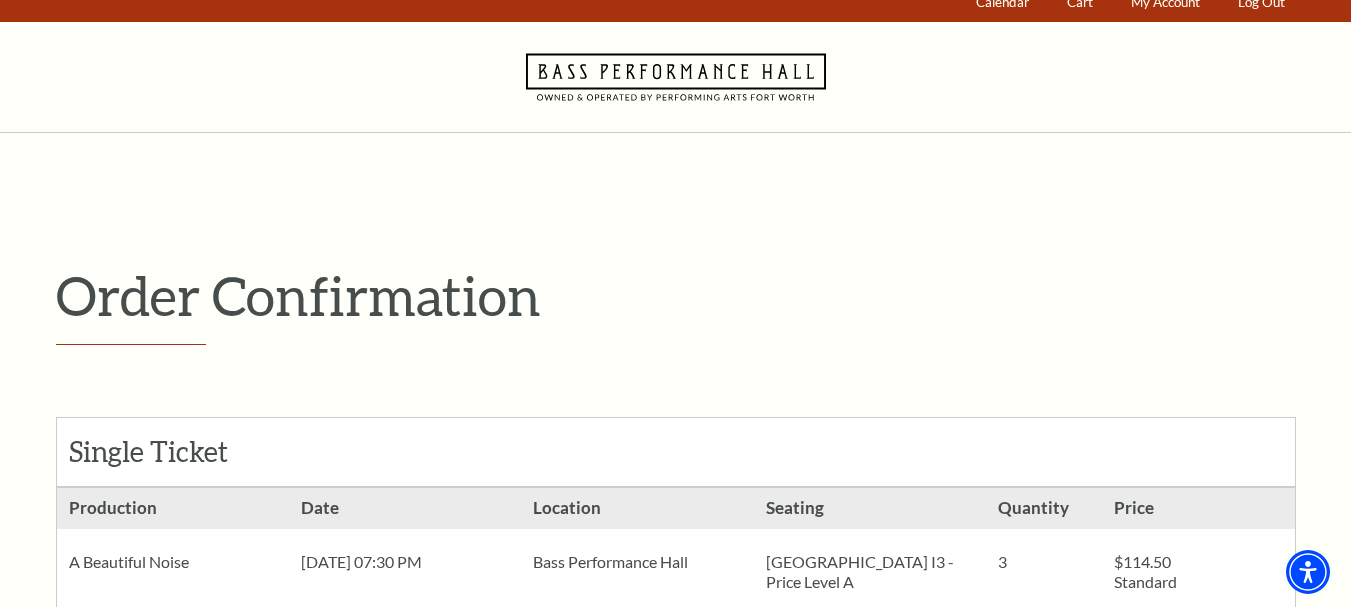 scroll, scrollTop: 0, scrollLeft: 0, axis: both 